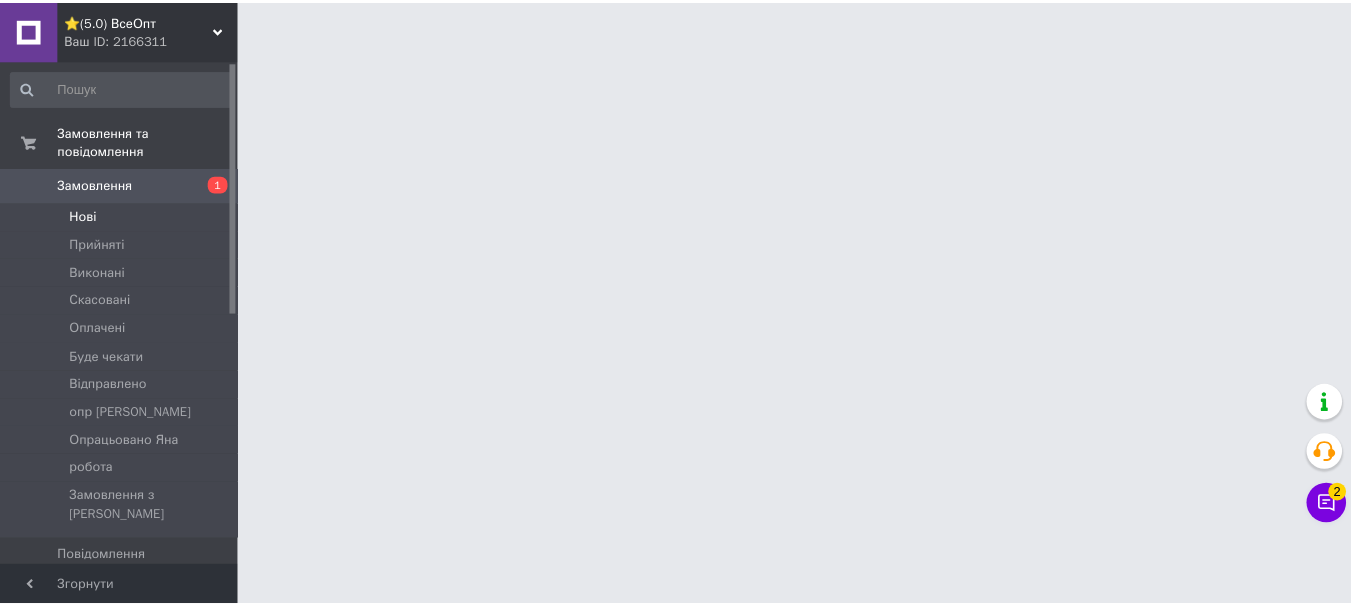 scroll, scrollTop: 0, scrollLeft: 0, axis: both 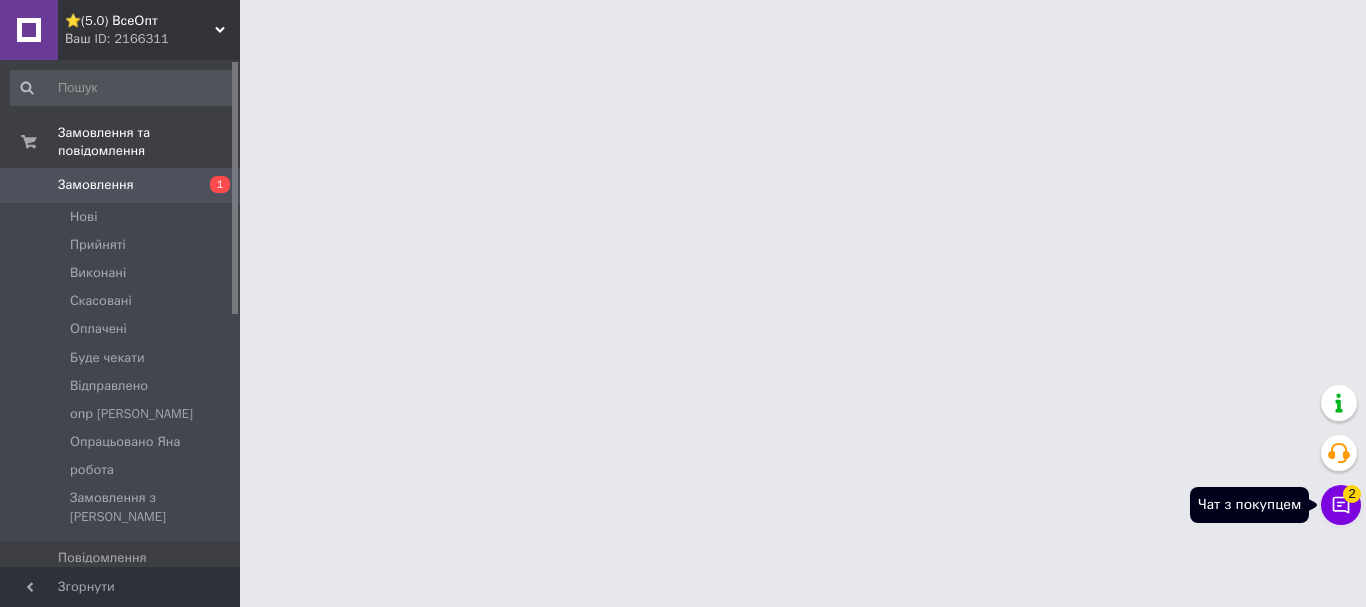 click 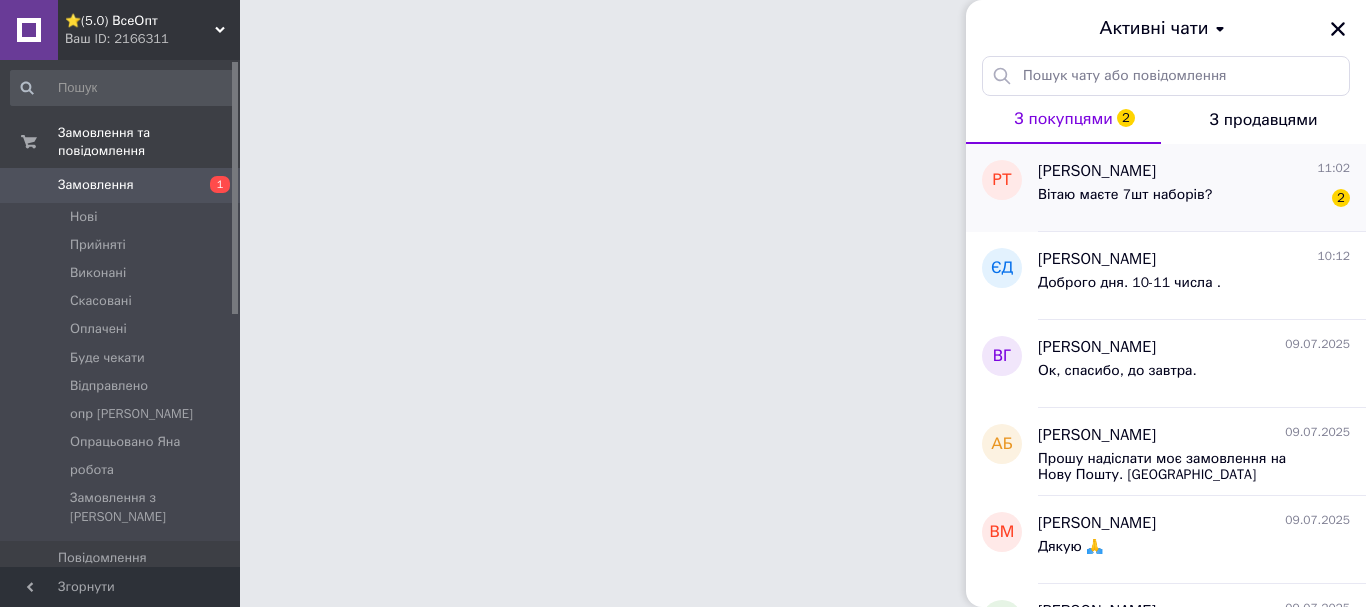 click on "Вітаю
маєте 7шт наборів?" at bounding box center [1125, 195] 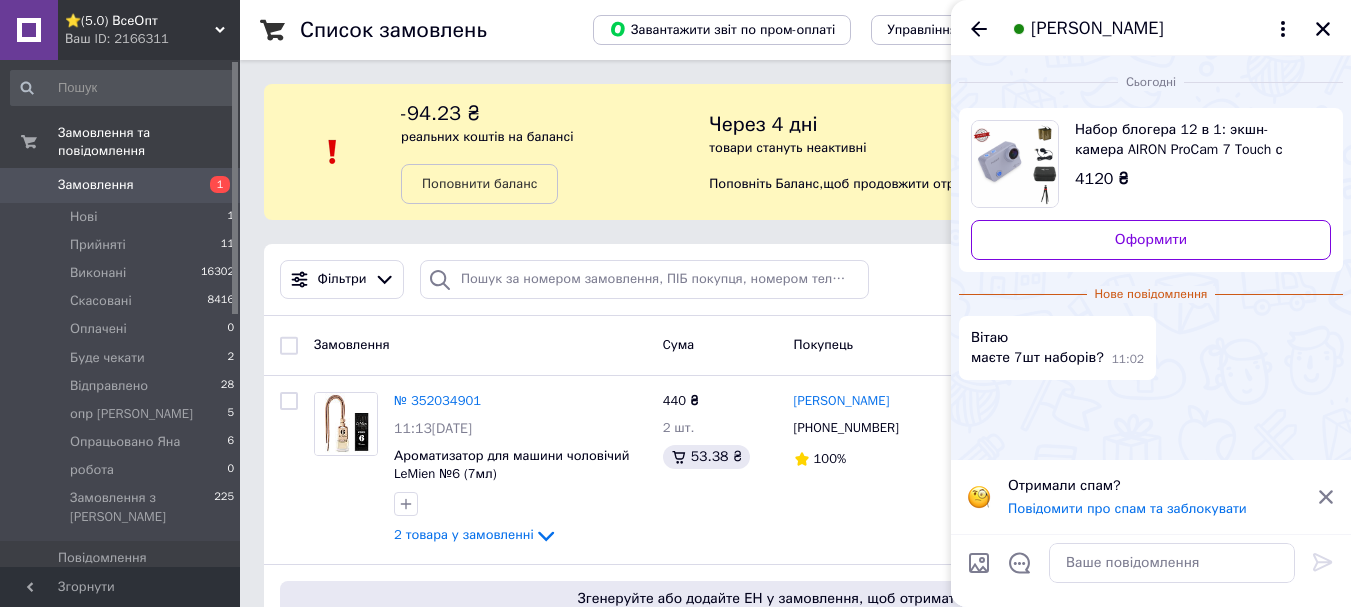 scroll, scrollTop: 1060, scrollLeft: 0, axis: vertical 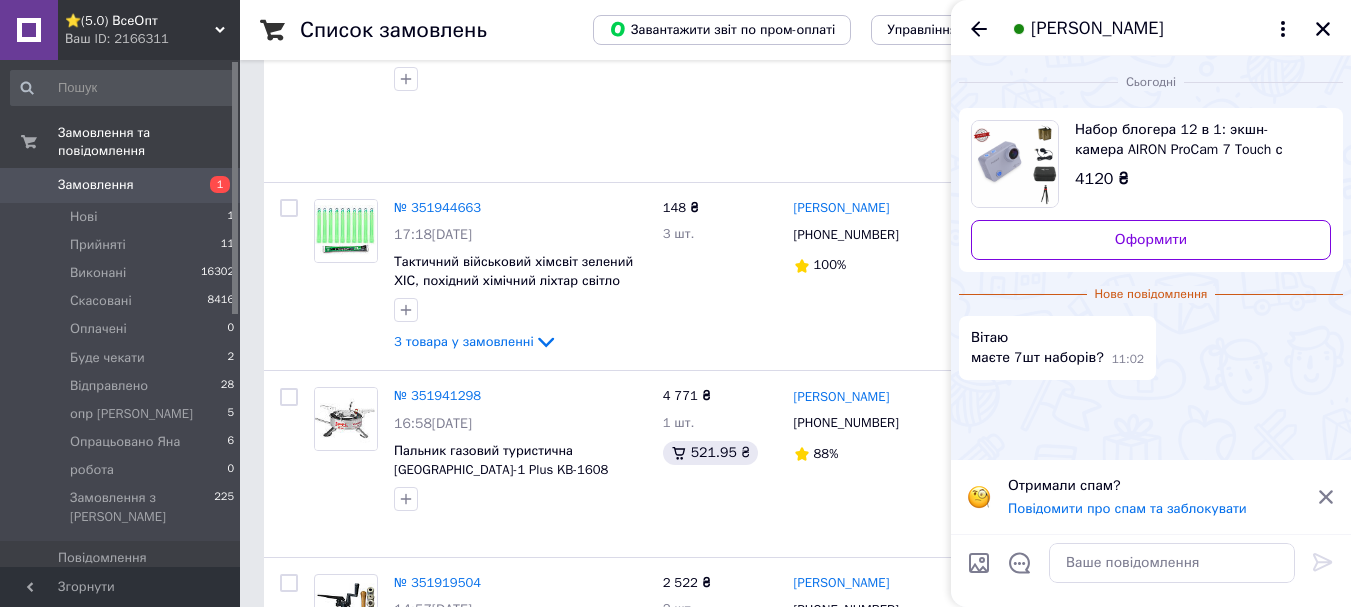 click on "Товари та послуги" at bounding box center (115, 592) 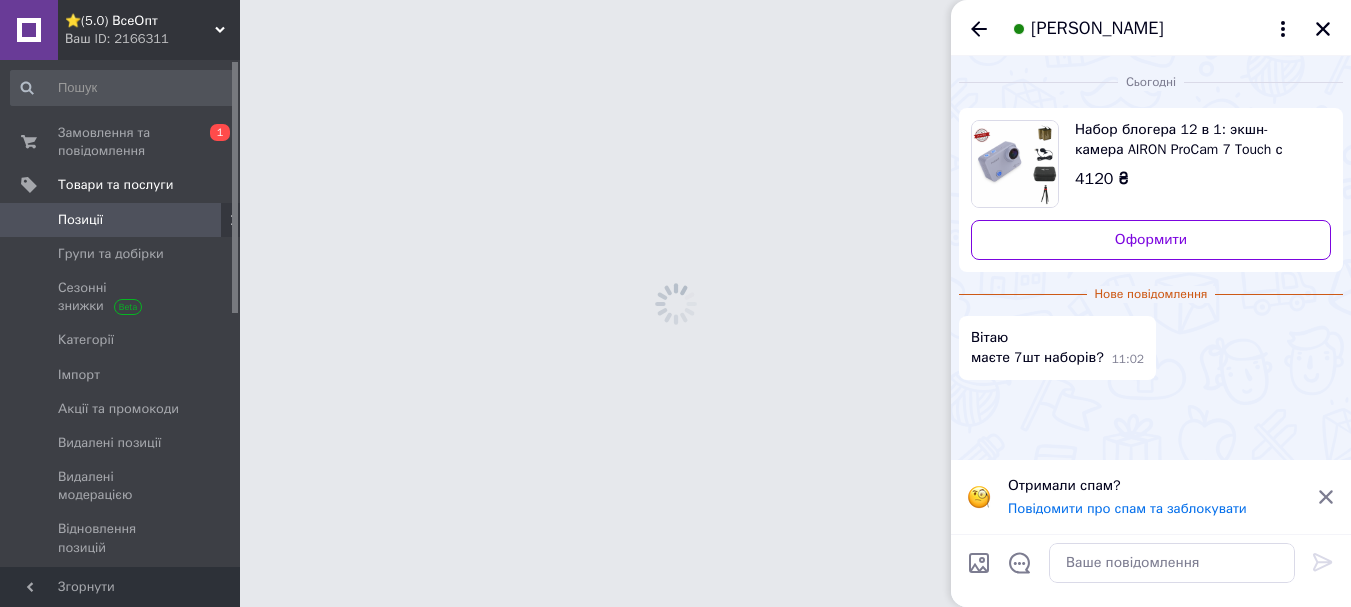 scroll, scrollTop: 0, scrollLeft: 0, axis: both 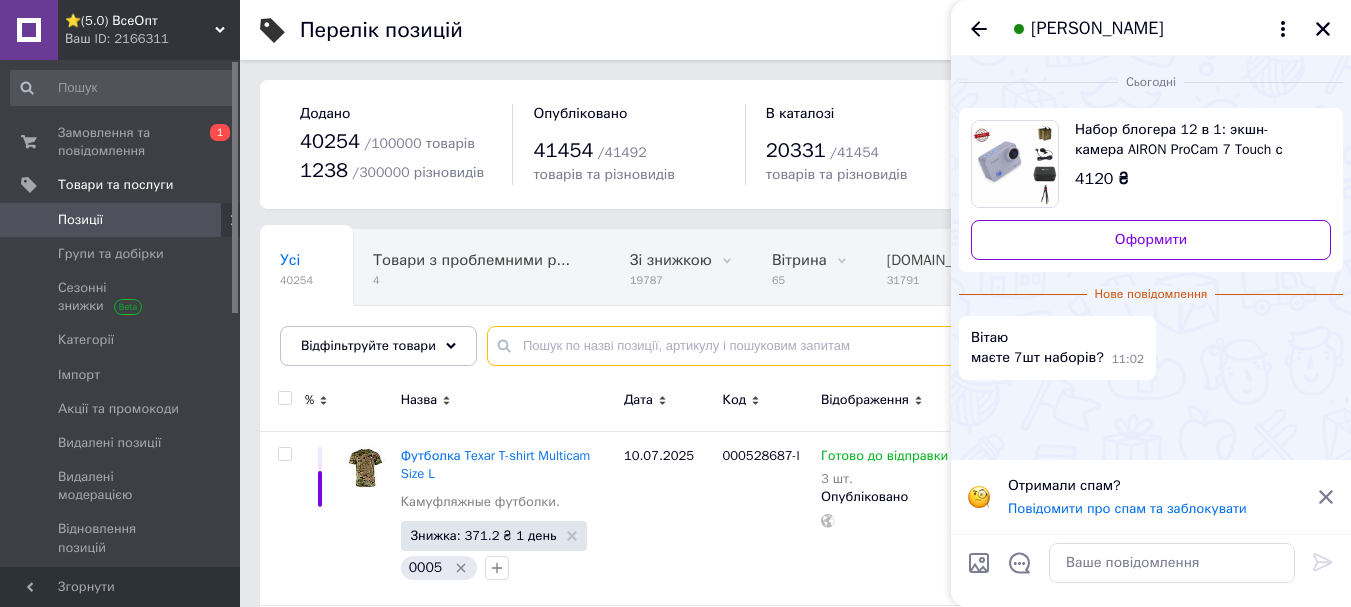 click at bounding box center [899, 346] 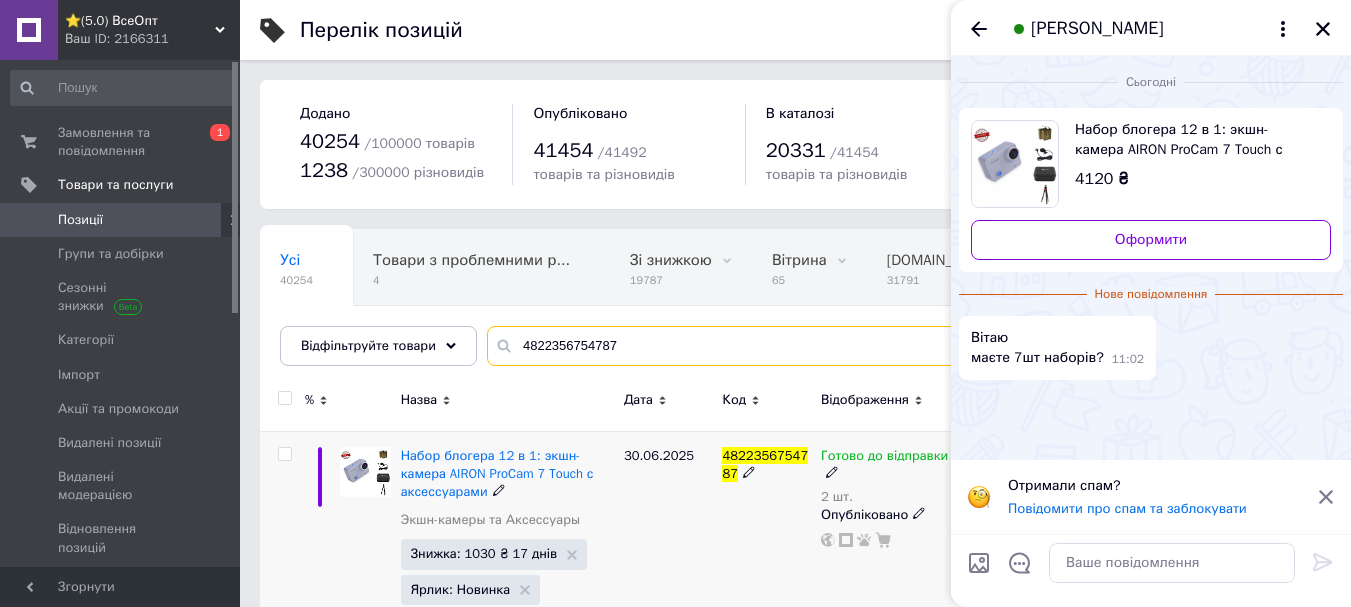 scroll, scrollTop: 72, scrollLeft: 0, axis: vertical 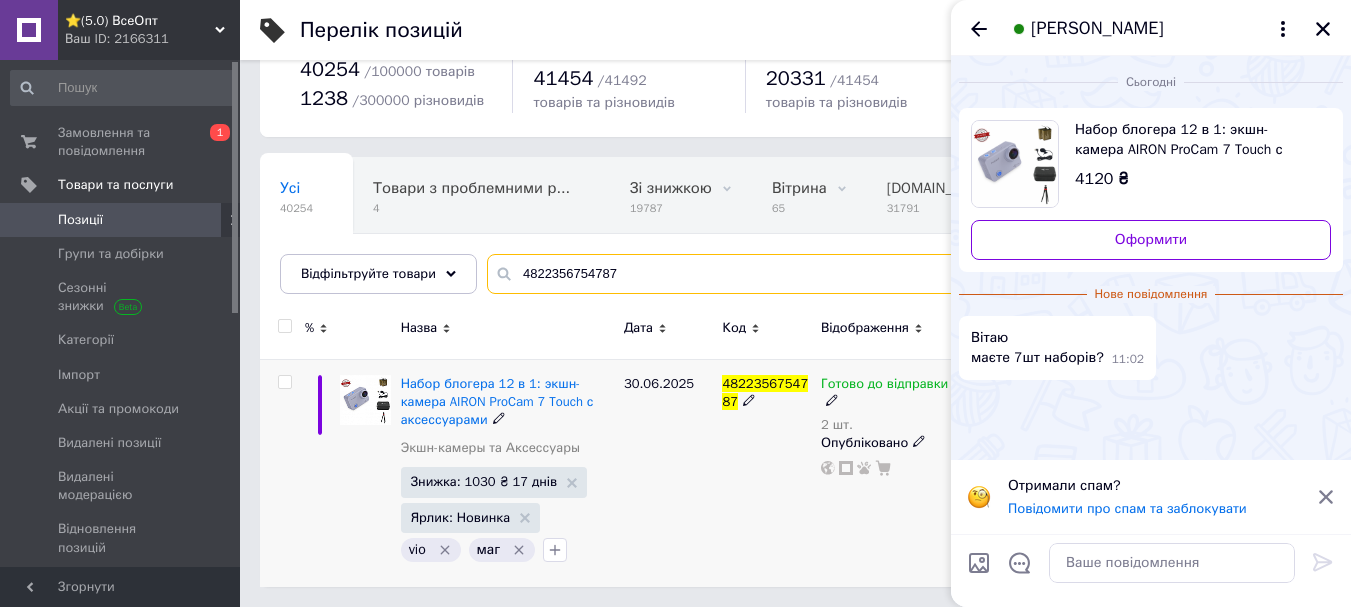 type on "4822356754787" 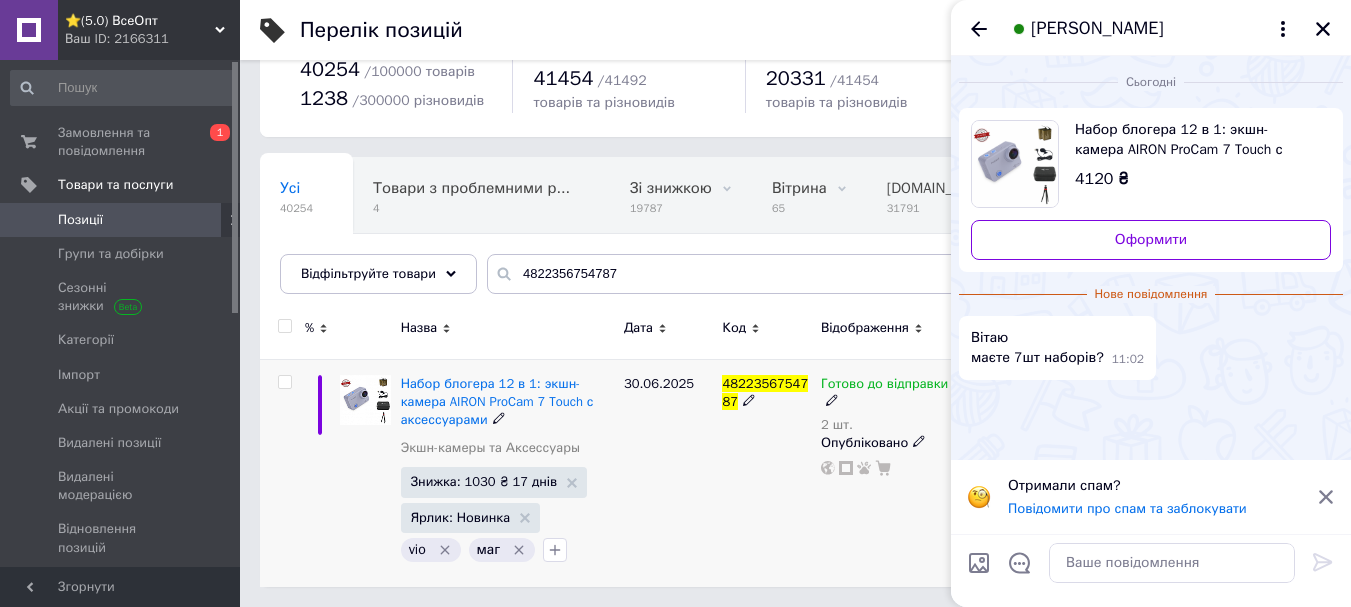 click 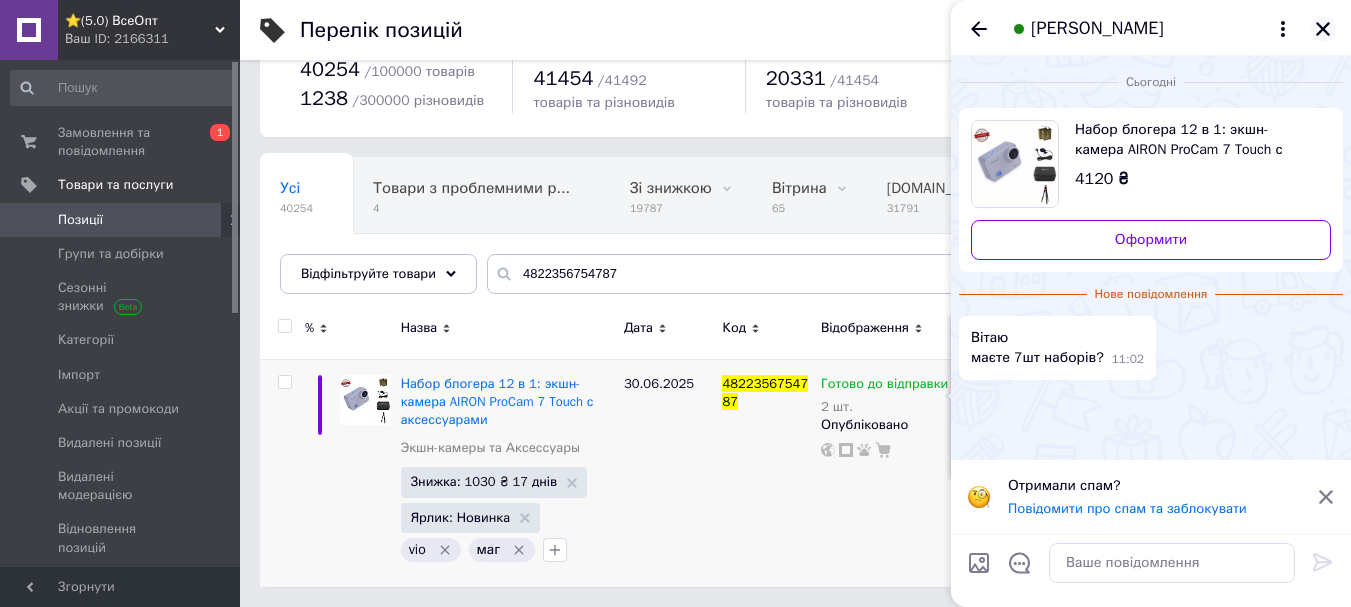 click 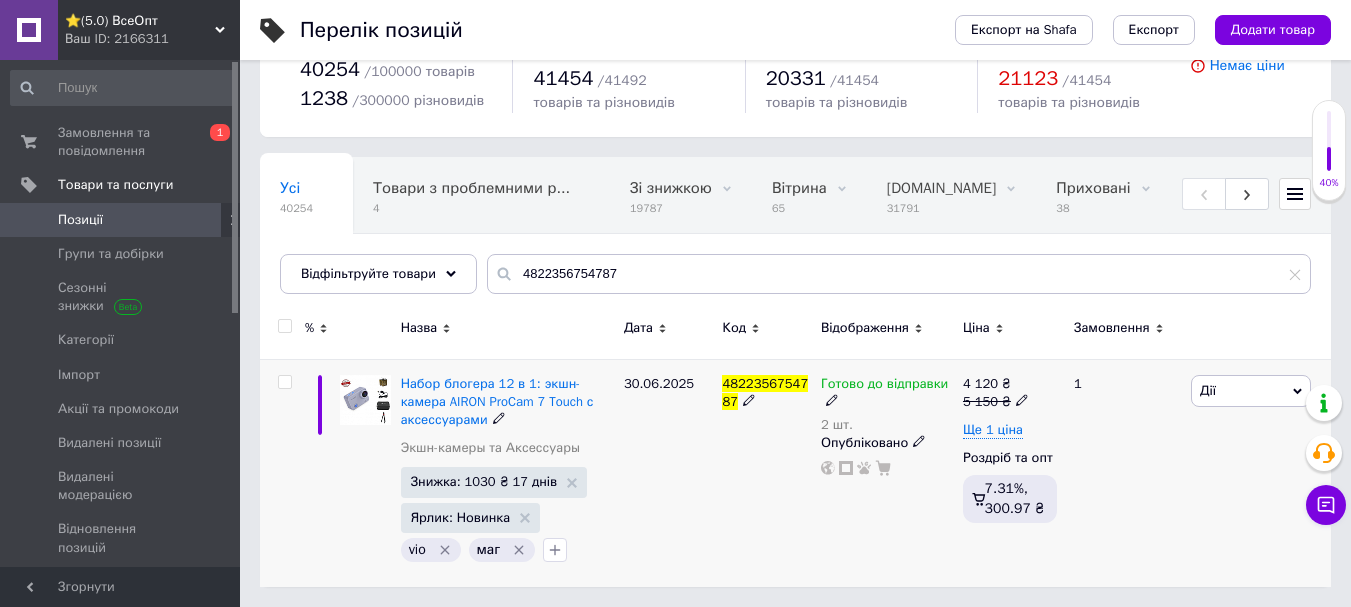 click 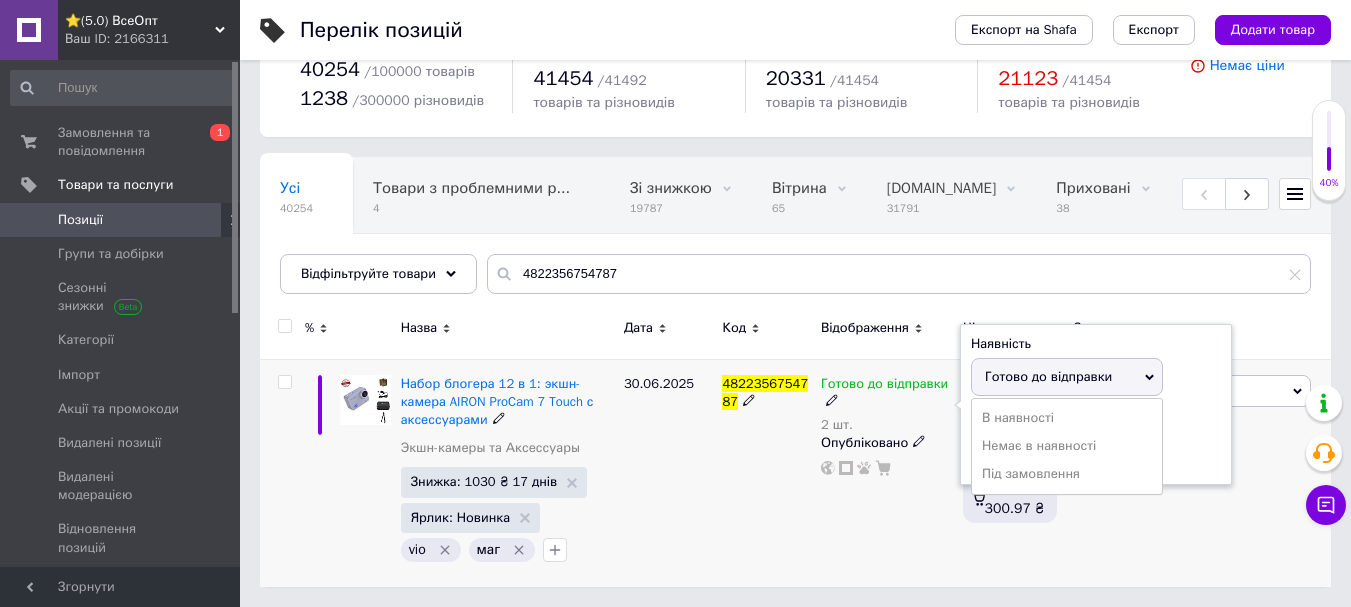 drag, startPoint x: 1008, startPoint y: 376, endPoint x: 1008, endPoint y: 428, distance: 52 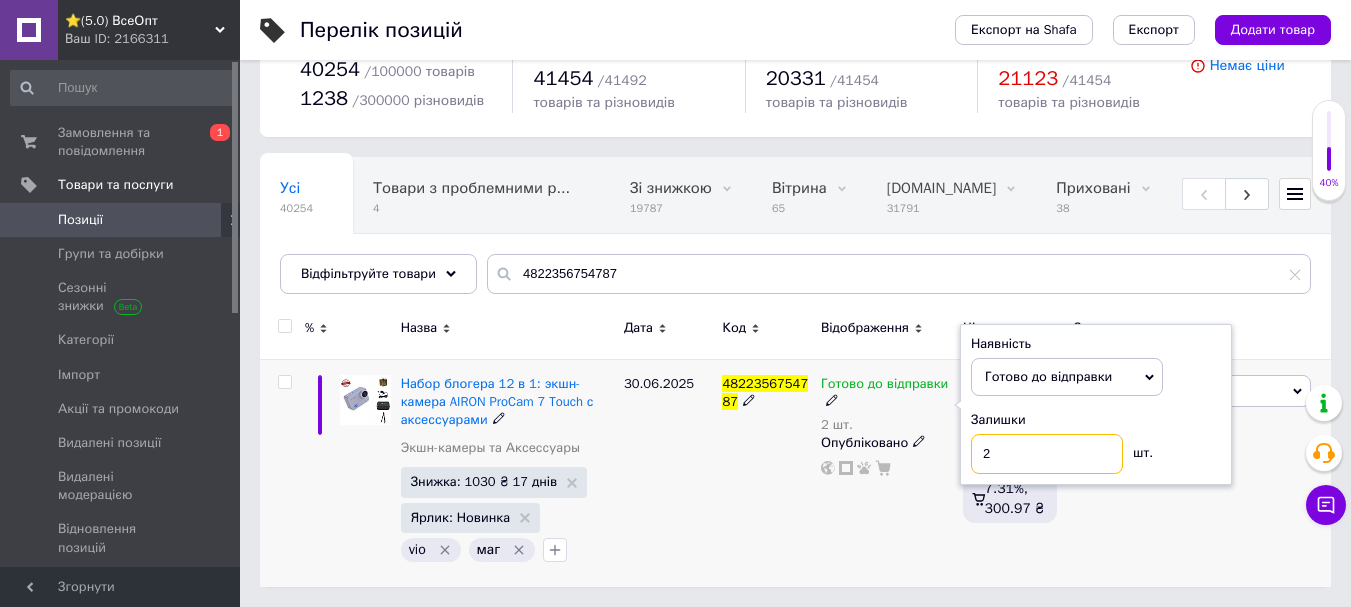 click on "2" at bounding box center [1047, 454] 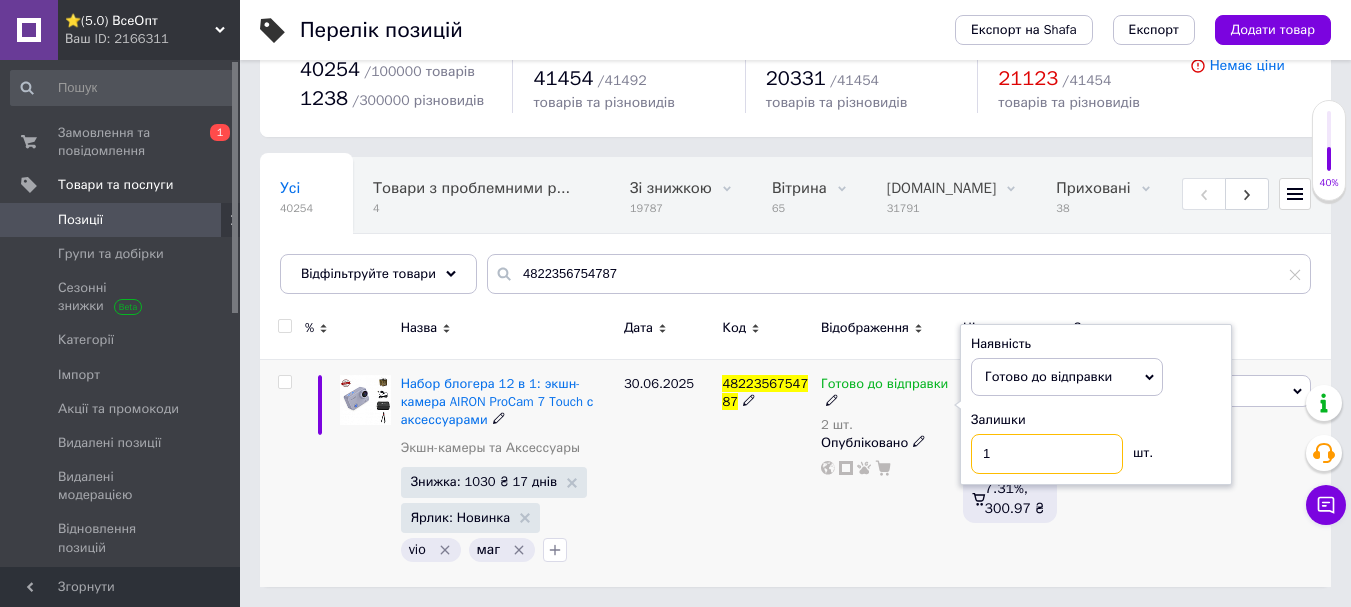 type on "1" 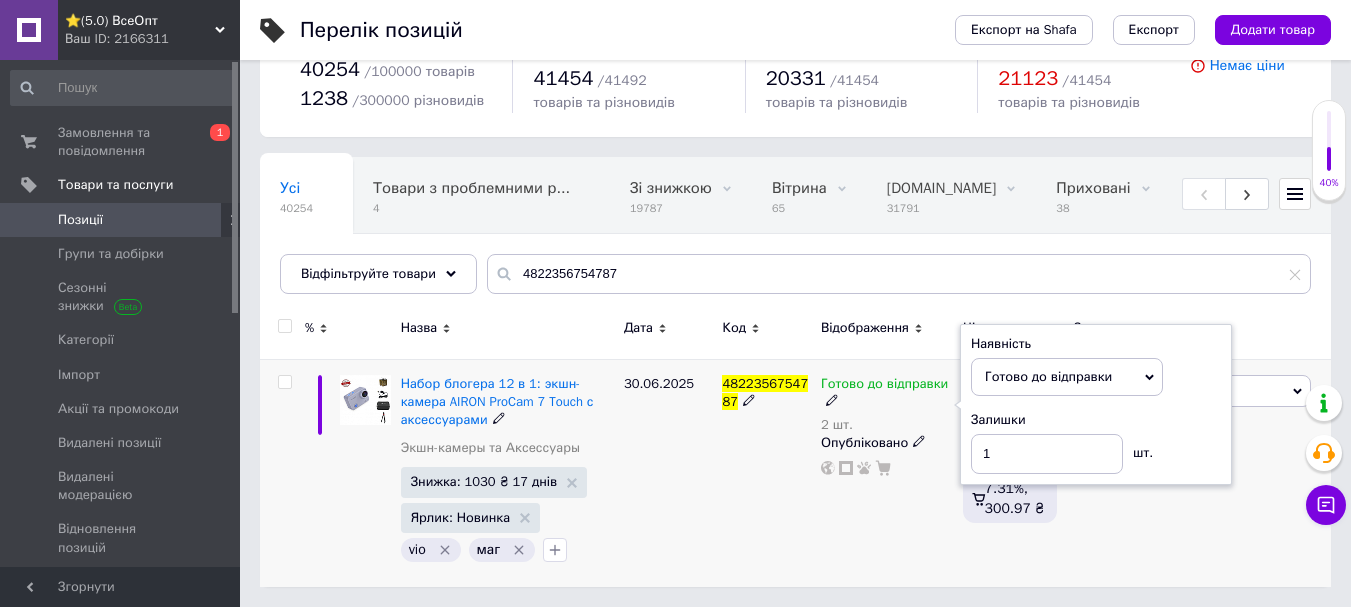 click on "4822356754787" at bounding box center [766, 473] 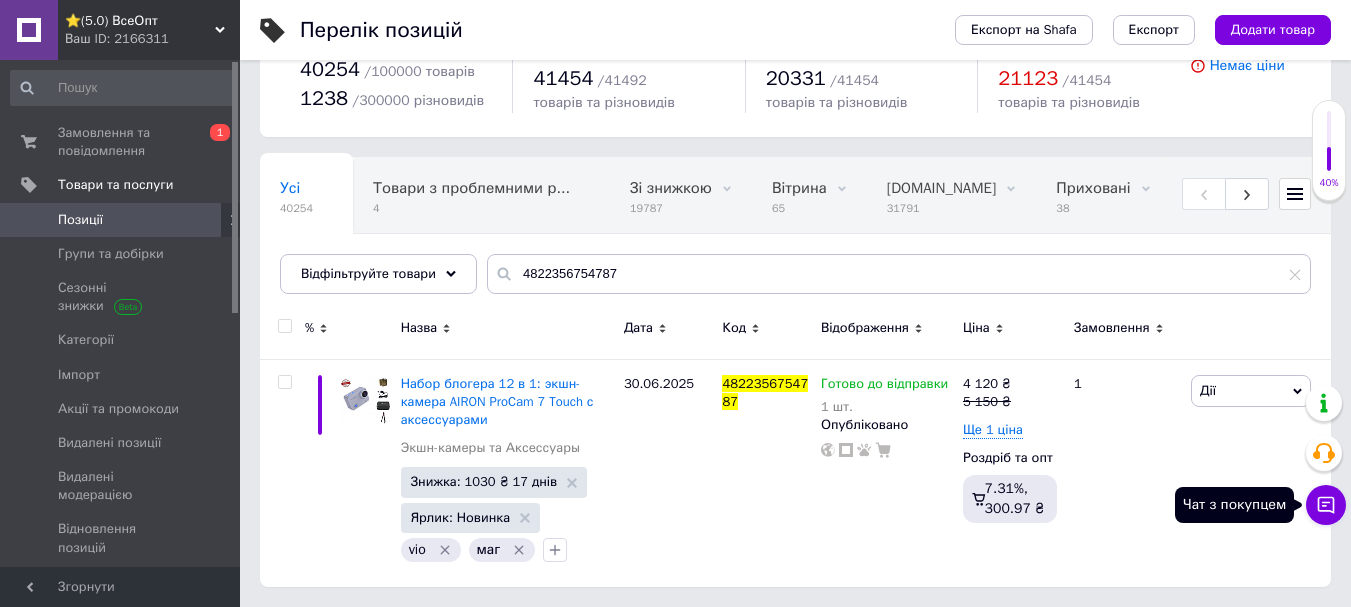 click 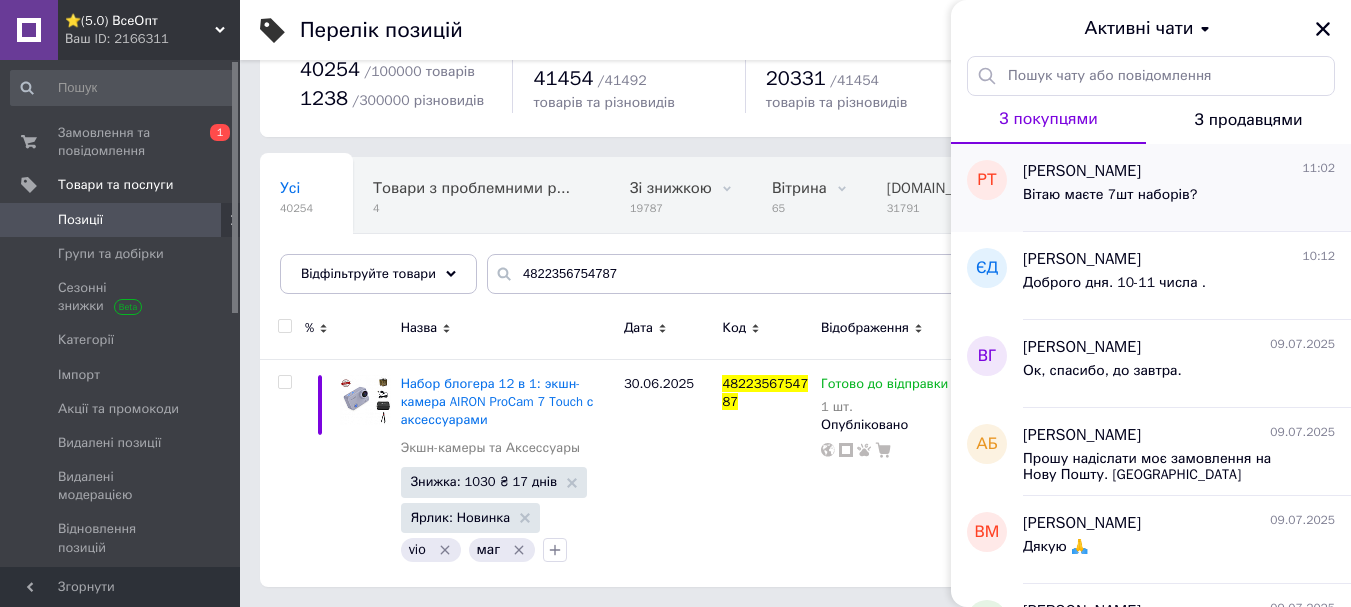 click on "Руслан ТОВУкрспецсистемс" at bounding box center [1082, 171] 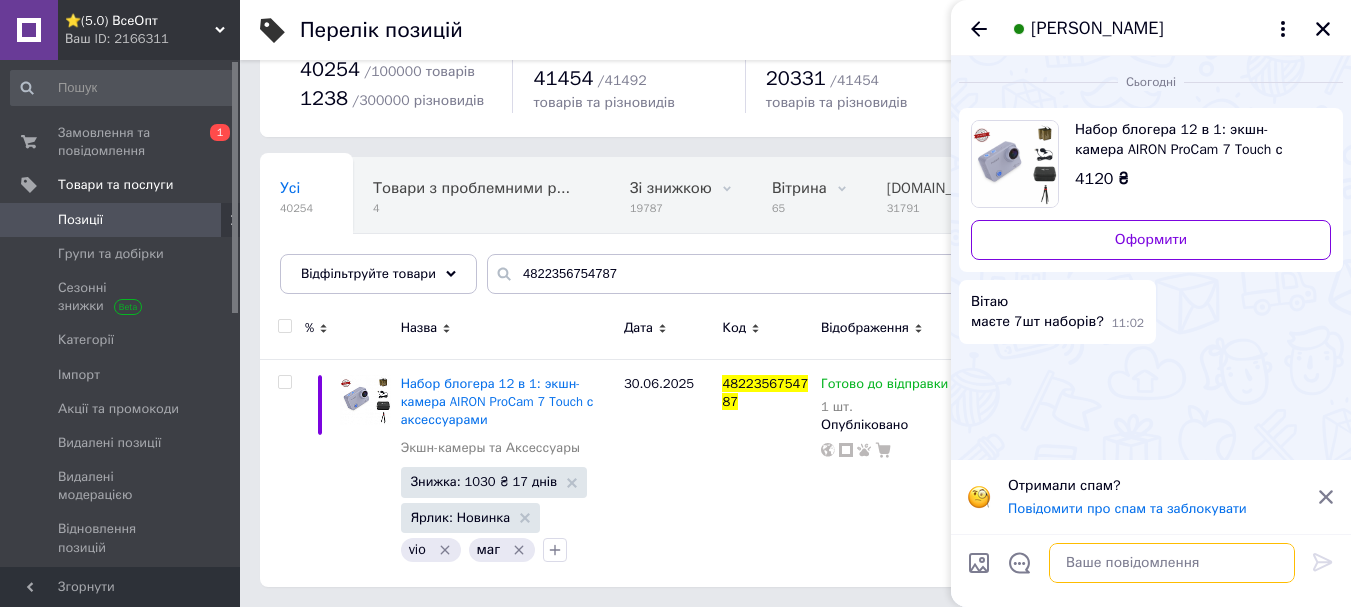 click at bounding box center (1172, 563) 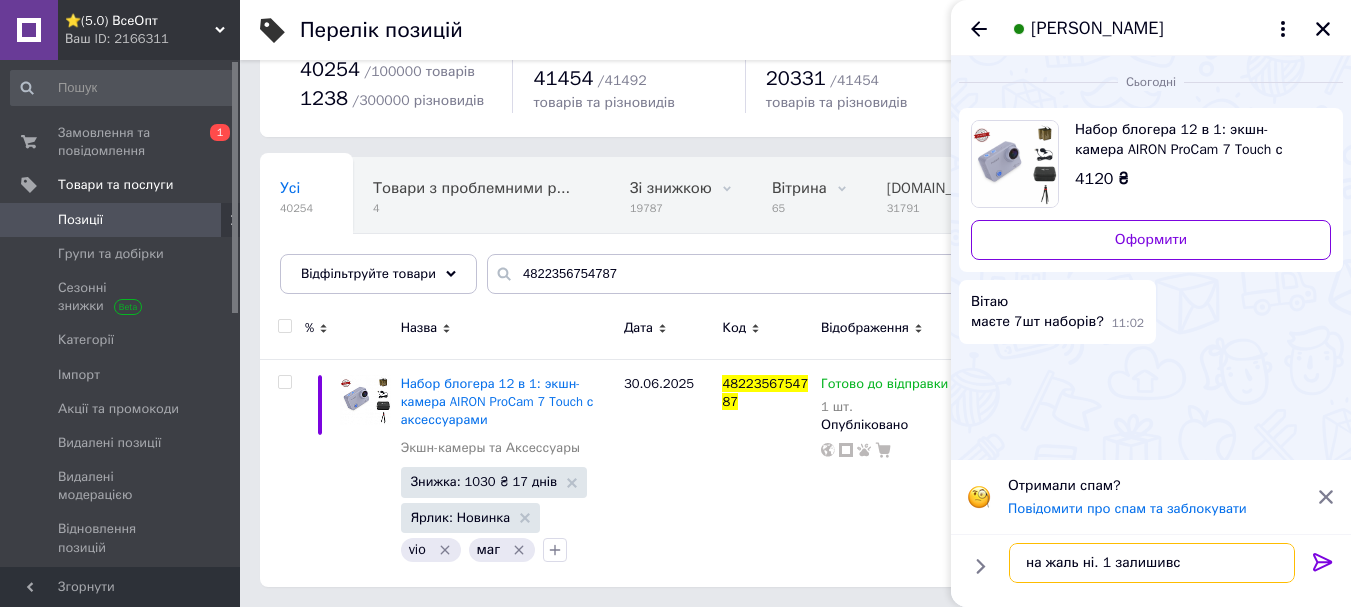 type on "на жаль ні. 1 залишився" 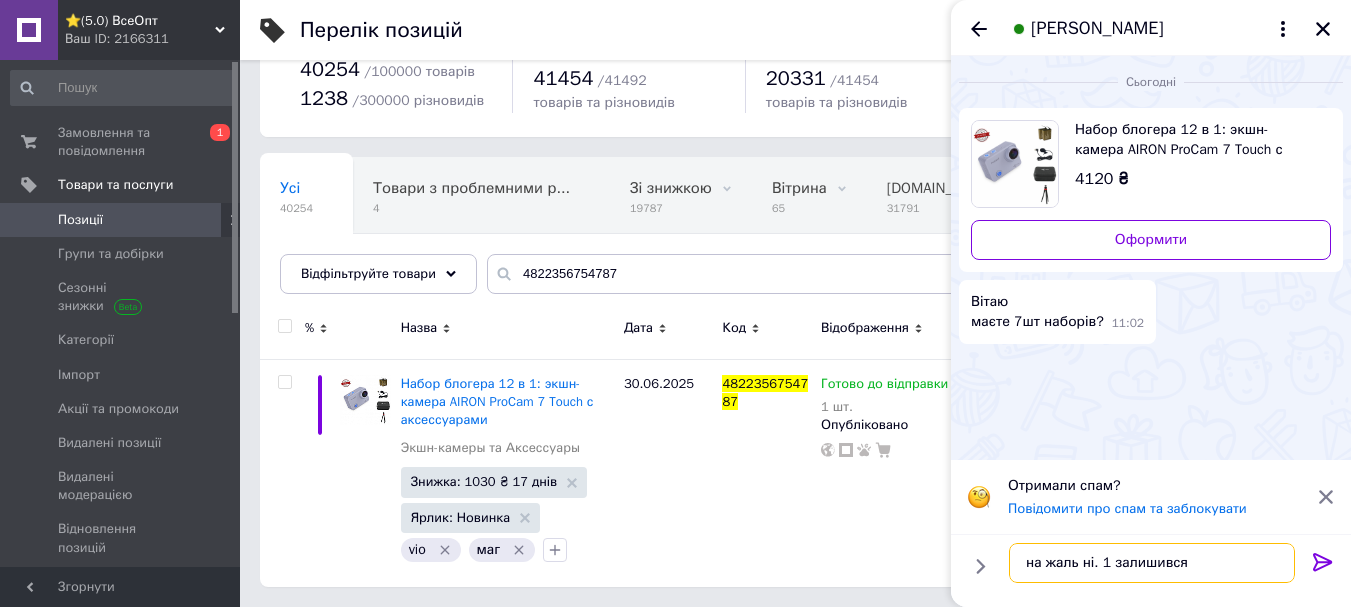 type 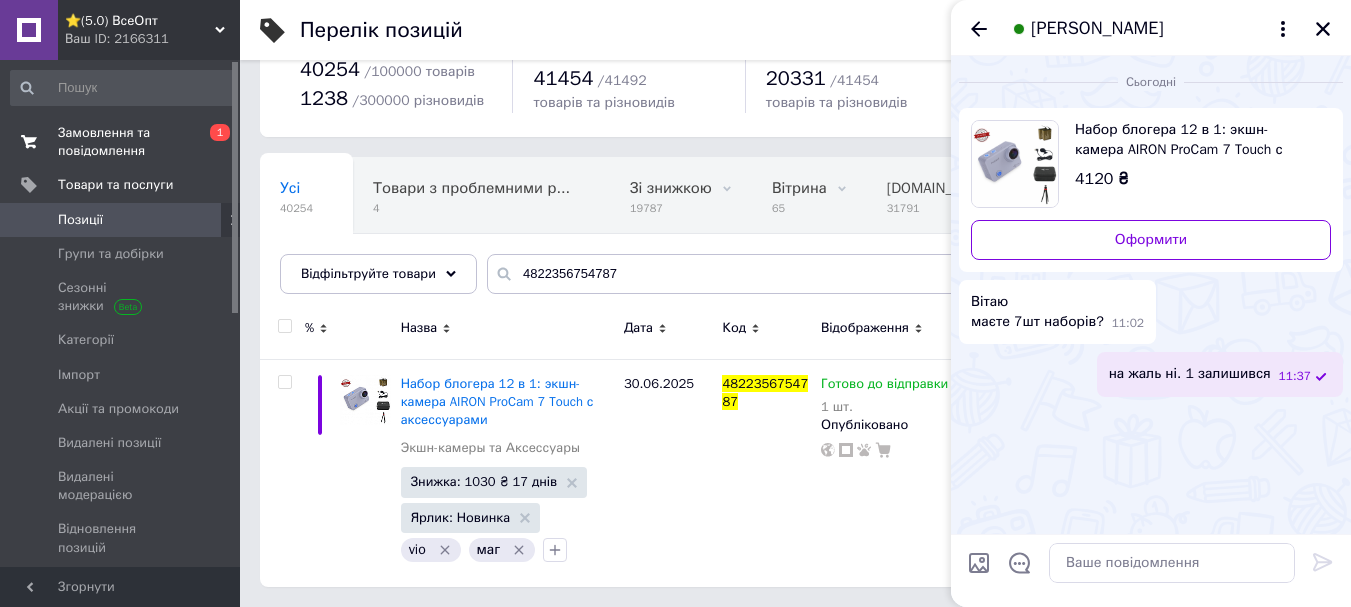 click on "Замовлення та повідомлення" at bounding box center [121, 142] 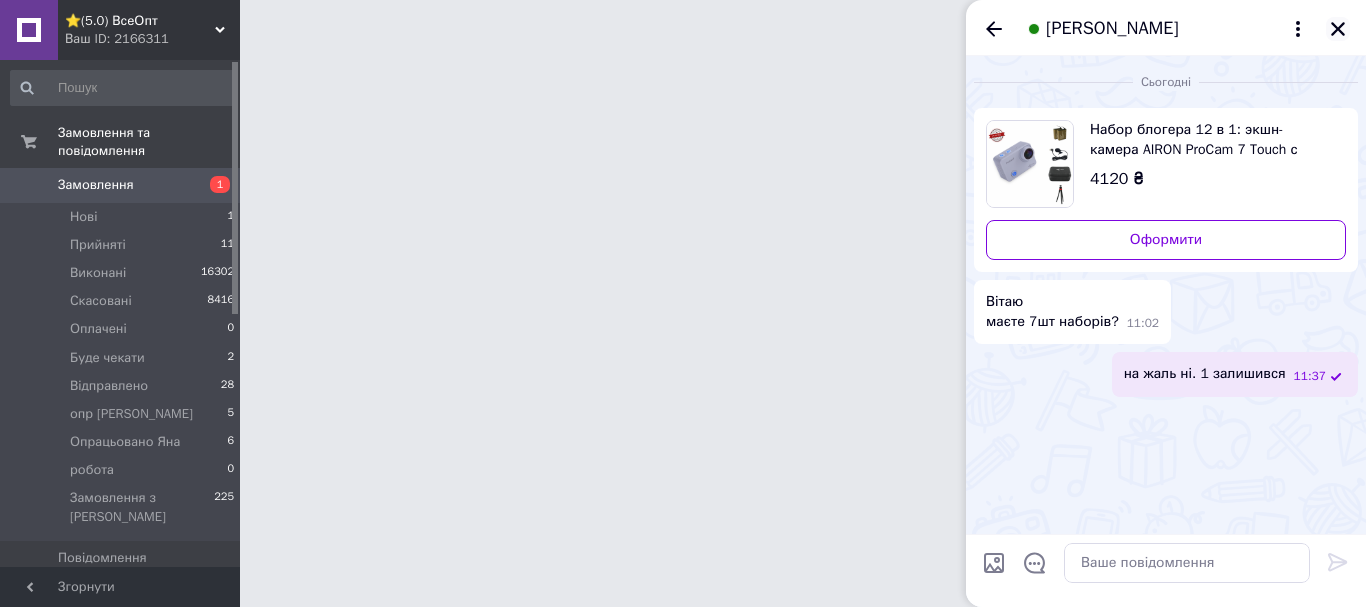 drag, startPoint x: 1340, startPoint y: 29, endPoint x: 869, endPoint y: 184, distance: 495.84875 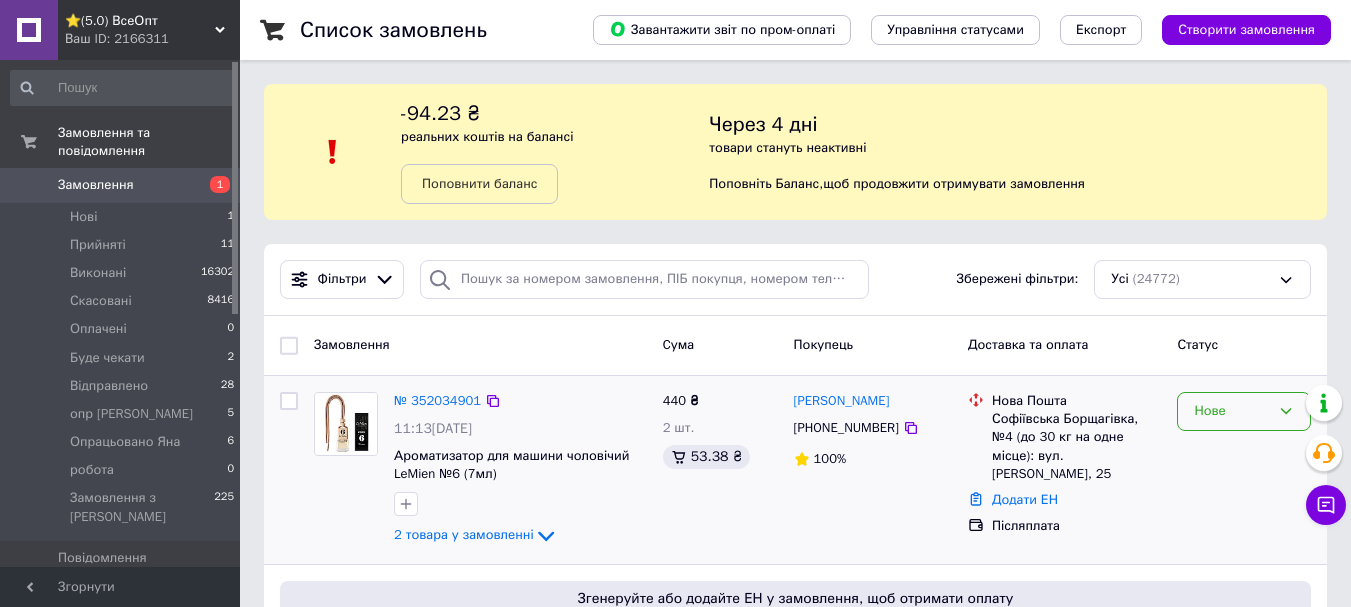 click on "Нове" at bounding box center (1232, 411) 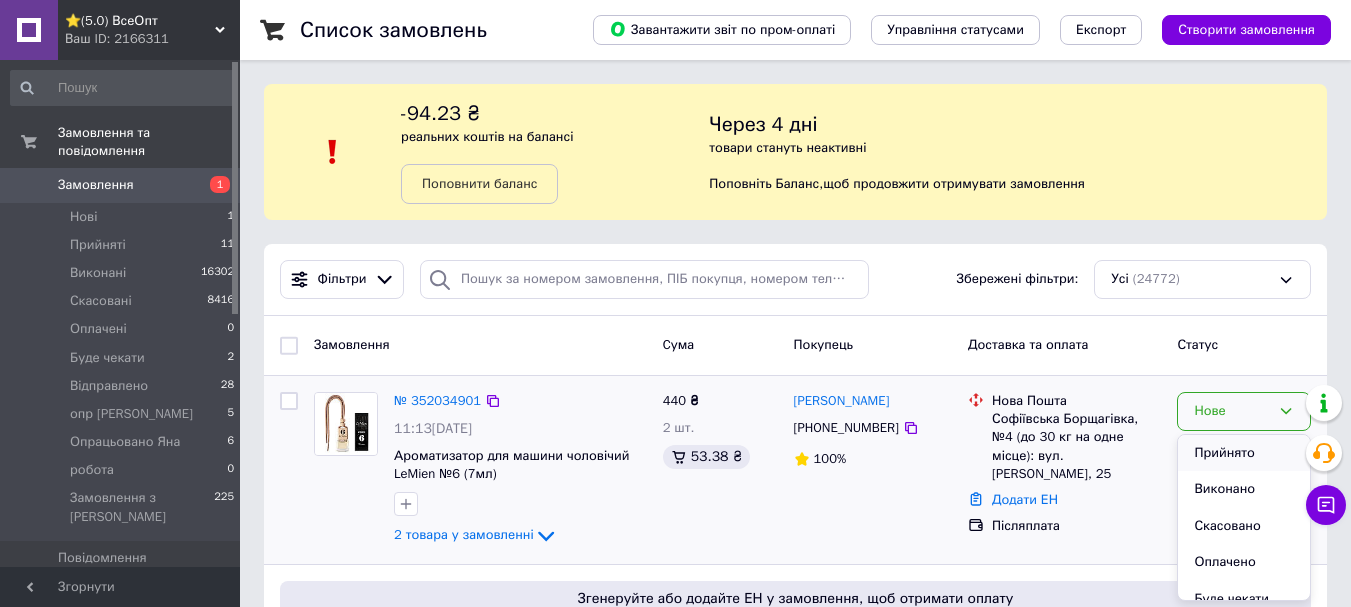 click on "Прийнято" at bounding box center [1244, 453] 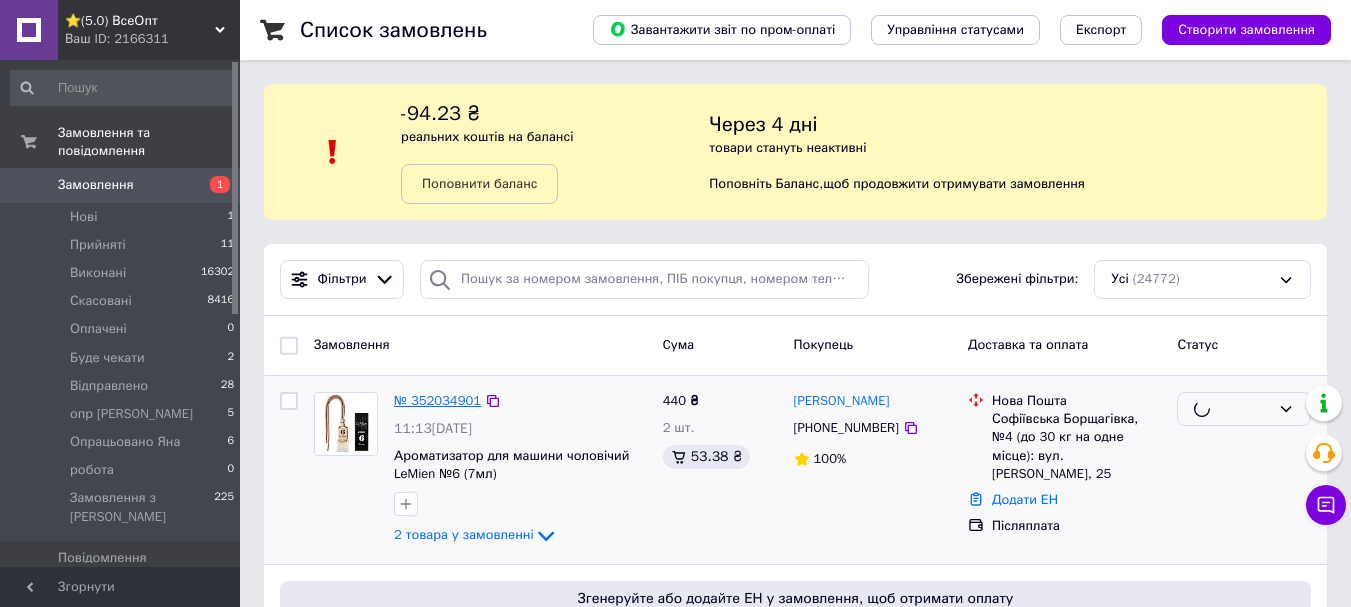 click on "Замовлення Cума Покупець Доставка та оплата Статус № 352034901 11:13, 10.07.2025 Ароматизатор для машини чоловічий LeMien №6 (7мл) 2 товара у замовленні 440 ₴ 2 шт. 53.38 ₴ Стойко Роман +380663694790 100% Нова Пошта Софіївська Борщагівка, №4 (до 30 кг на одне місце): вул. Лесі Українки, 25 Додати ЕН Післяплата Згенеруйте або додайте ЕН у замовлення, щоб отримати оплату № 352024586 10:21, 10.07.2025 Зажим універсальний для GoPro SJCAM XIAOMI 204 ₴ 1 шт. 29.80 ₴ Виктория Гібалова +380664579099 100% Нова Пошта м. Полтава (Полтавська обл.), Поштомат №35247: вул. Ігоря Святославовича Князя, 25 (біля маг. "Климівський") Додати ЕН 139 ₴" at bounding box center (795, 10631) 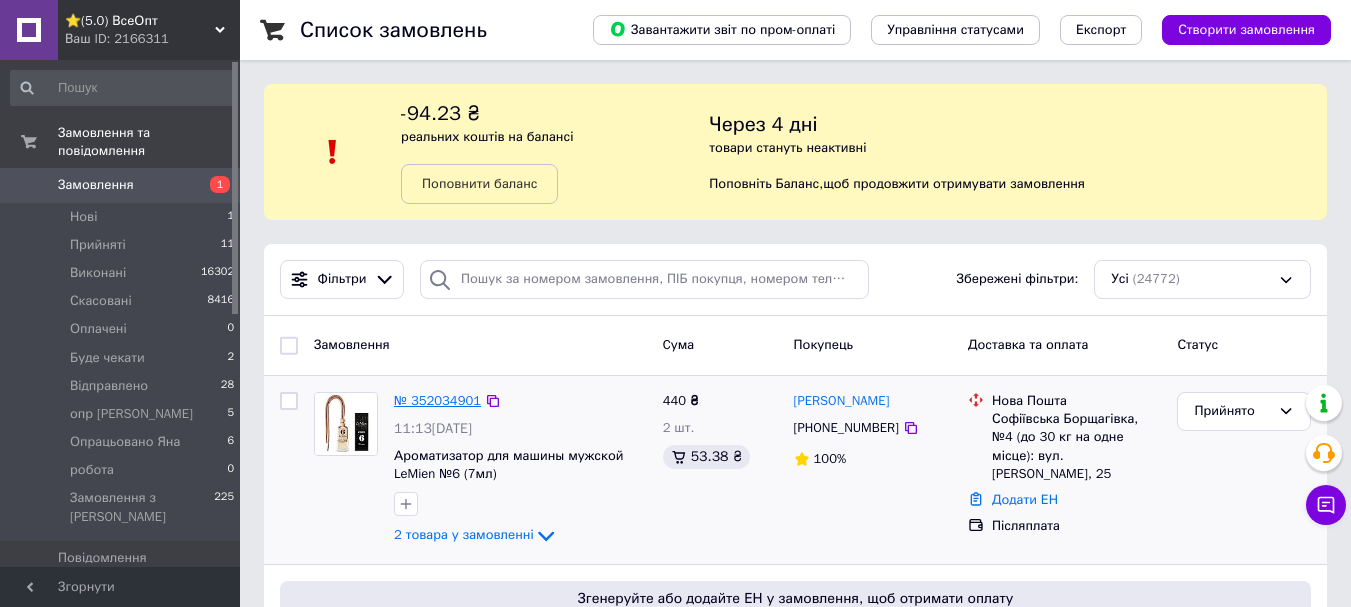 click on "№ 352034901" at bounding box center (437, 400) 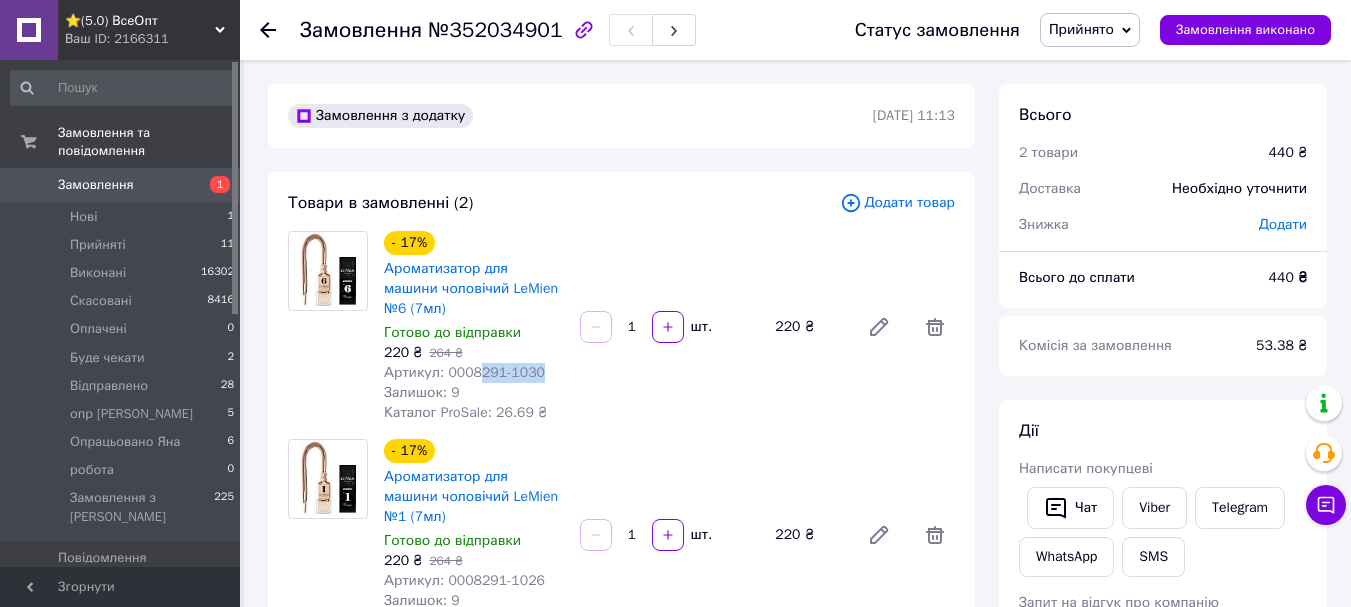 drag, startPoint x: 540, startPoint y: 374, endPoint x: 475, endPoint y: 370, distance: 65.12296 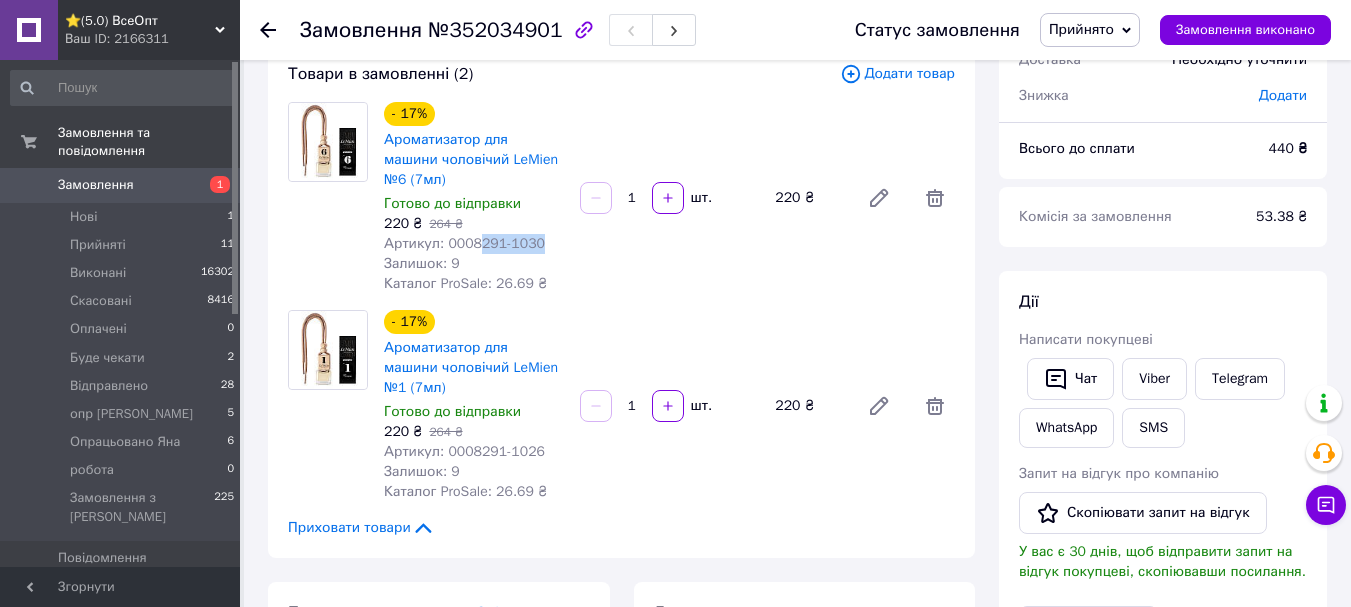scroll, scrollTop: 100, scrollLeft: 0, axis: vertical 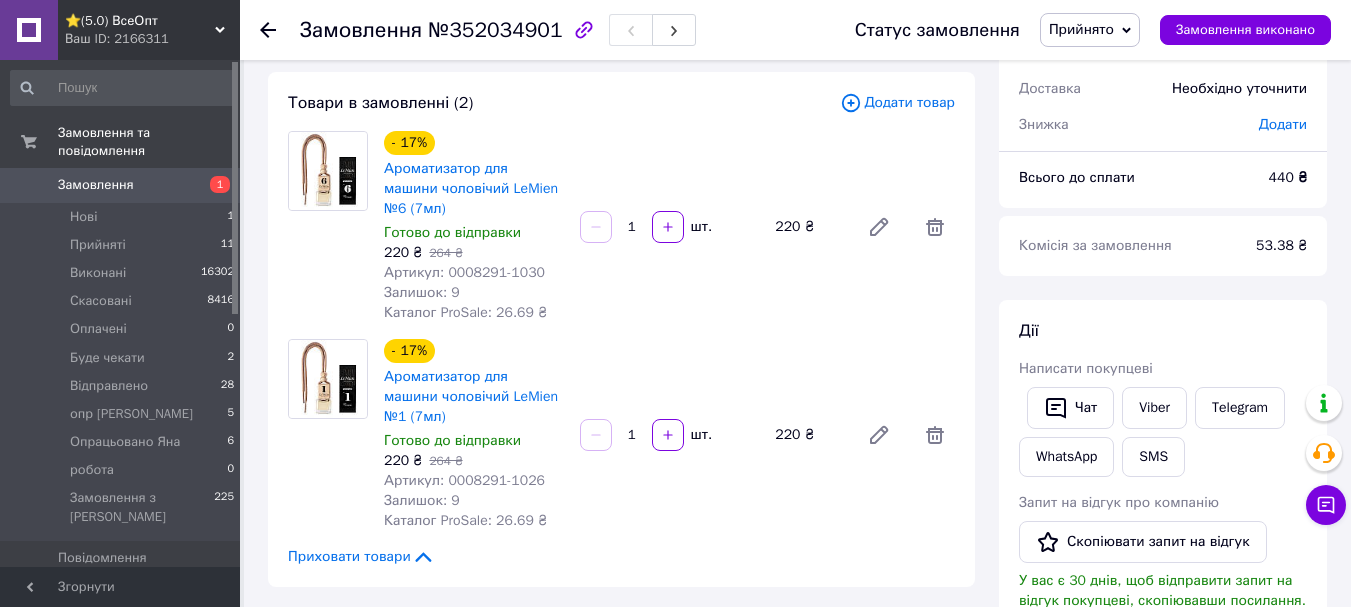 drag, startPoint x: 443, startPoint y: 207, endPoint x: 423, endPoint y: 213, distance: 20.880613 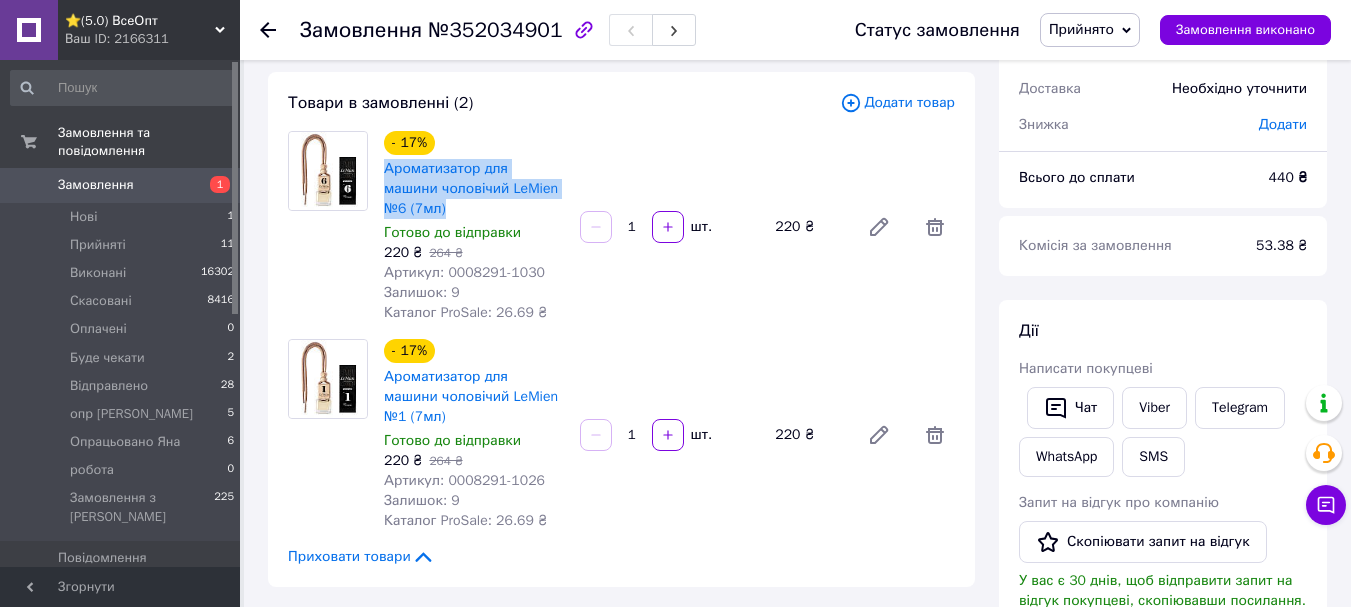 copy on "Ароматизатор для машини чоловічий LeMien №6 (7мл)" 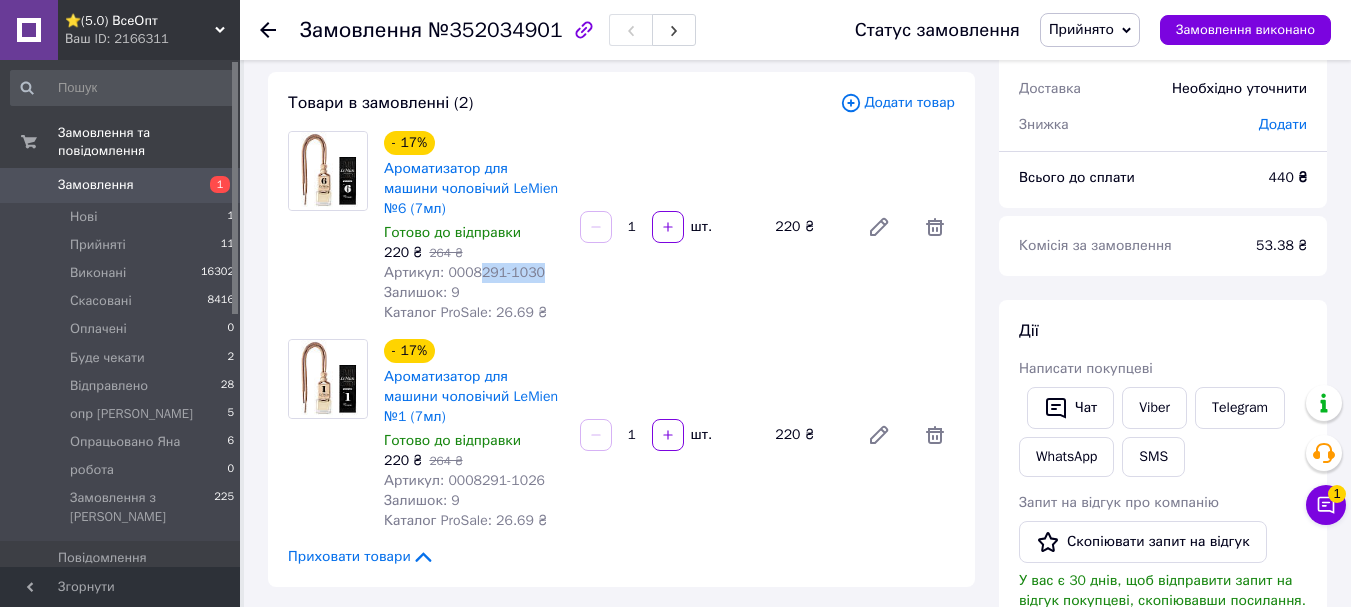 drag, startPoint x: 541, startPoint y: 276, endPoint x: 472, endPoint y: 277, distance: 69.00725 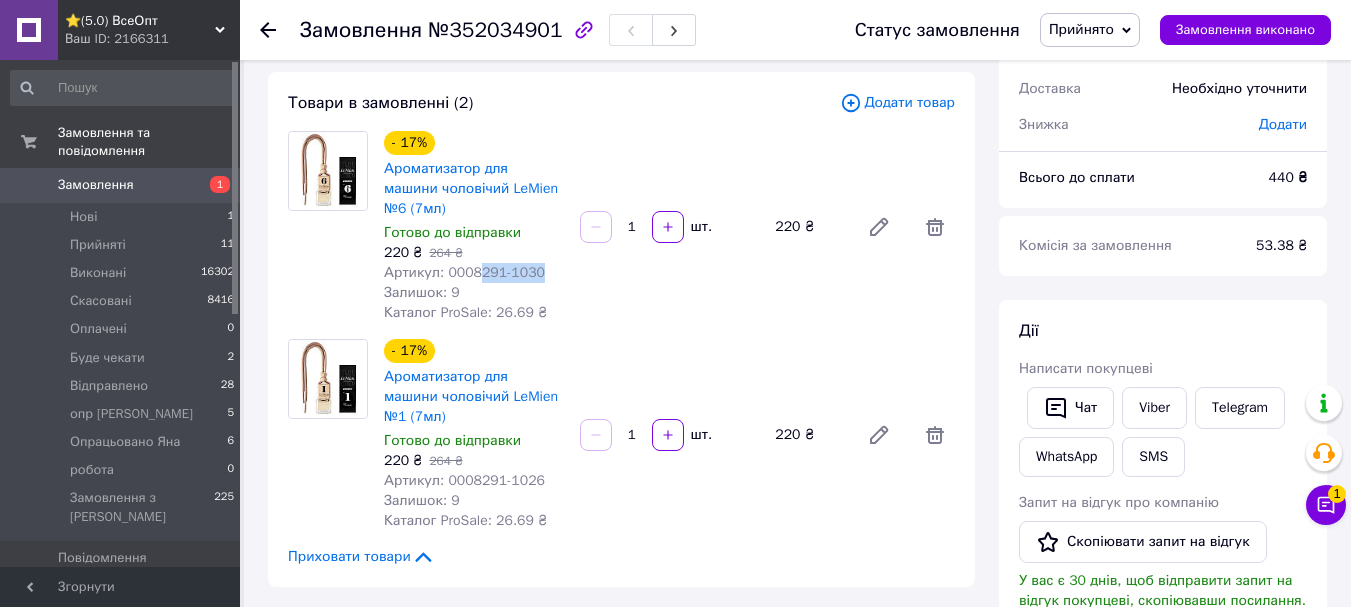 click on "Артикул: 0008291-1030" at bounding box center (474, 273) 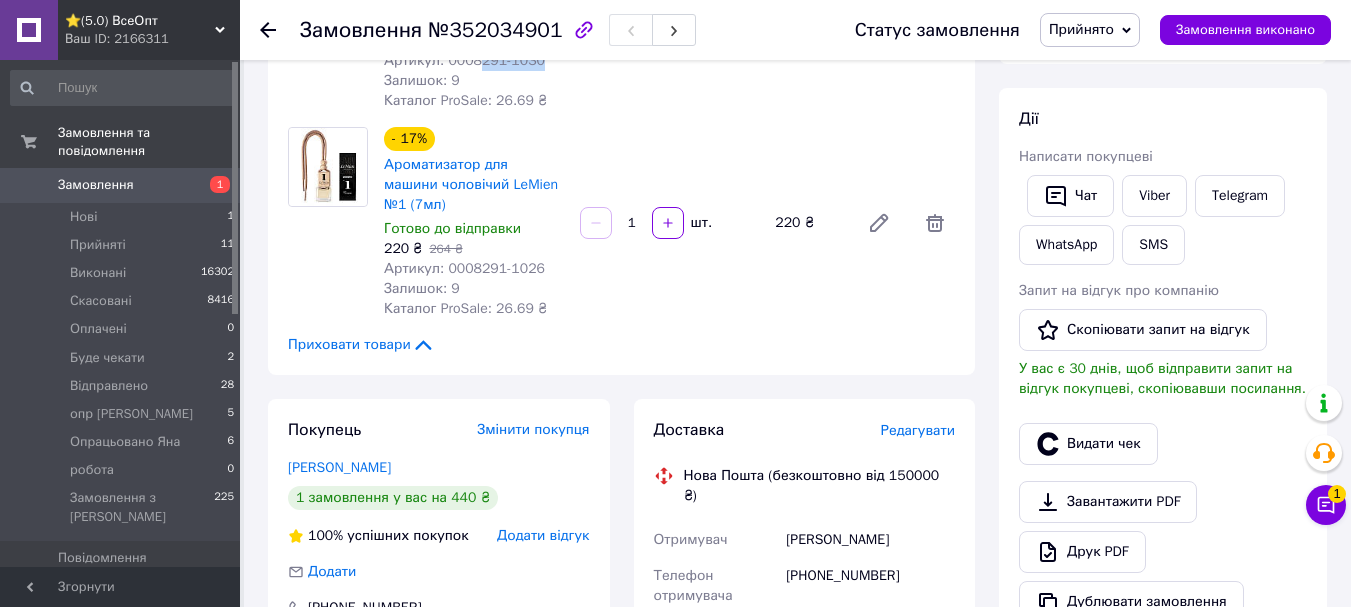 scroll, scrollTop: 300, scrollLeft: 0, axis: vertical 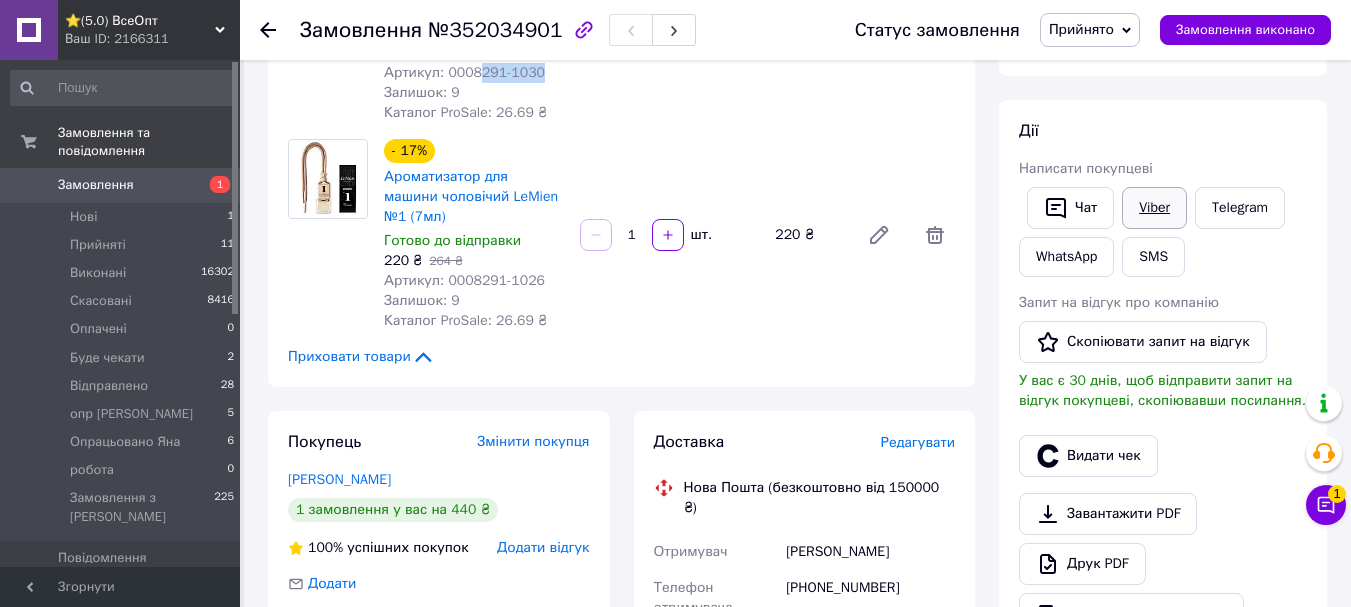 click on "Viber" at bounding box center [1154, 208] 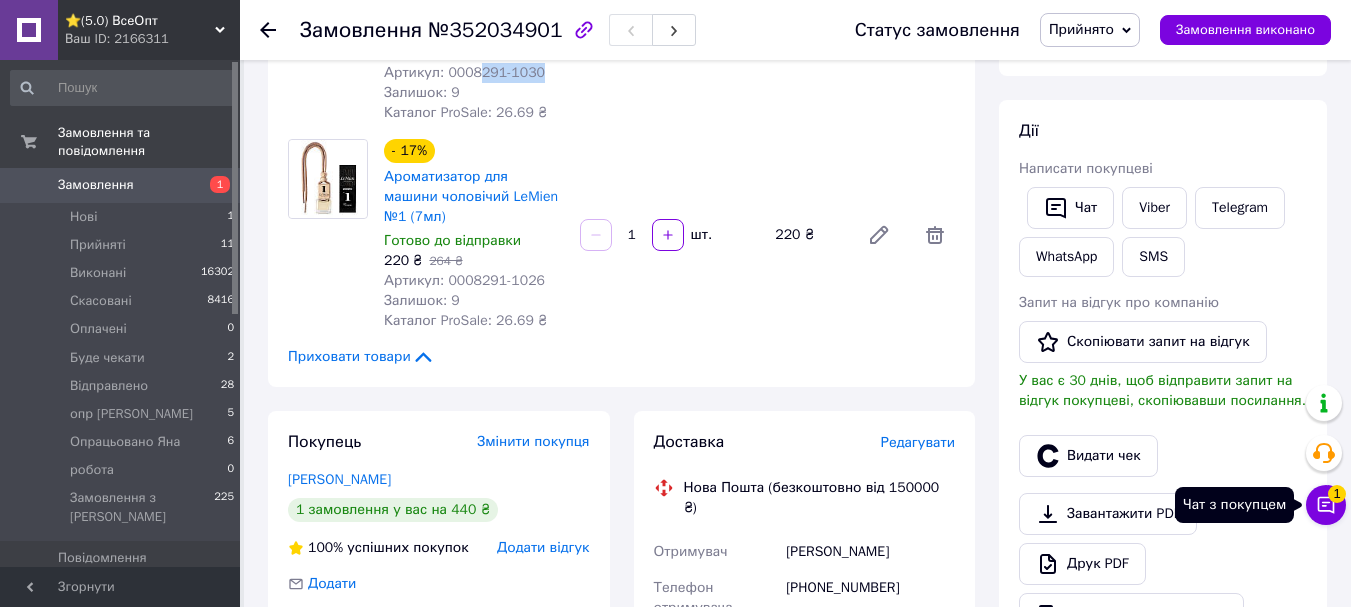 drag, startPoint x: 1316, startPoint y: 514, endPoint x: 1281, endPoint y: 415, distance: 105.00476 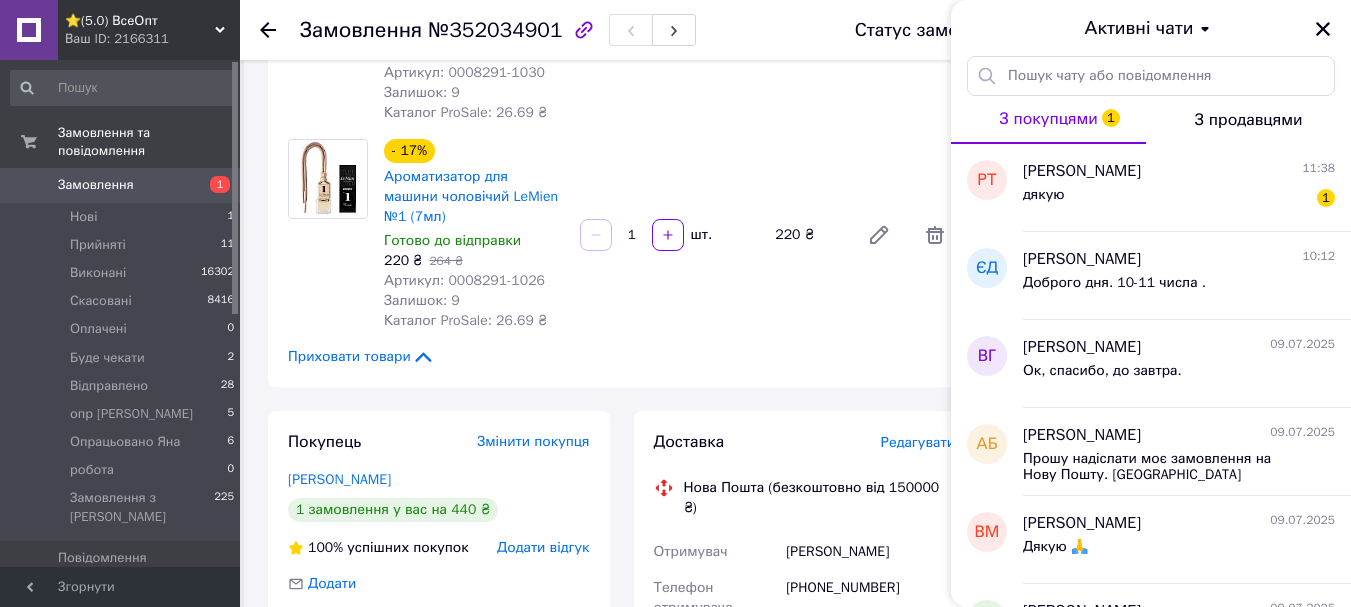 click on "Товари в замовленні (2) Додати товар - 17% Ароматизатор для машини чоловічий LeMien №6 (7мл) Готово до відправки 220 ₴   264 ₴ Артикул: 0008291-1030 Залишок: 9 Каталог ProSale: 26.69 ₴  1   шт. 220 ₴ - 17% Ароматизатор для машини чоловічий LeMien №1 (7мл) Готово до відправки 220 ₴   264 ₴ Артикул: 0008291-1026 Залишок: 9 Каталог ProSale: 26.69 ₴  1   шт. 220 ₴ Приховати товари" at bounding box center (621, 129) 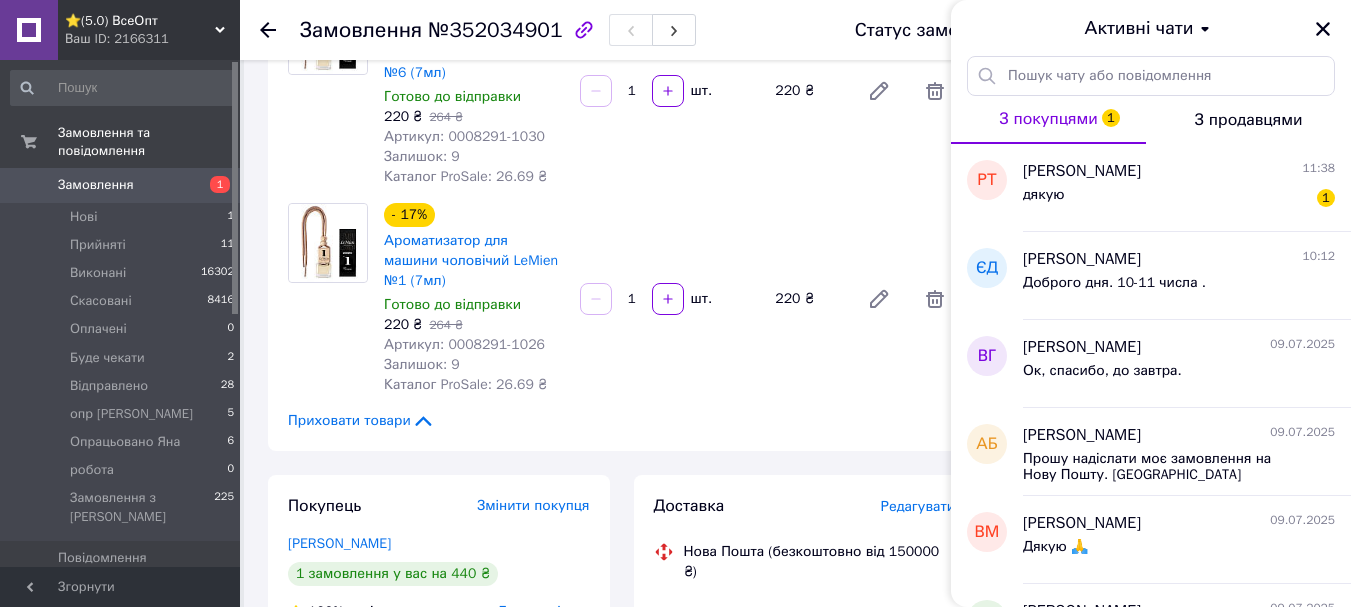 scroll, scrollTop: 200, scrollLeft: 0, axis: vertical 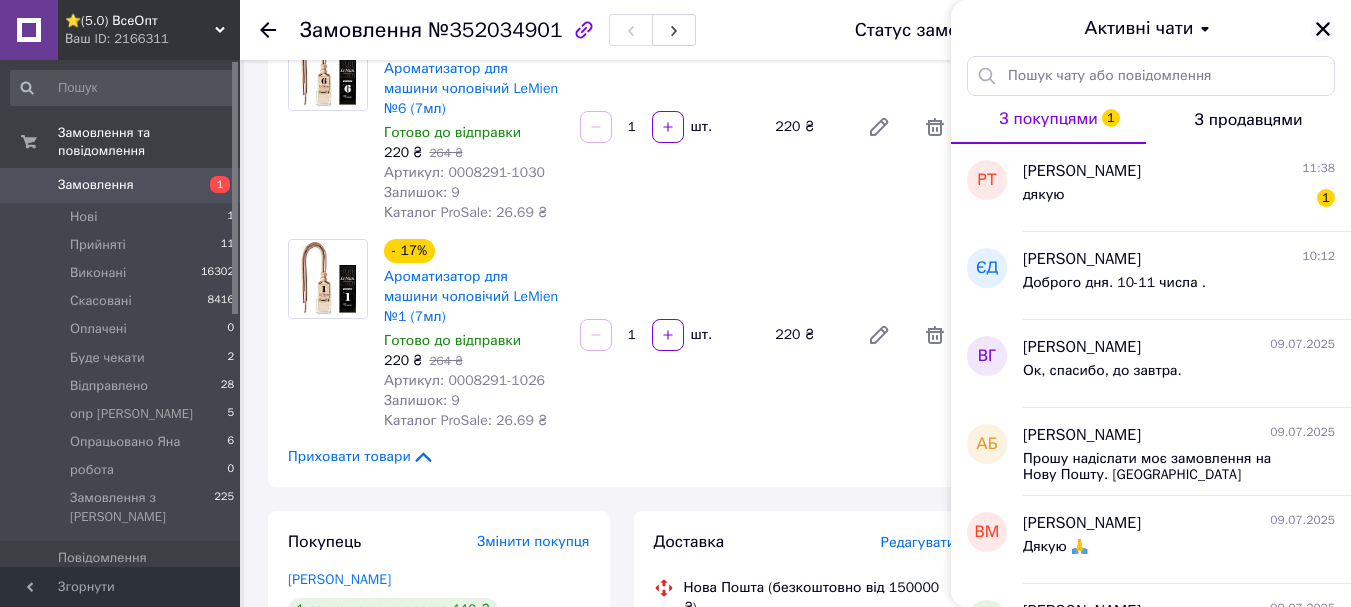 click 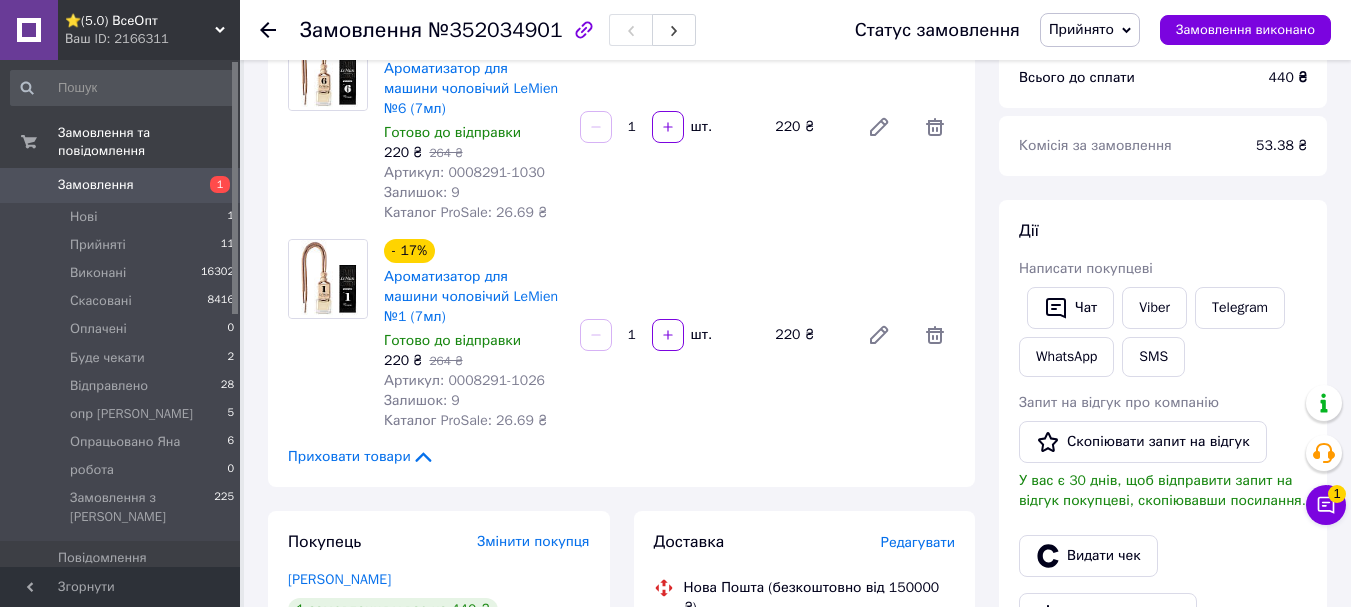 click on "Прийнято" at bounding box center [1081, 29] 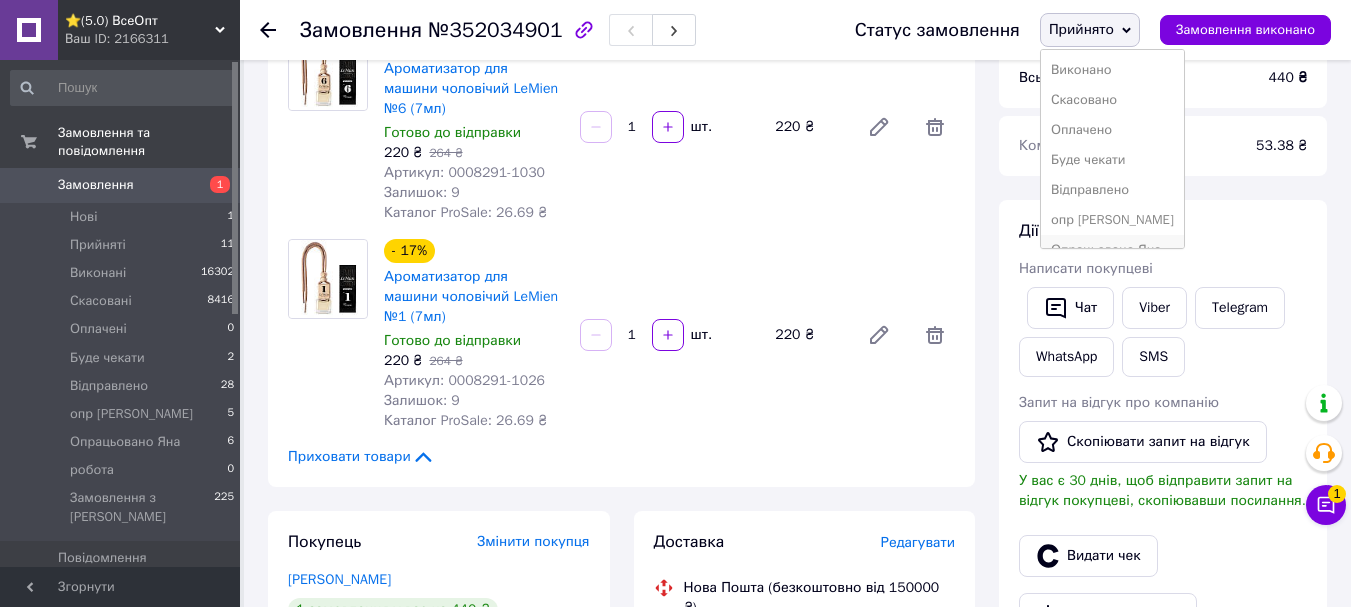 scroll, scrollTop: 52, scrollLeft: 0, axis: vertical 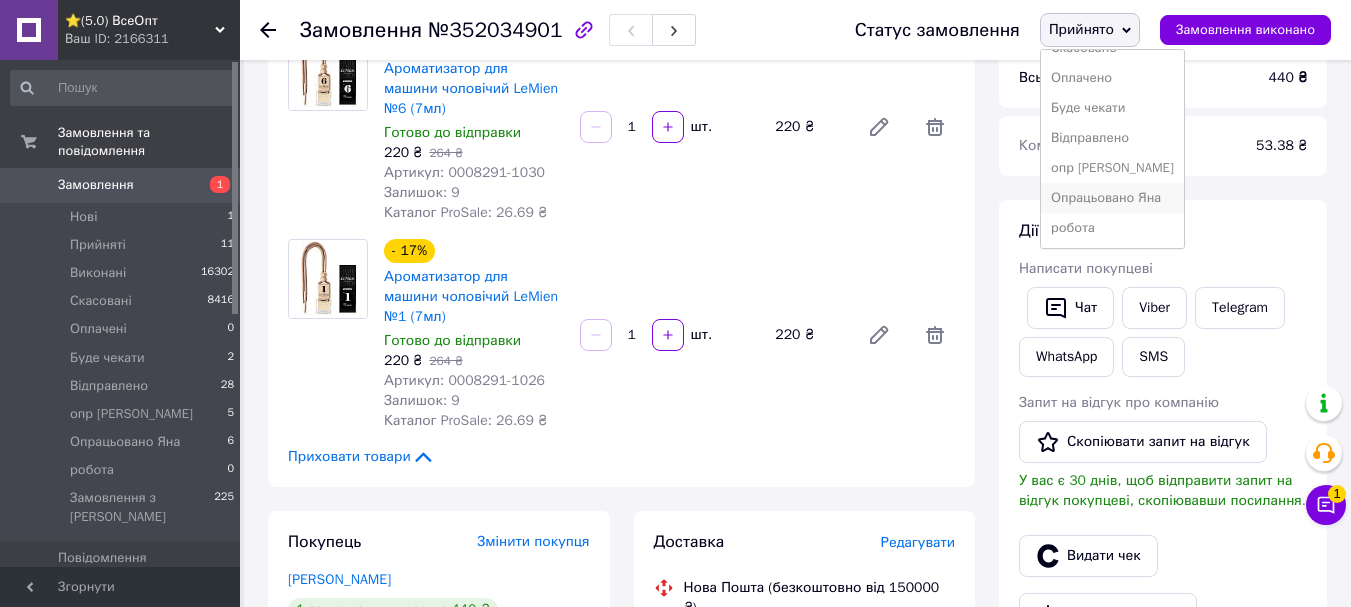 click on "Опрацьовано  Яна" at bounding box center [1112, 198] 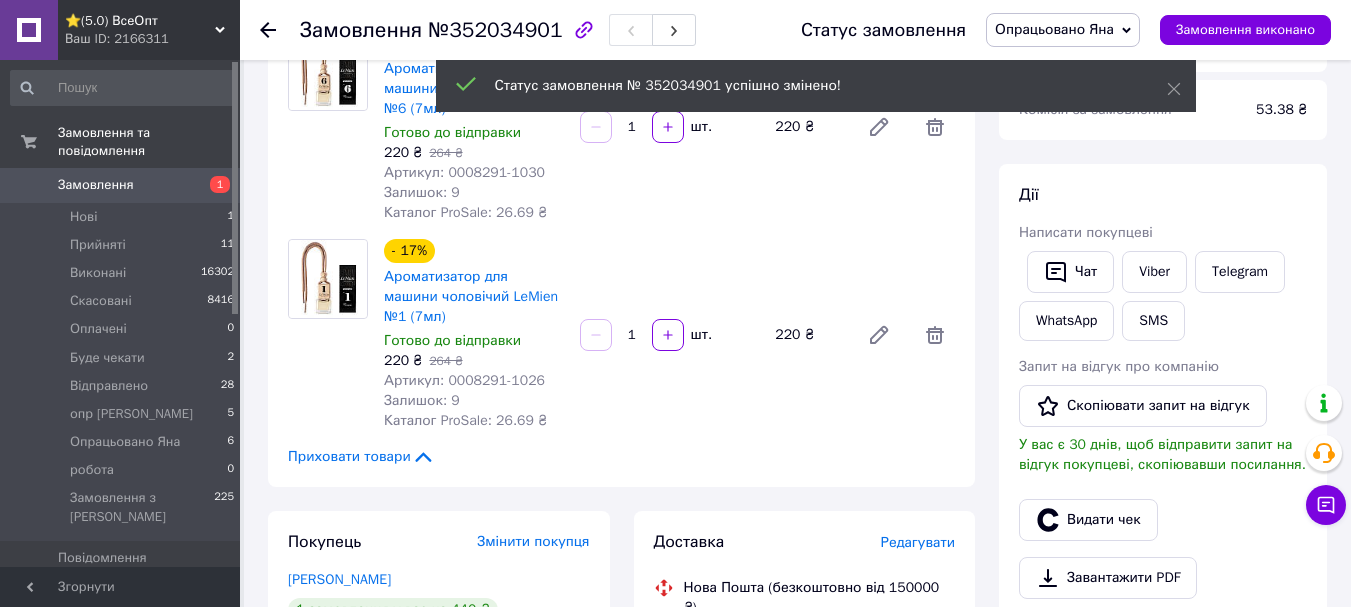 click on "Прийняті" at bounding box center (98, 245) 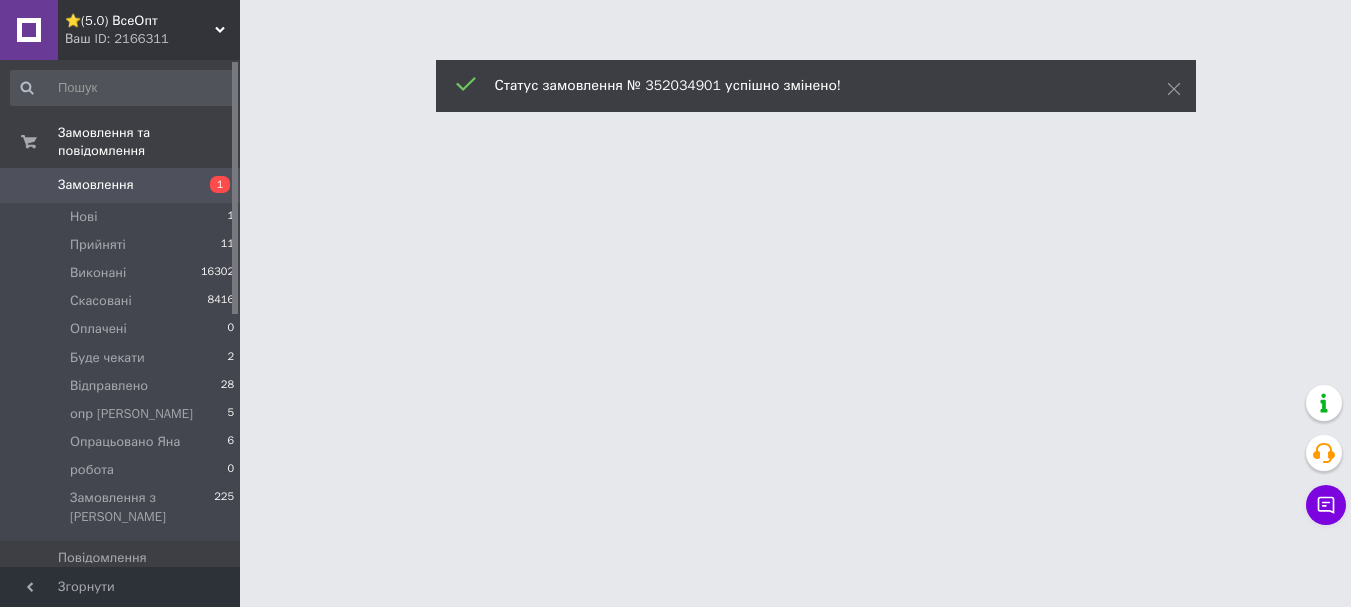 scroll, scrollTop: 0, scrollLeft: 0, axis: both 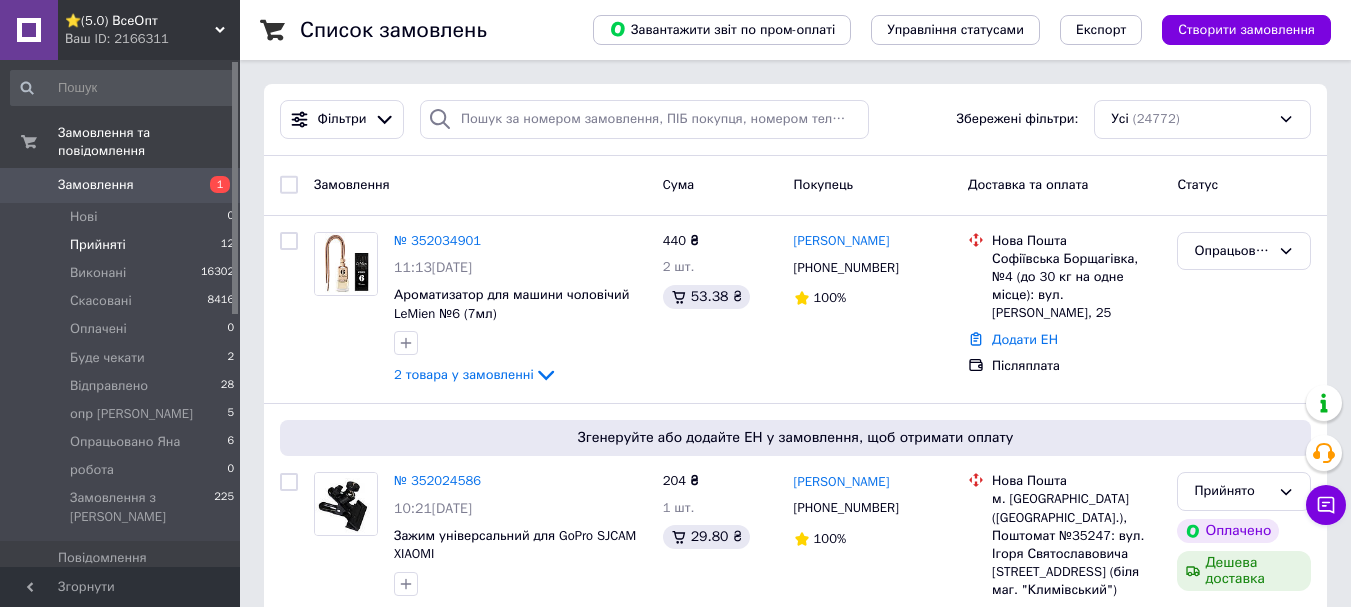 click on "Прийняті" at bounding box center [98, 245] 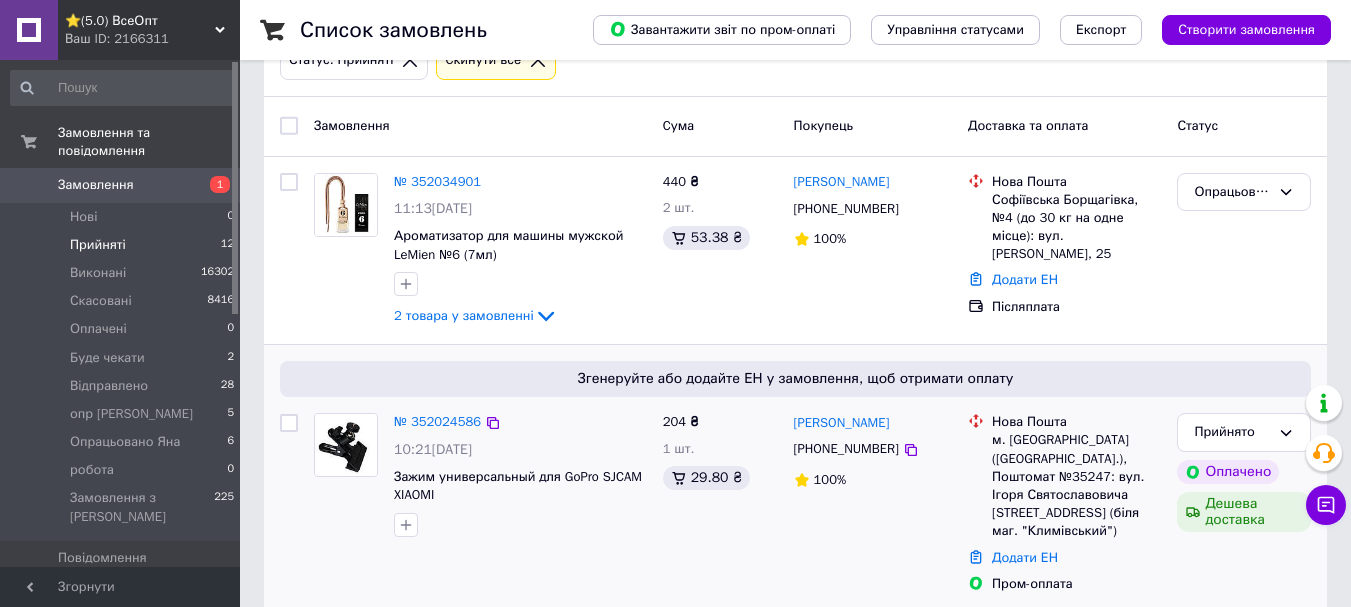 scroll, scrollTop: 300, scrollLeft: 0, axis: vertical 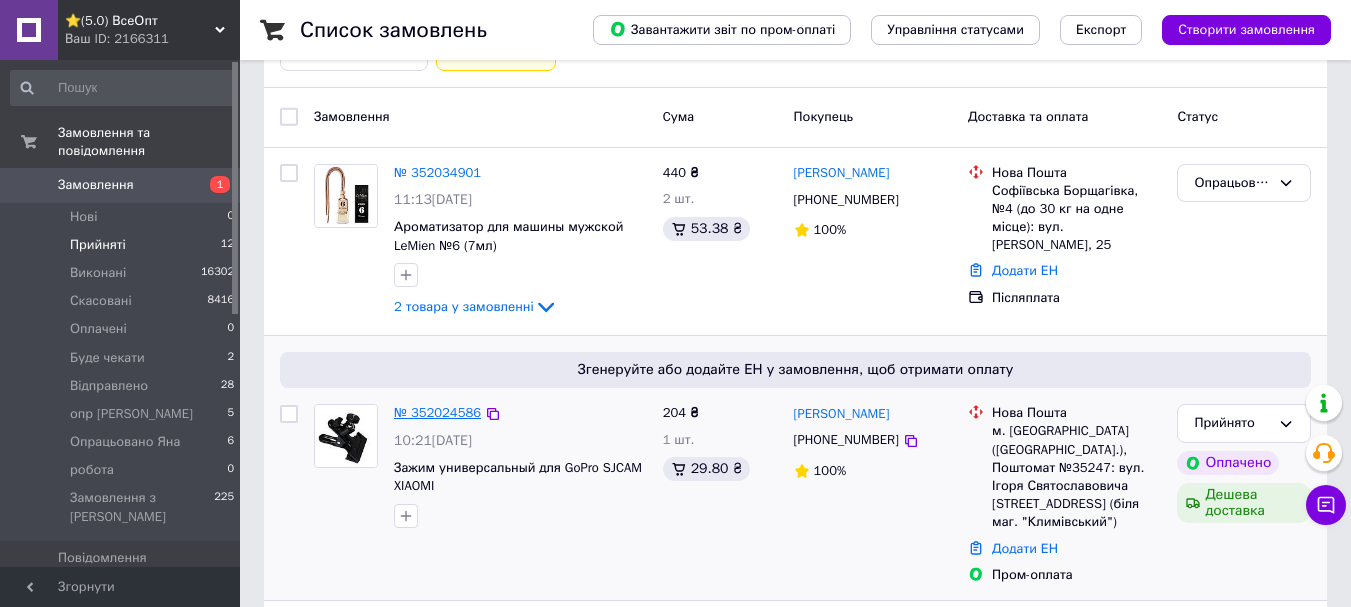 click on "№ 352024586" at bounding box center (437, 412) 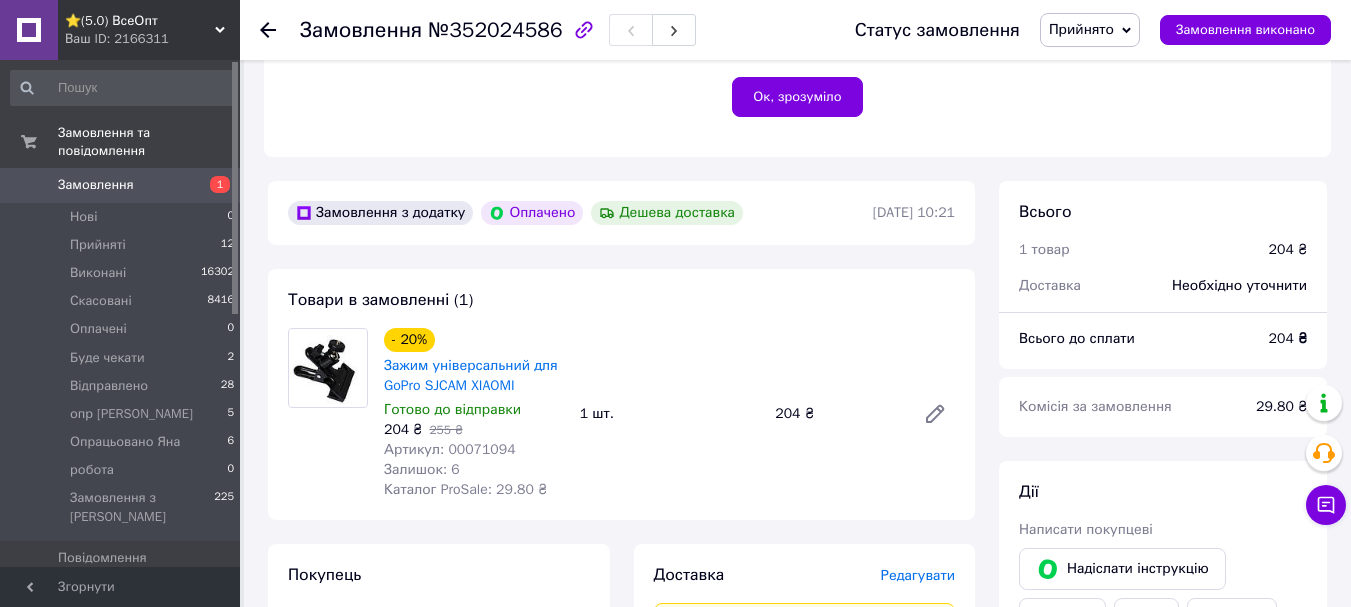 scroll, scrollTop: 700, scrollLeft: 0, axis: vertical 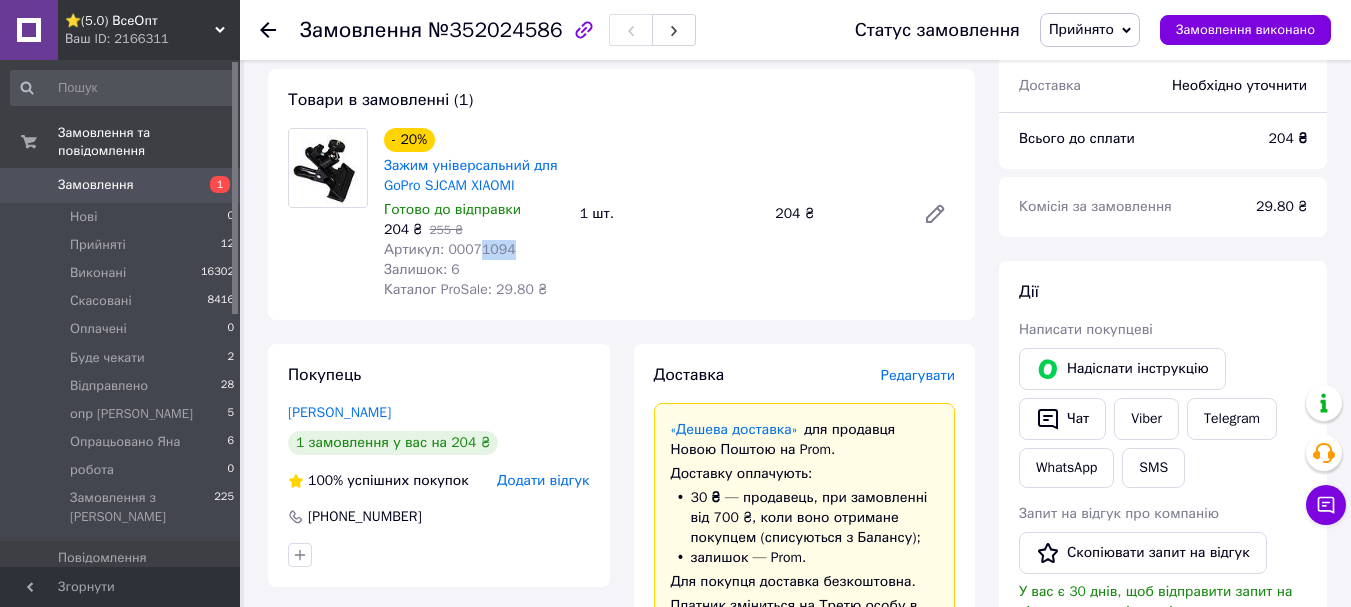 drag, startPoint x: 519, startPoint y: 233, endPoint x: 474, endPoint y: 228, distance: 45.276924 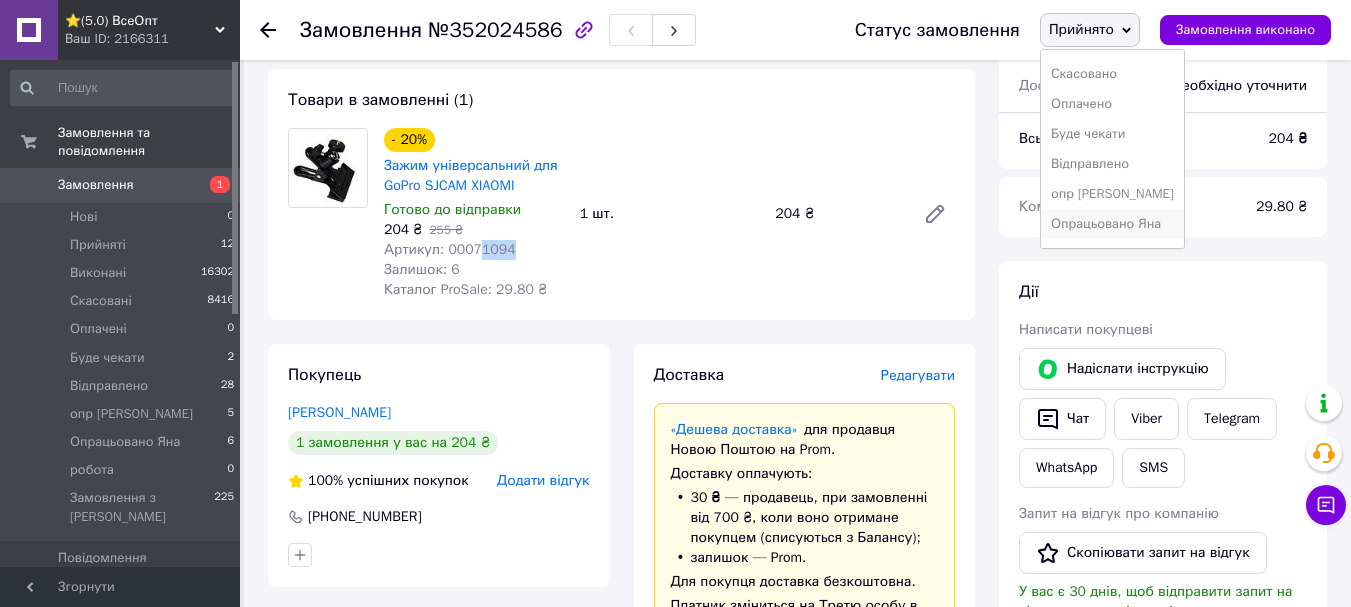 scroll, scrollTop: 52, scrollLeft: 0, axis: vertical 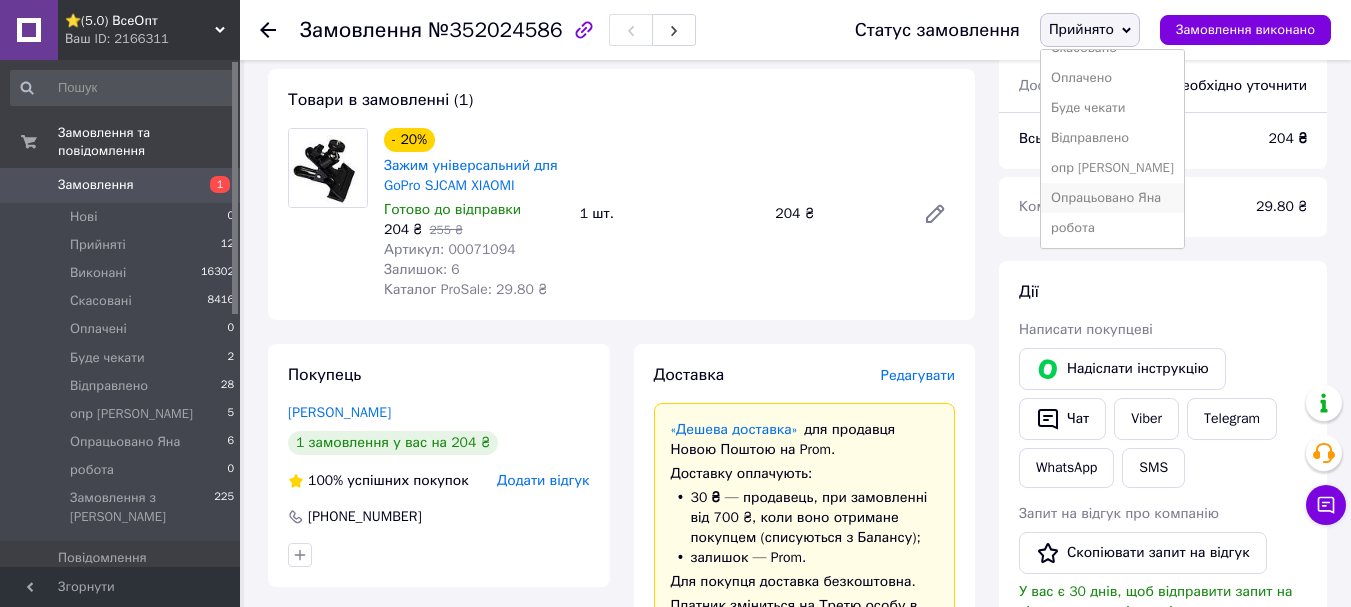 click on "Опрацьовано  Яна" at bounding box center [1112, 198] 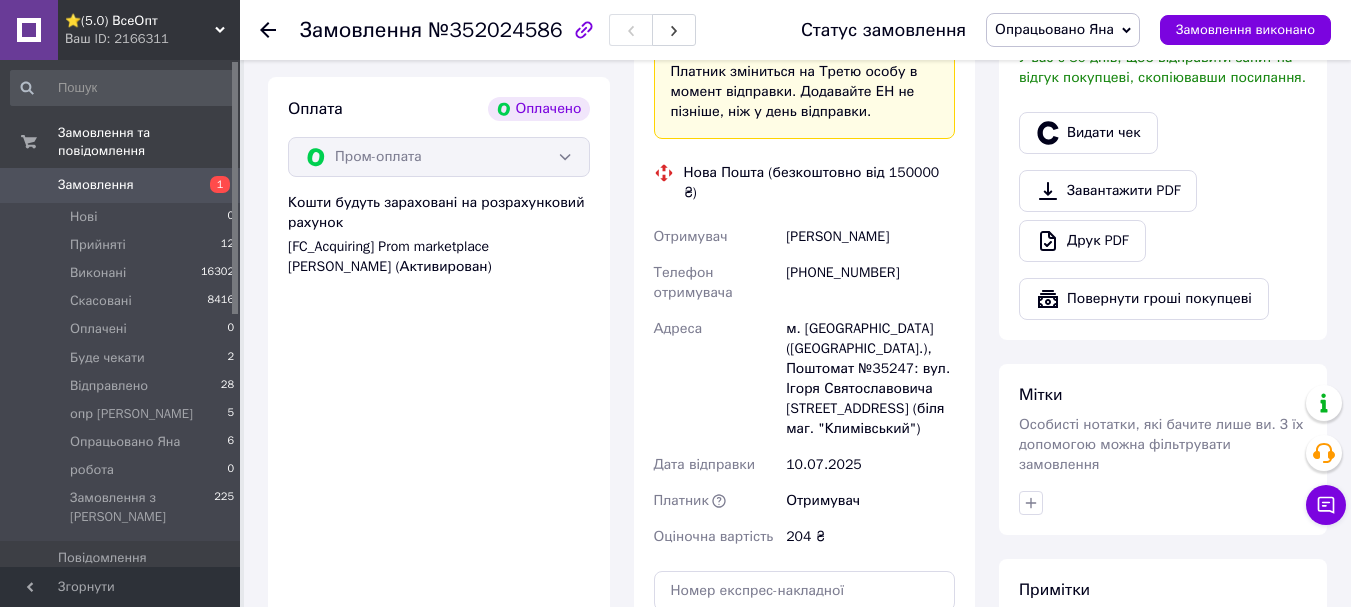scroll, scrollTop: 1000, scrollLeft: 0, axis: vertical 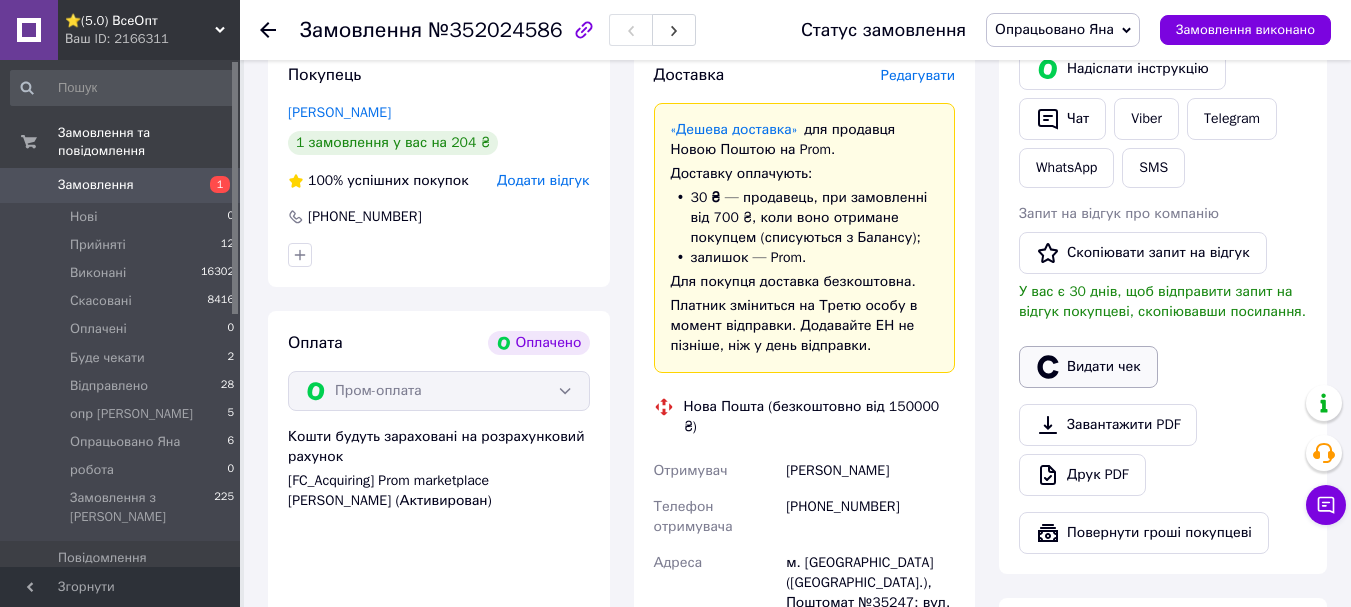 click on "Видати чек" at bounding box center [1088, 367] 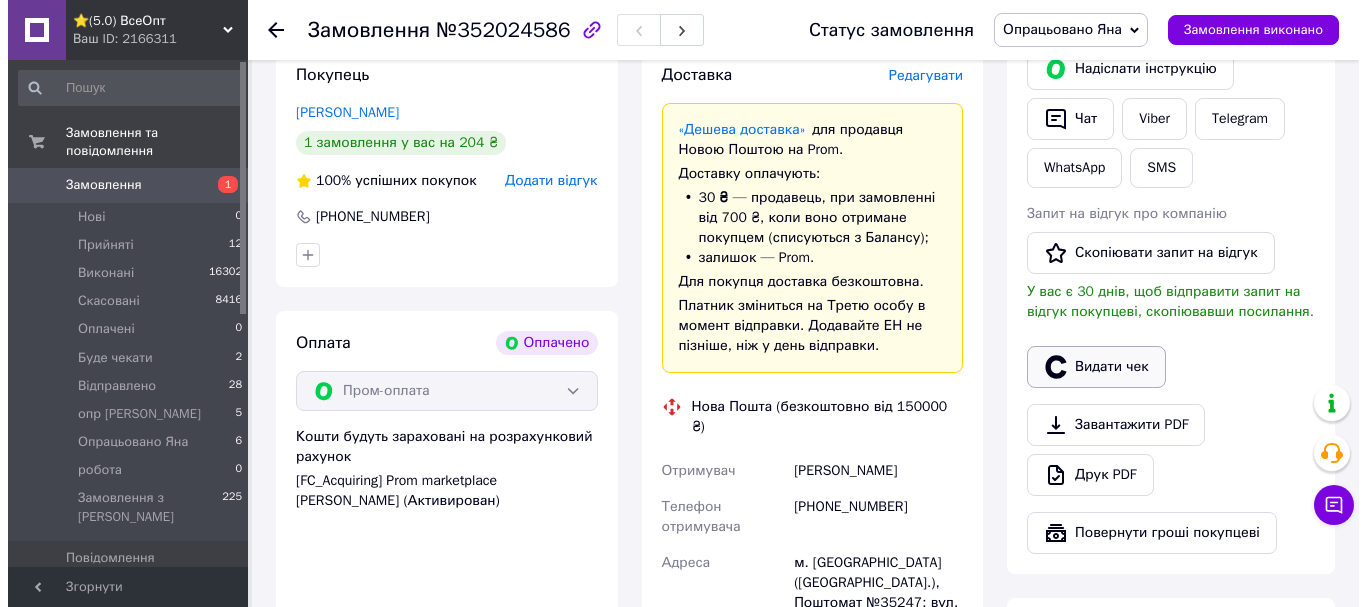 scroll, scrollTop: 980, scrollLeft: 0, axis: vertical 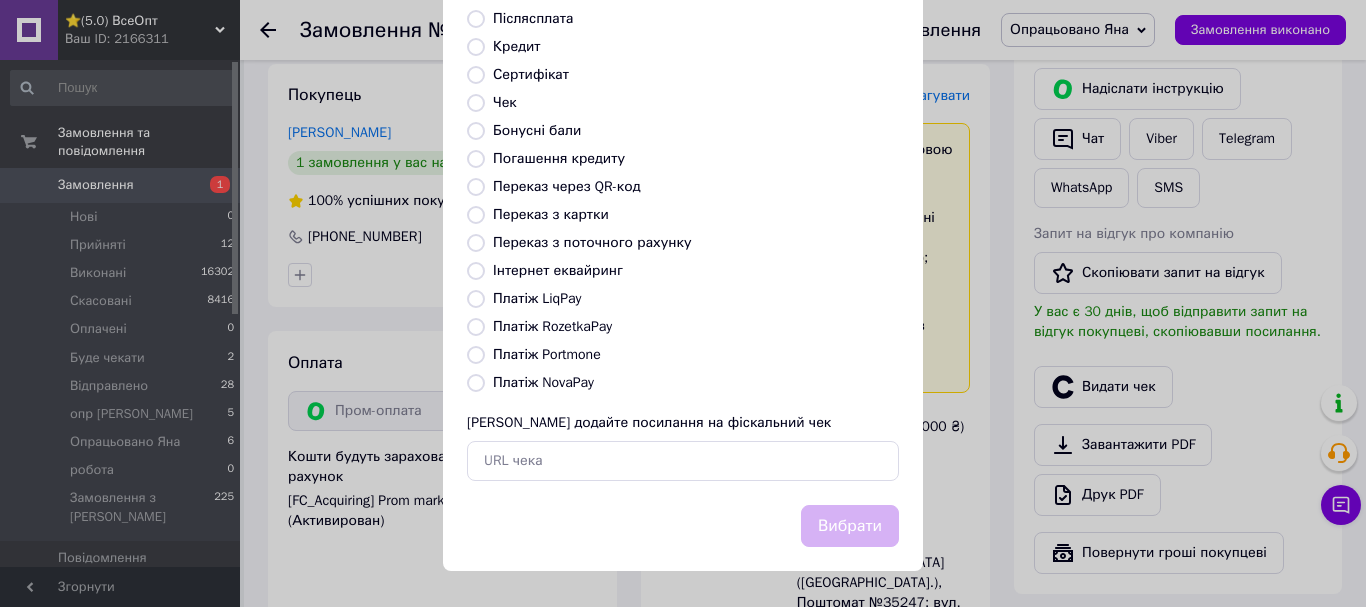 click on "Платіж RozetkaPay" at bounding box center [476, 327] 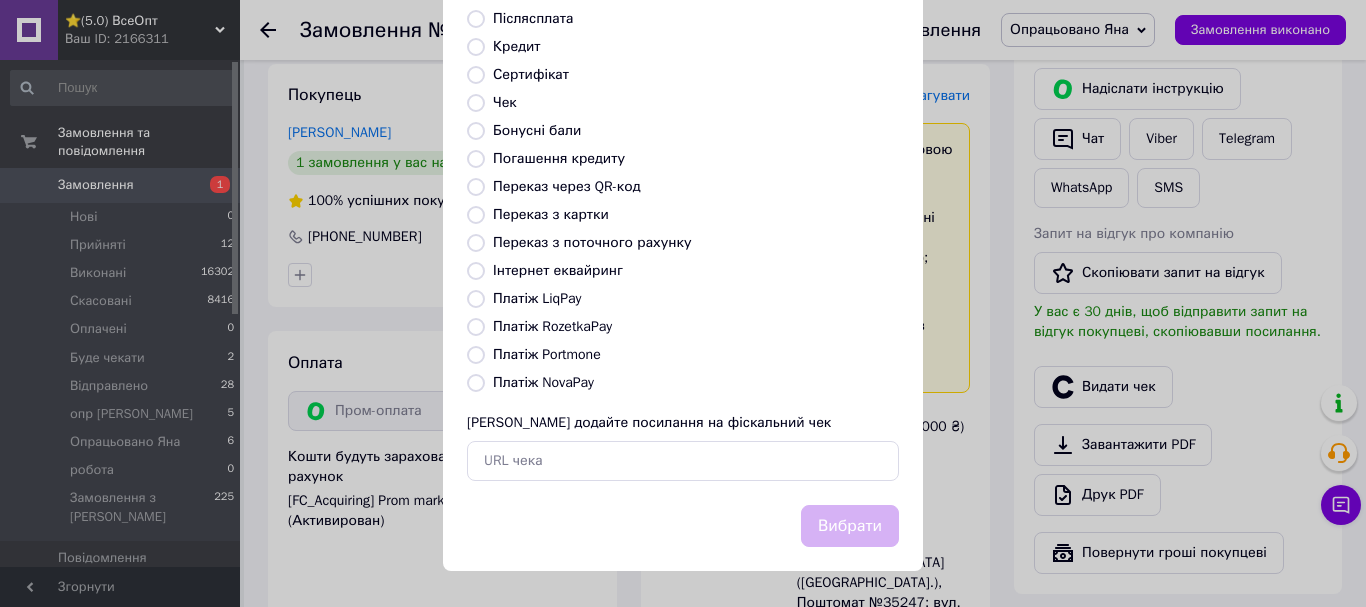 radio on "true" 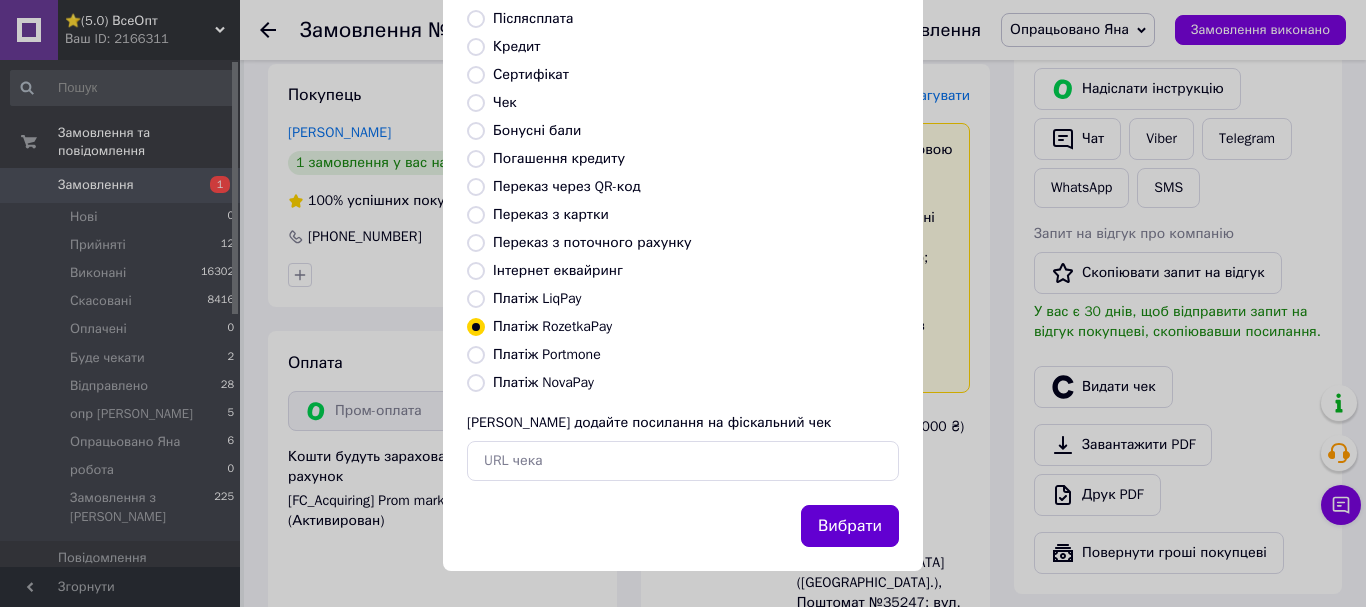 click on "Вибрати" at bounding box center (850, 526) 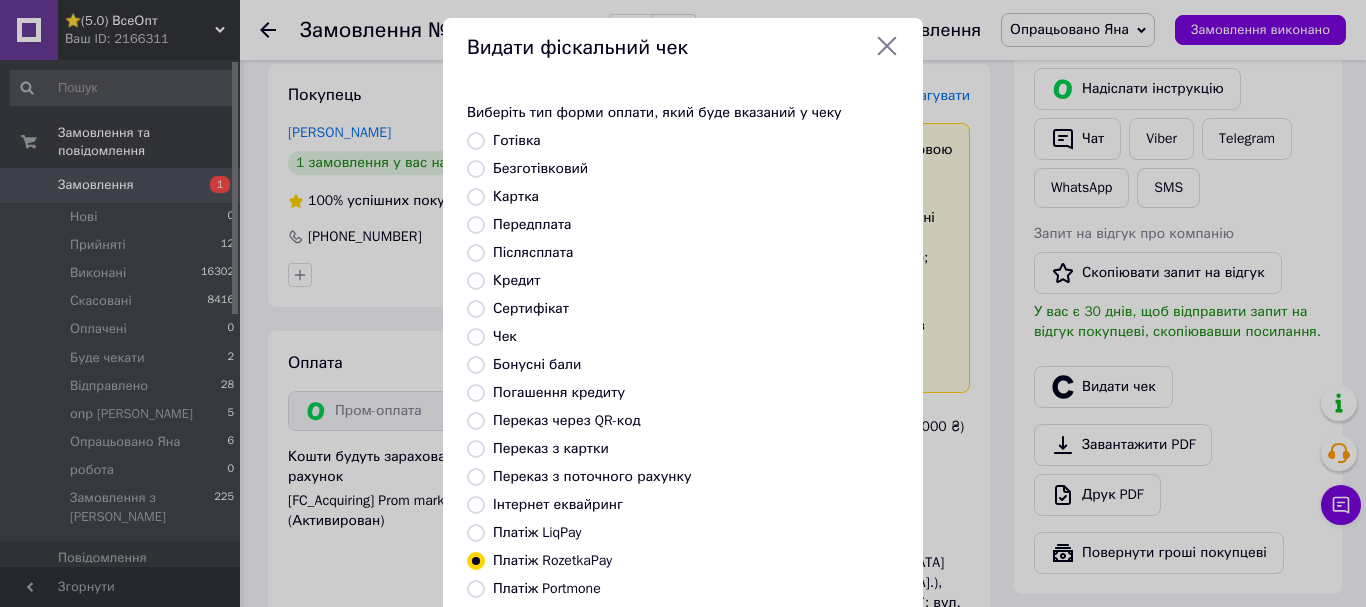 scroll, scrollTop: 0, scrollLeft: 0, axis: both 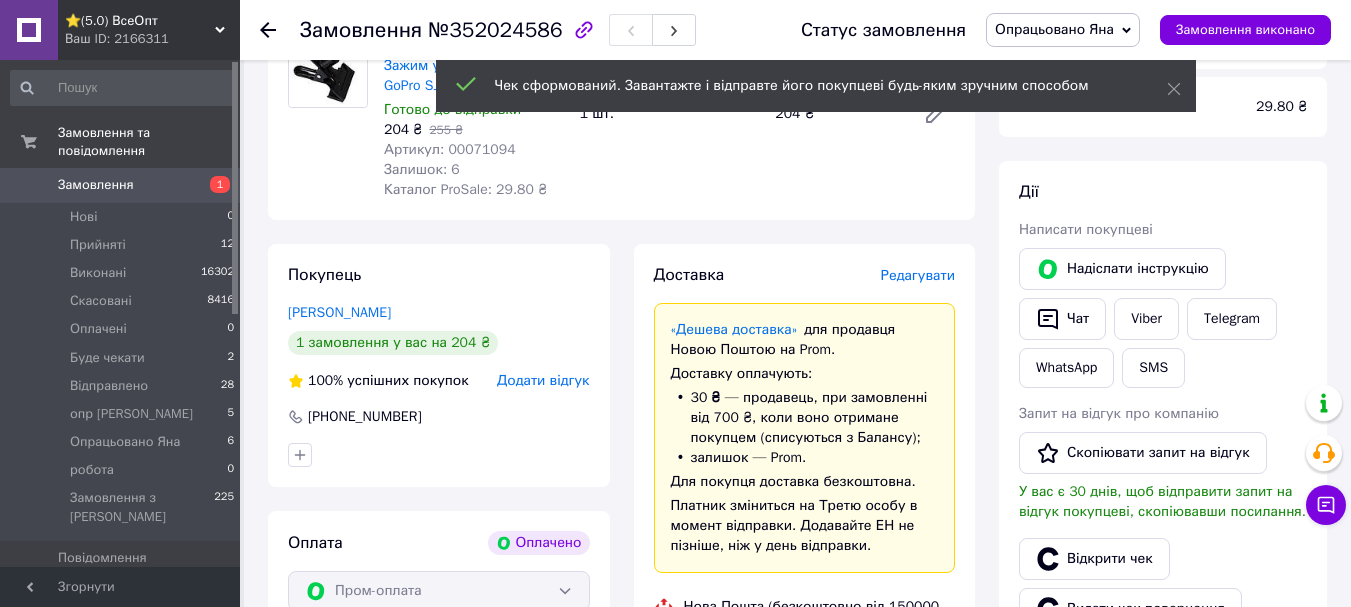click on "Редагувати" at bounding box center [918, 275] 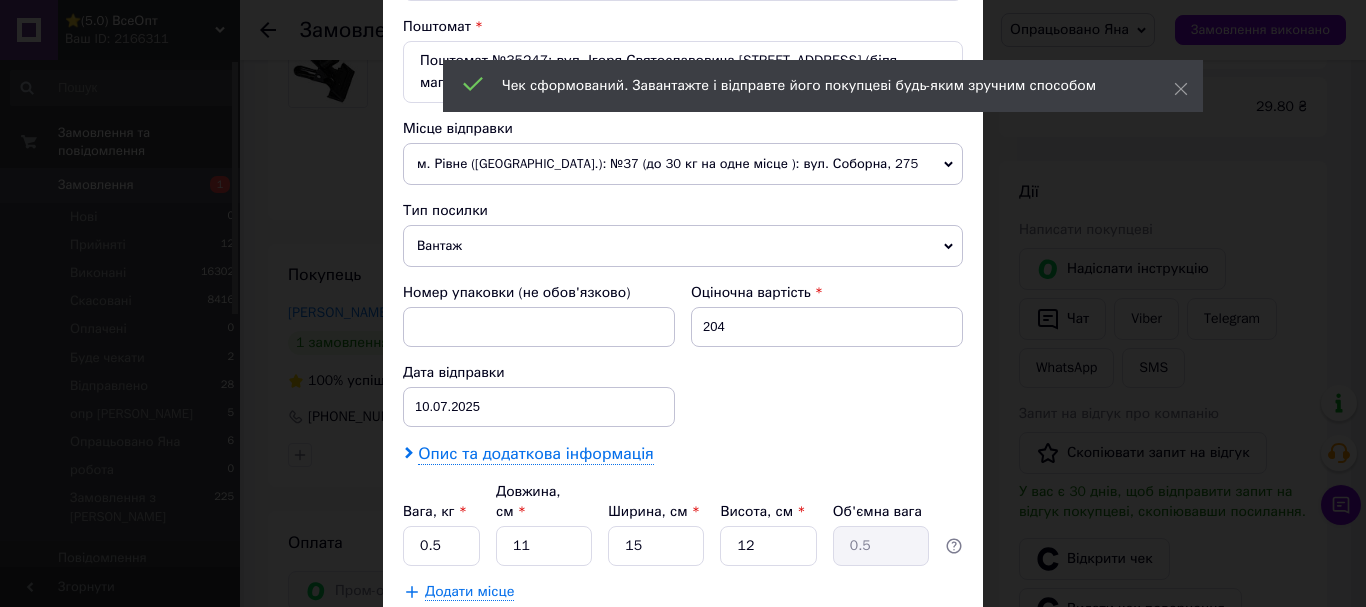scroll, scrollTop: 443, scrollLeft: 0, axis: vertical 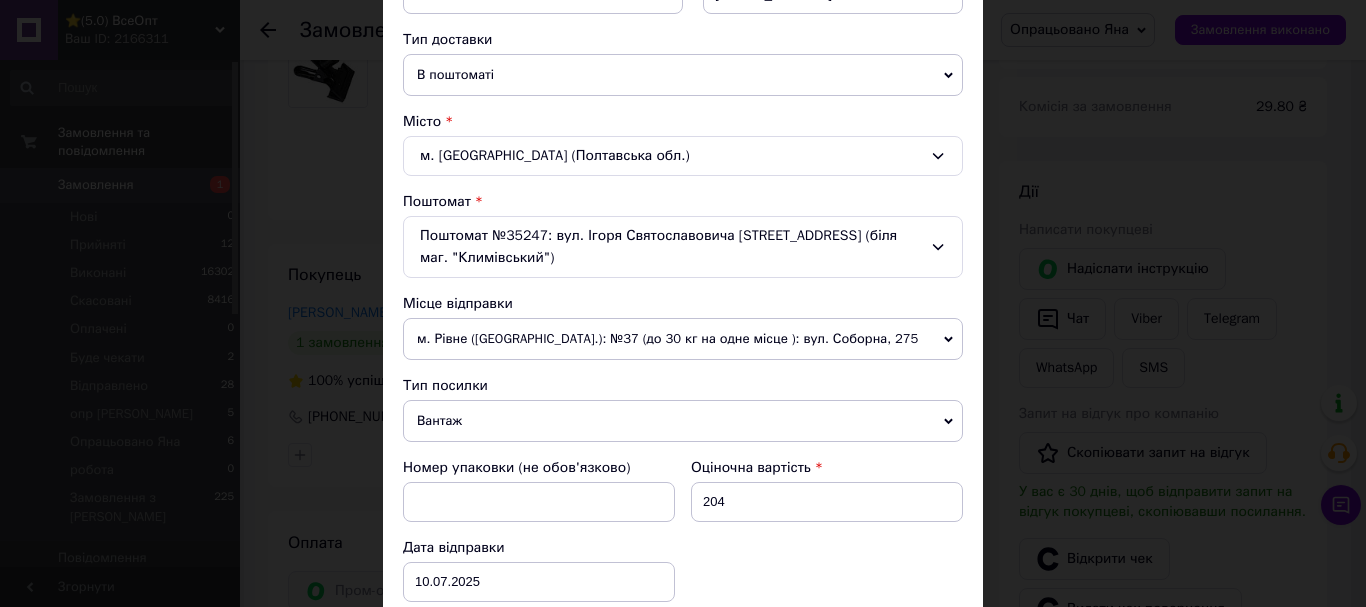 click on "м. Рівне ([GEOGRAPHIC_DATA].): №37 (до 30 кг на одне місце ): вул. Соборна, 275" at bounding box center (683, 339) 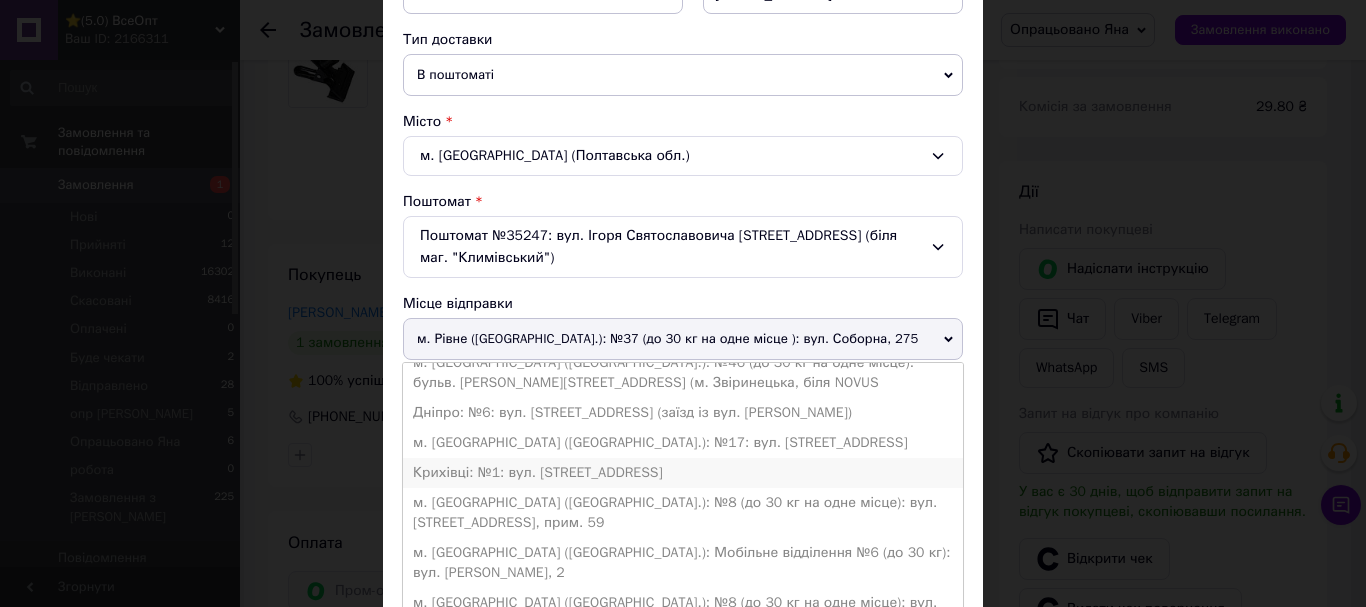 scroll, scrollTop: 100, scrollLeft: 0, axis: vertical 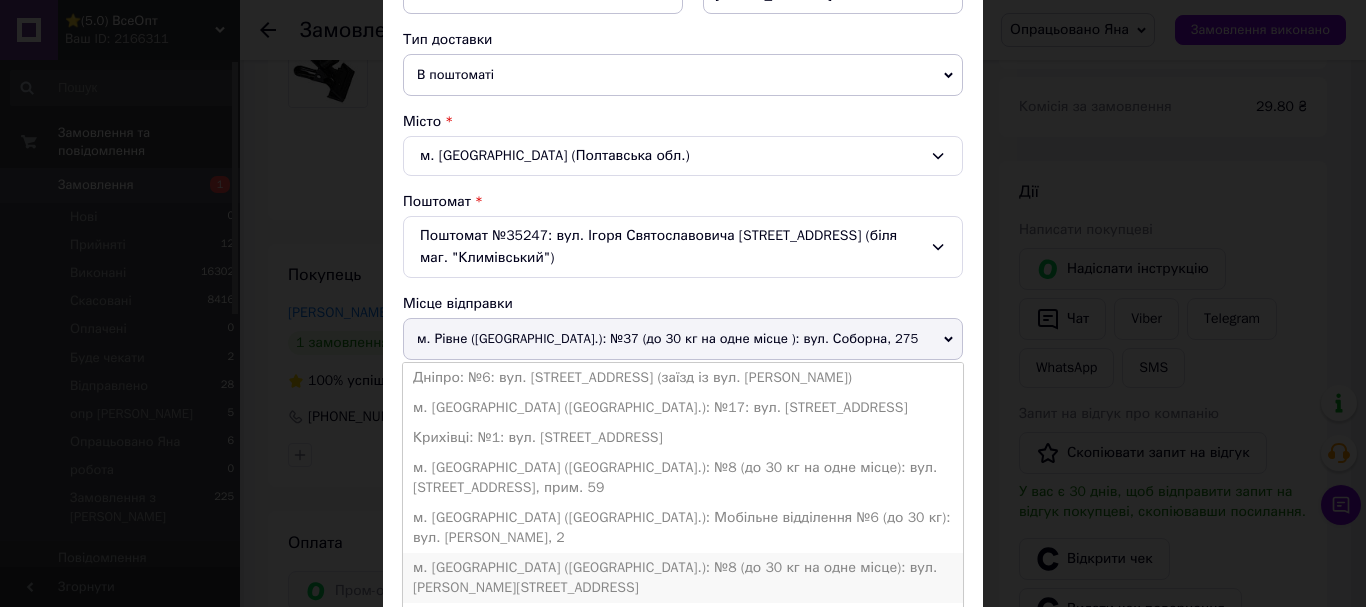 click on "м. [GEOGRAPHIC_DATA] ([GEOGRAPHIC_DATA].): №8 (до 30 кг на одне місце): вул. [PERSON_NAME][STREET_ADDRESS]" at bounding box center [683, 578] 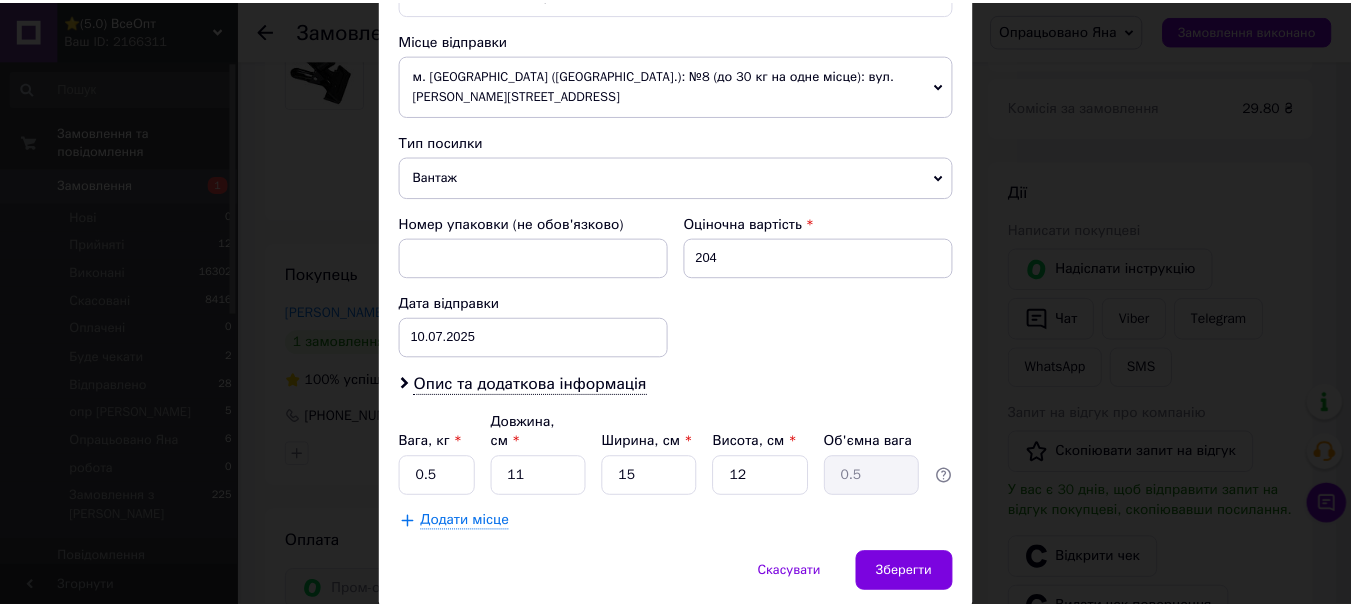 scroll, scrollTop: 763, scrollLeft: 0, axis: vertical 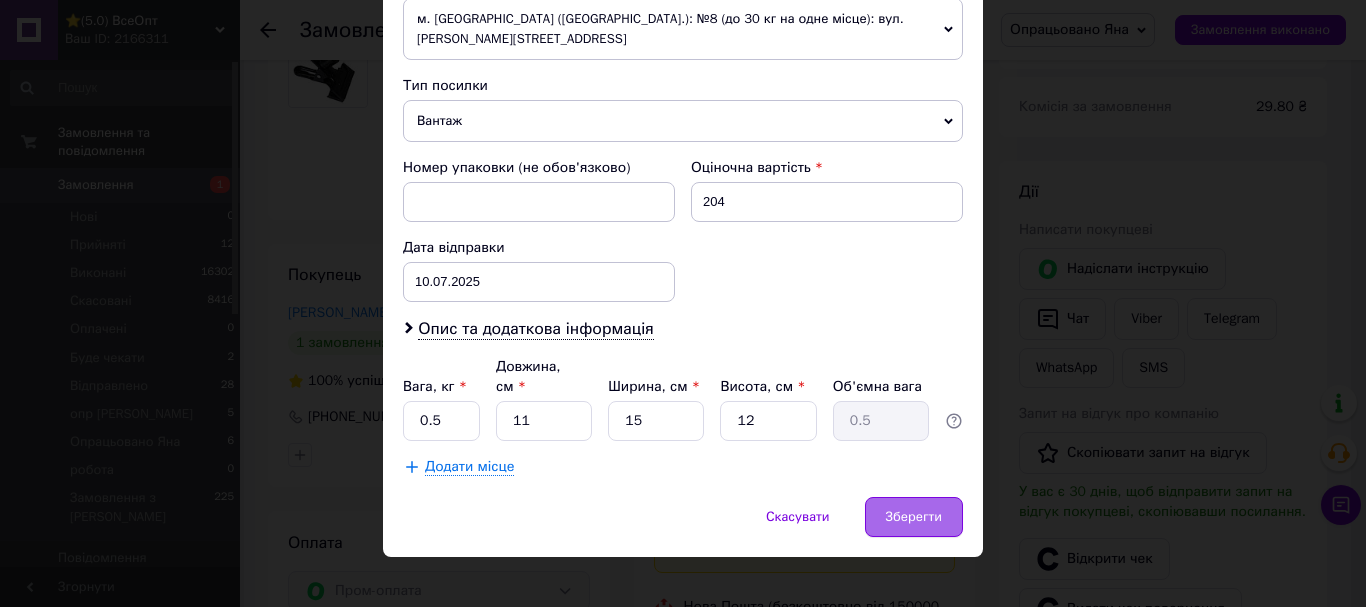 click on "Зберегти" at bounding box center (914, 517) 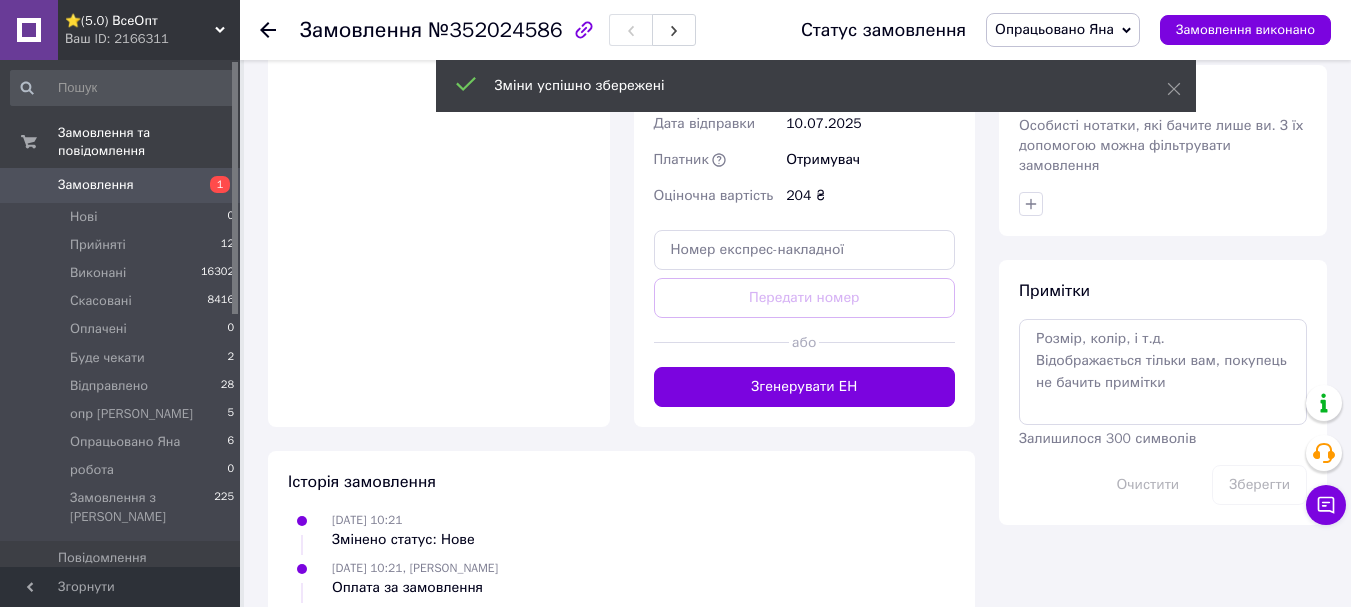 scroll, scrollTop: 1600, scrollLeft: 0, axis: vertical 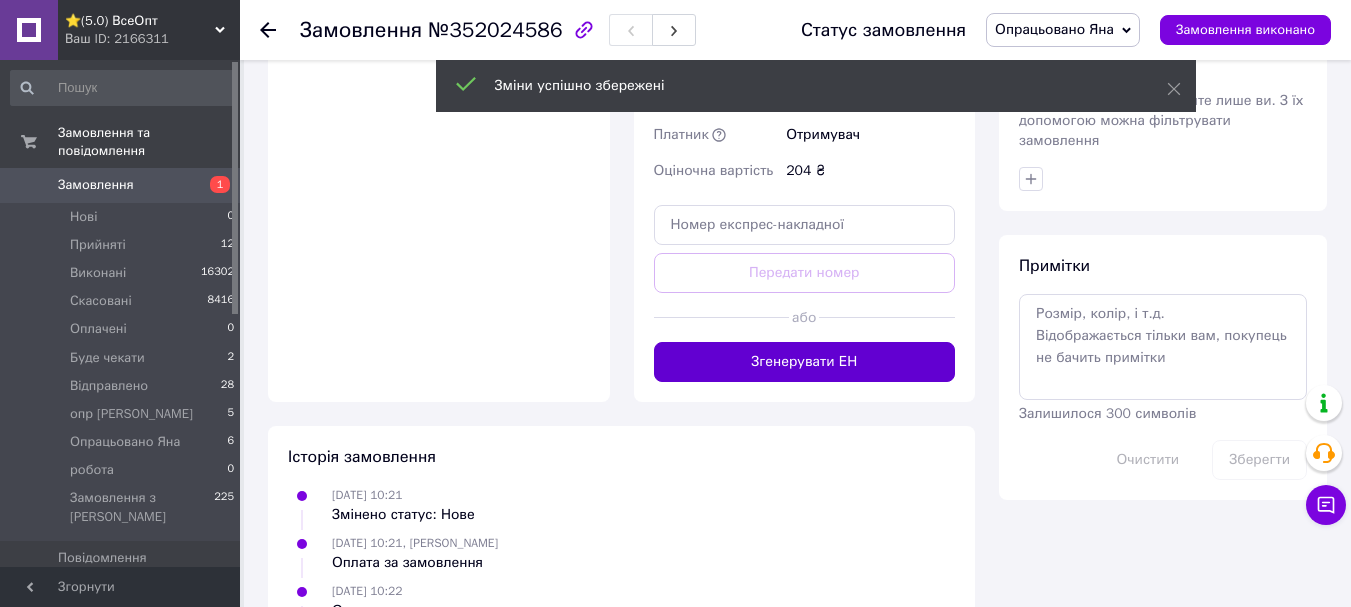 click on "Згенерувати ЕН" at bounding box center [805, 362] 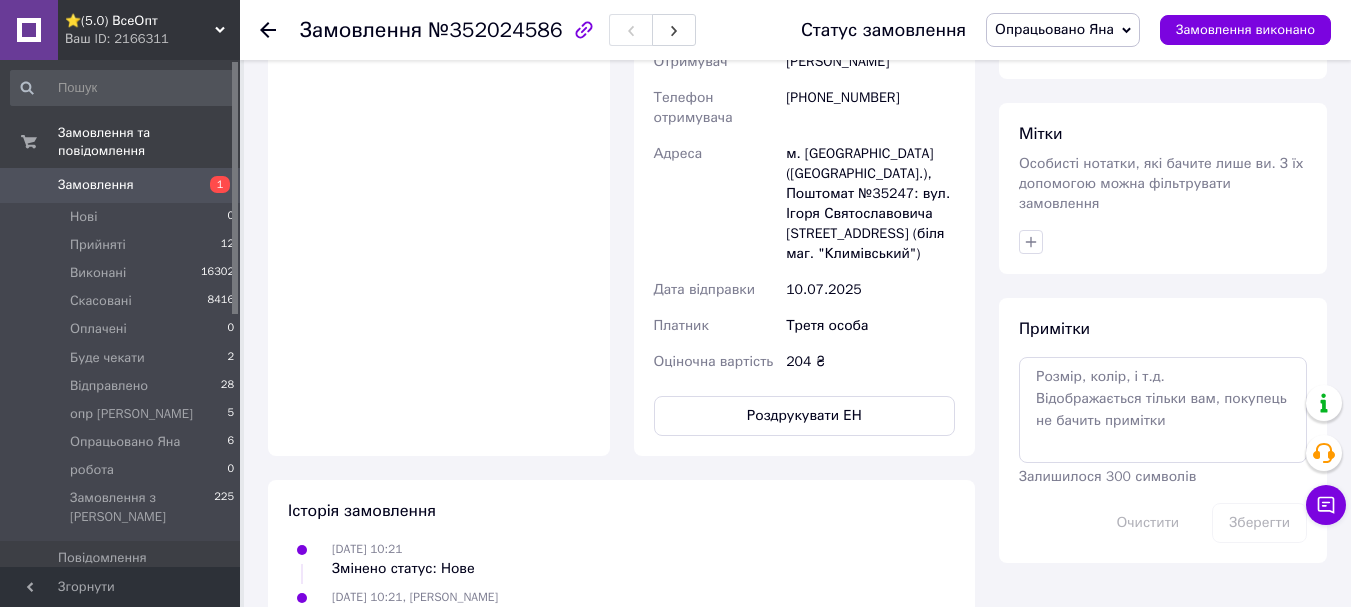 scroll, scrollTop: 1300, scrollLeft: 0, axis: vertical 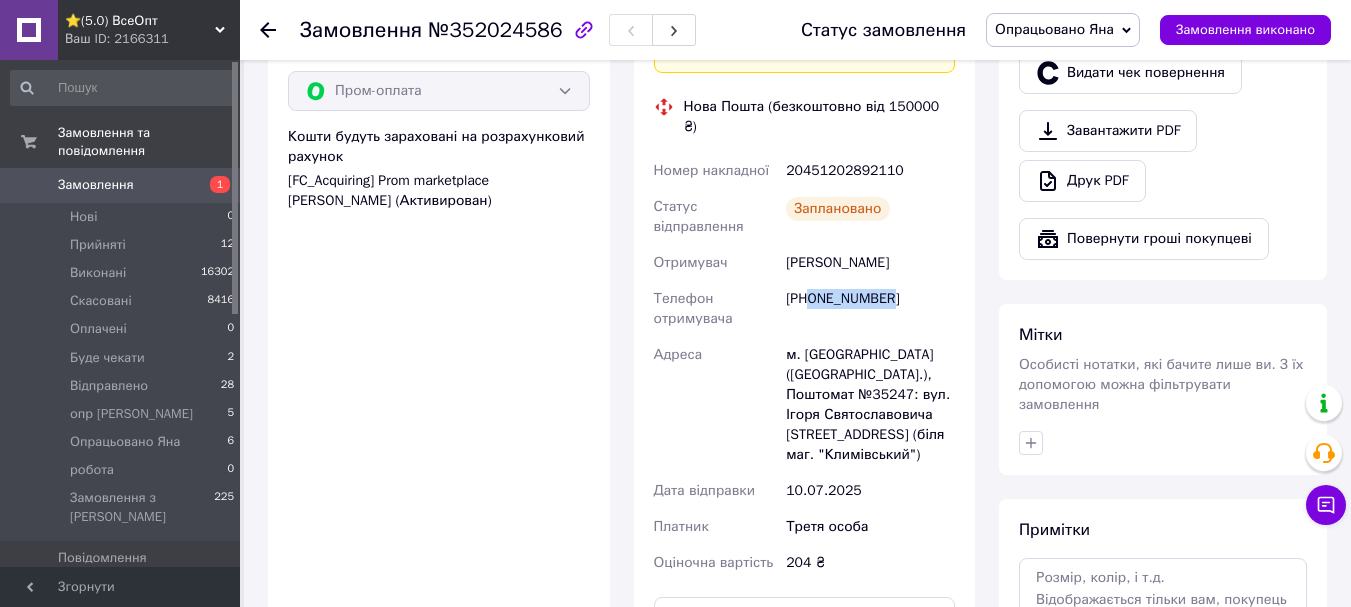 drag, startPoint x: 900, startPoint y: 259, endPoint x: 812, endPoint y: 261, distance: 88.02273 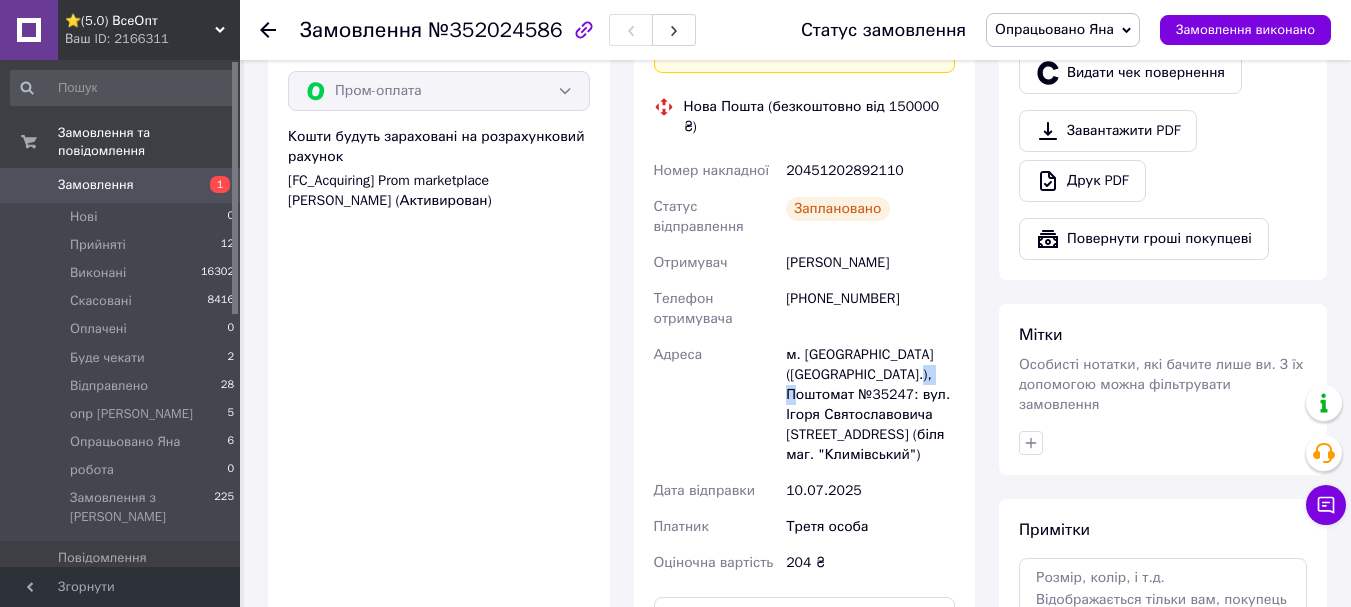 drag, startPoint x: 943, startPoint y: 338, endPoint x: 907, endPoint y: 330, distance: 36.878178 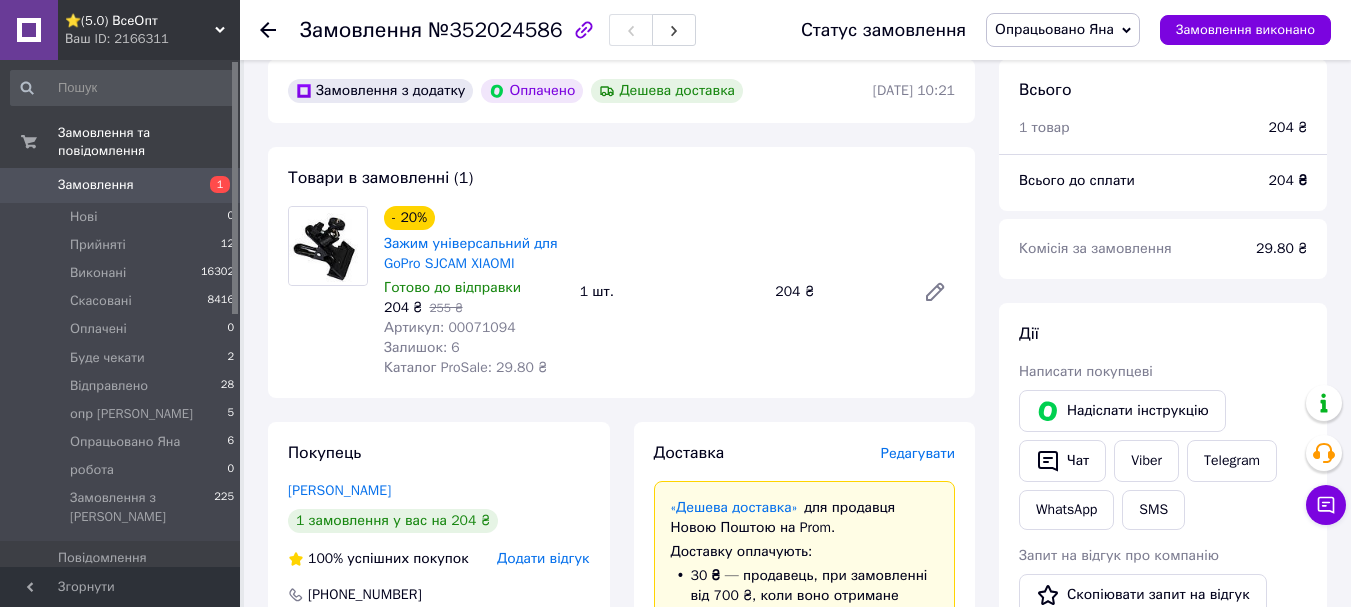 scroll, scrollTop: 700, scrollLeft: 0, axis: vertical 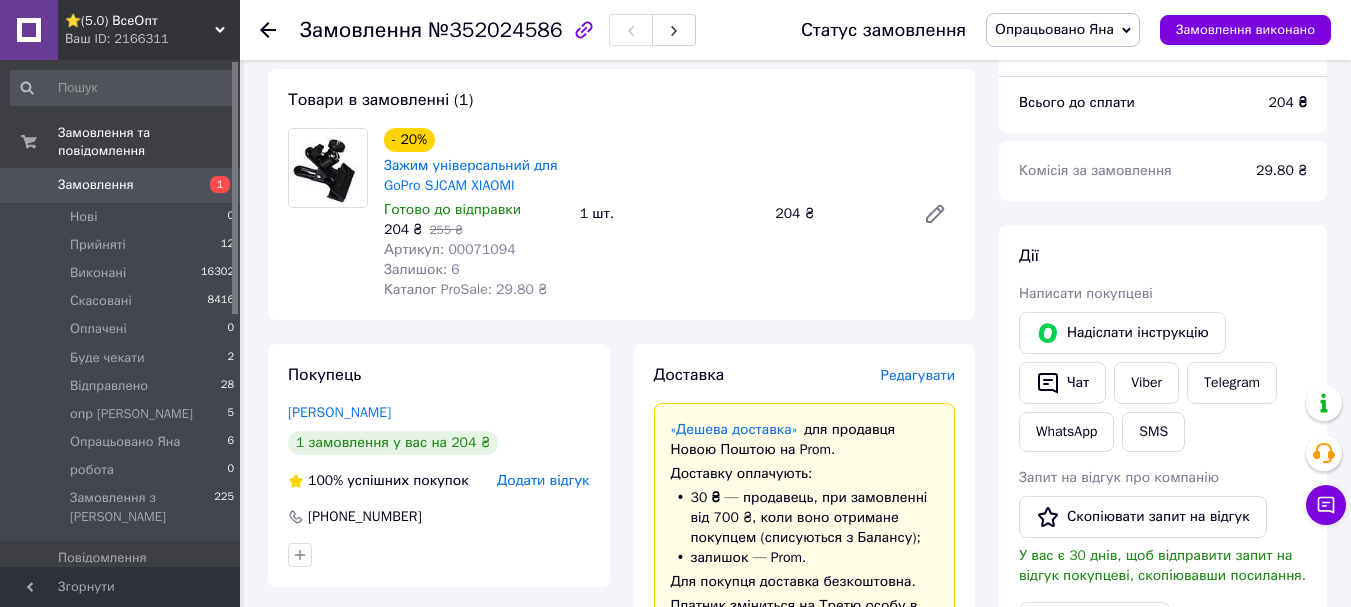 click 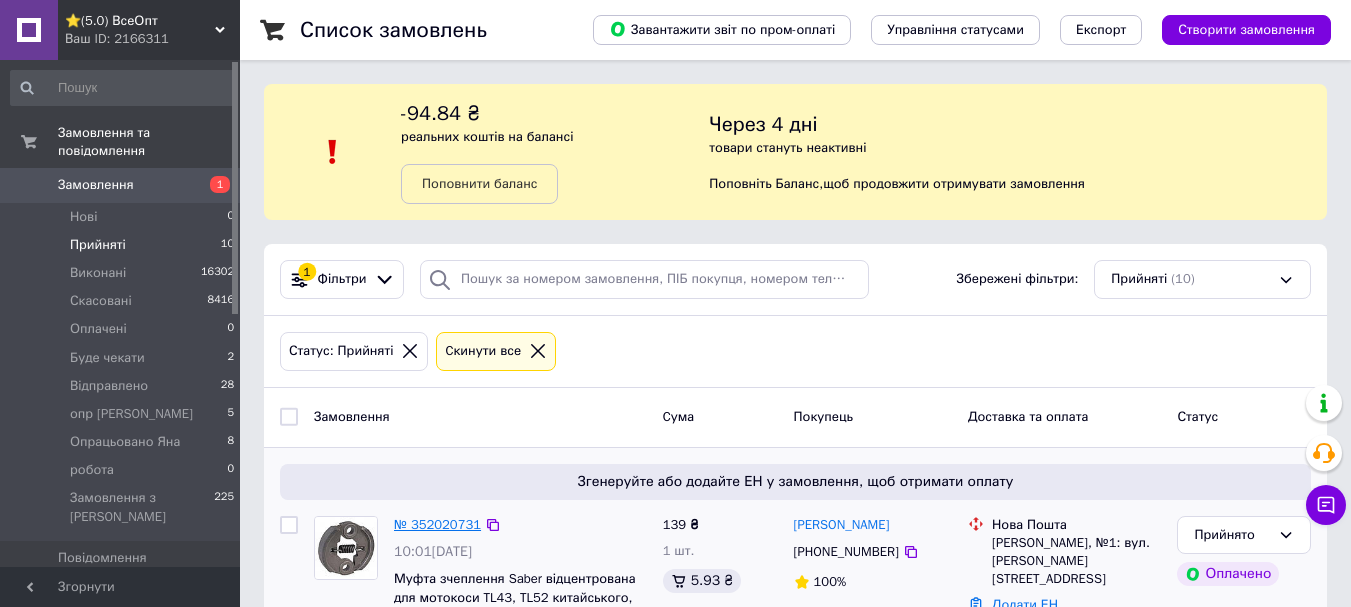 click on "№ 352020731" at bounding box center [437, 524] 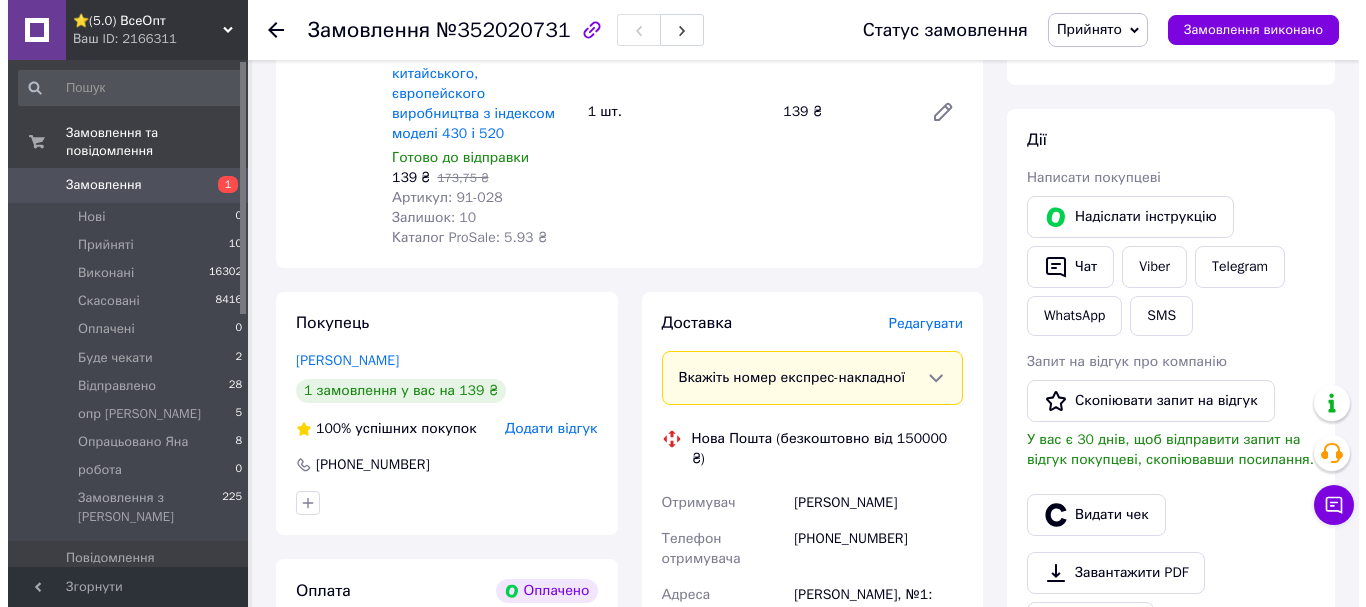 scroll, scrollTop: 855, scrollLeft: 0, axis: vertical 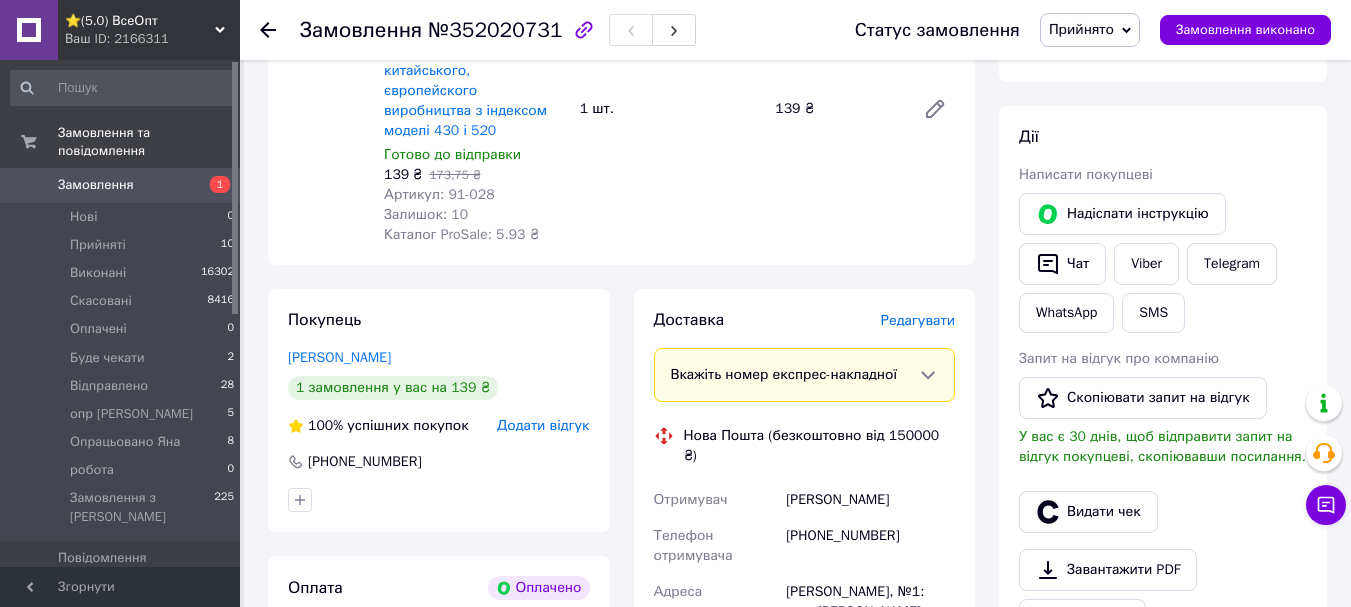 click on "Редагувати" at bounding box center [918, 320] 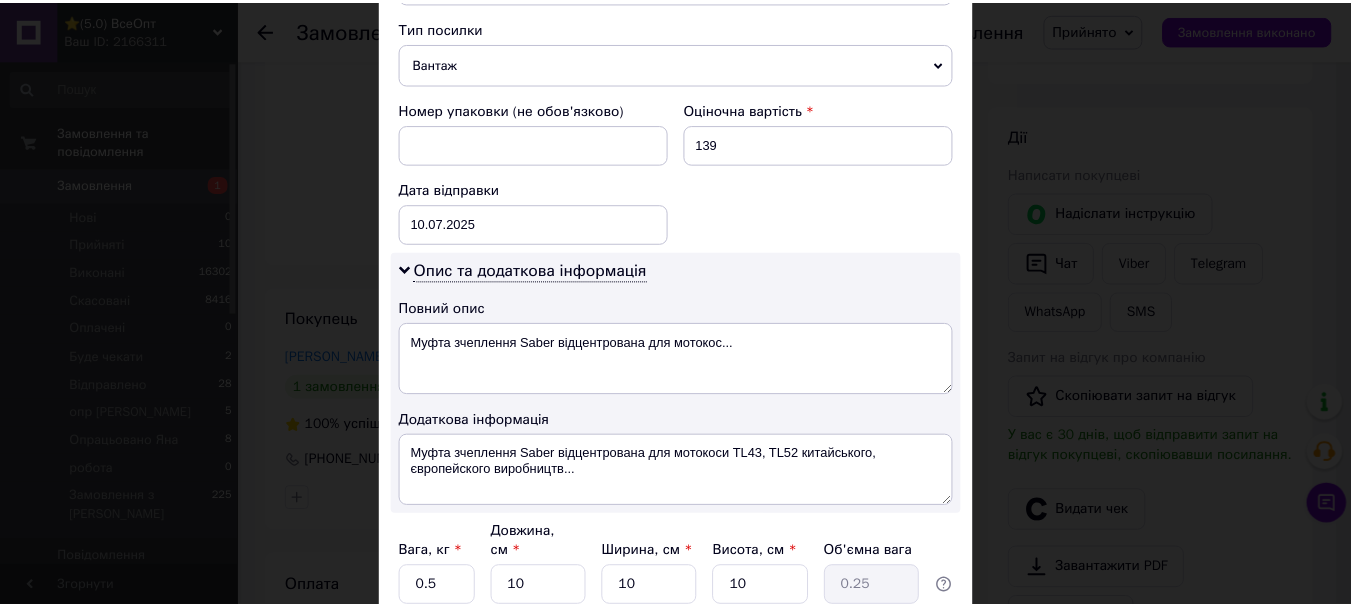 scroll, scrollTop: 945, scrollLeft: 0, axis: vertical 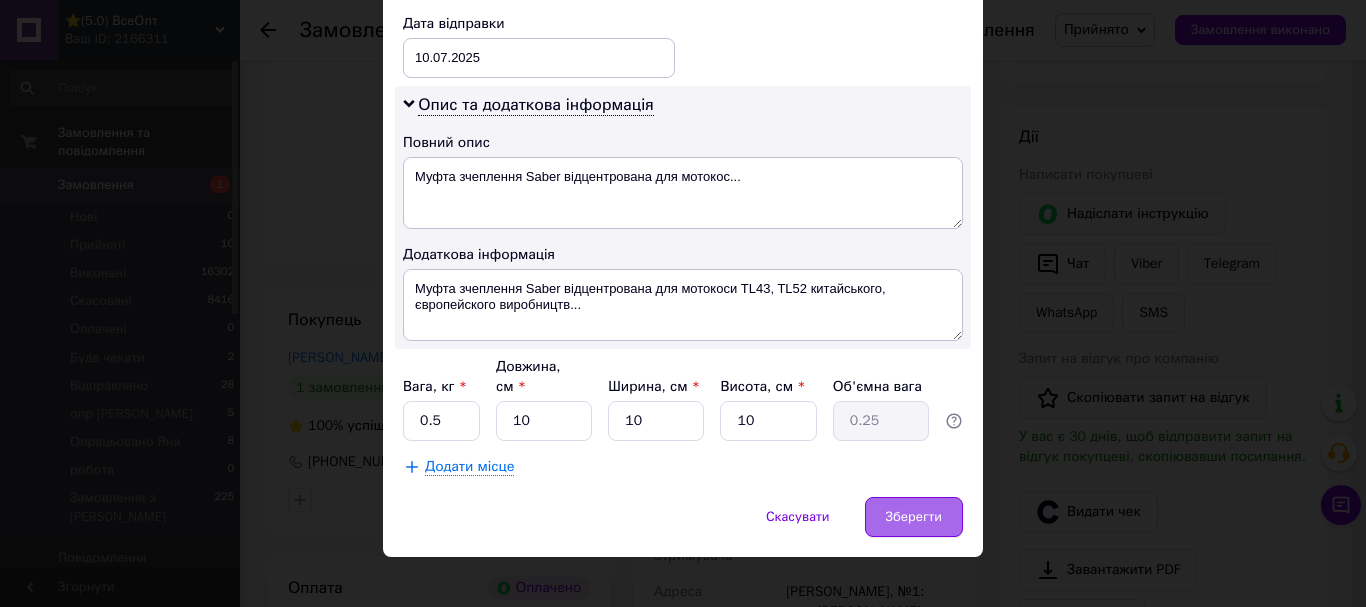 click on "Зберегти" at bounding box center [914, 517] 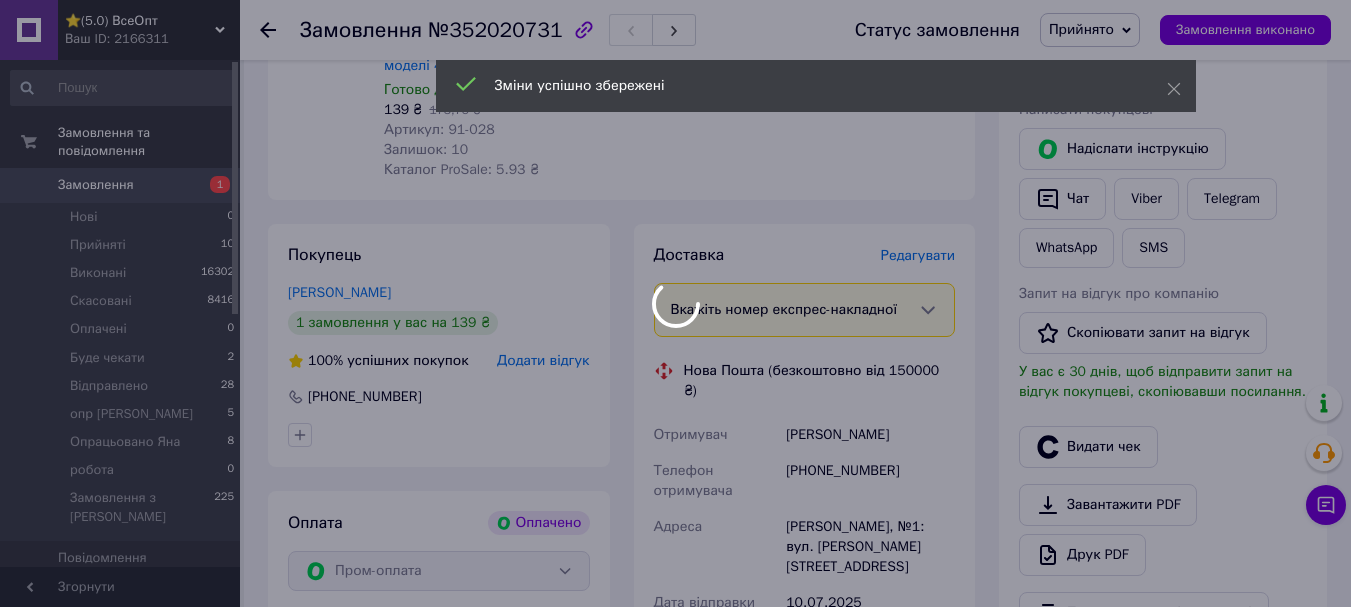 scroll, scrollTop: 955, scrollLeft: 0, axis: vertical 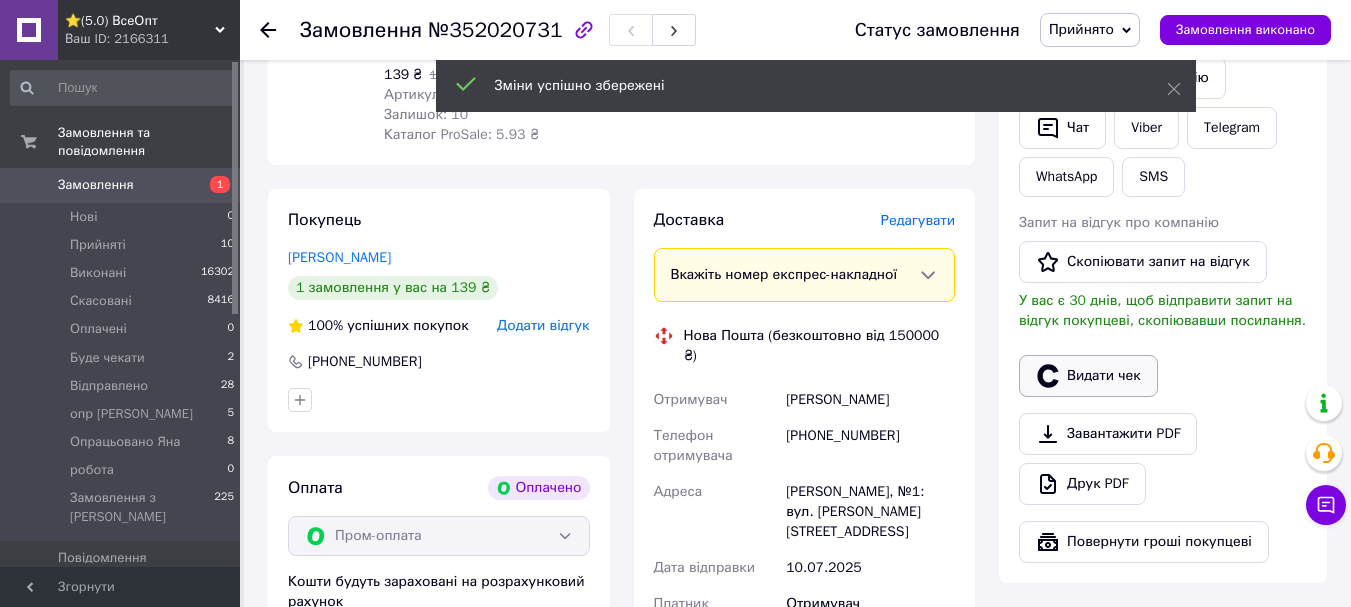 drag, startPoint x: 1106, startPoint y: 359, endPoint x: 1091, endPoint y: 357, distance: 15.132746 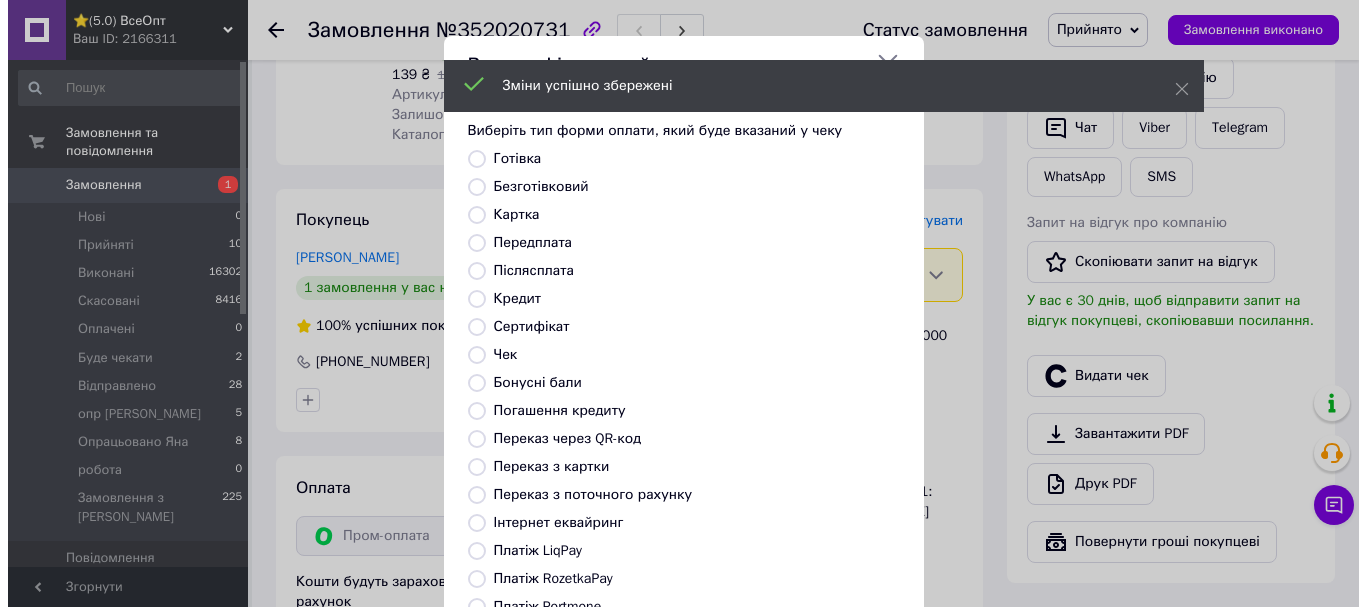 scroll, scrollTop: 935, scrollLeft: 0, axis: vertical 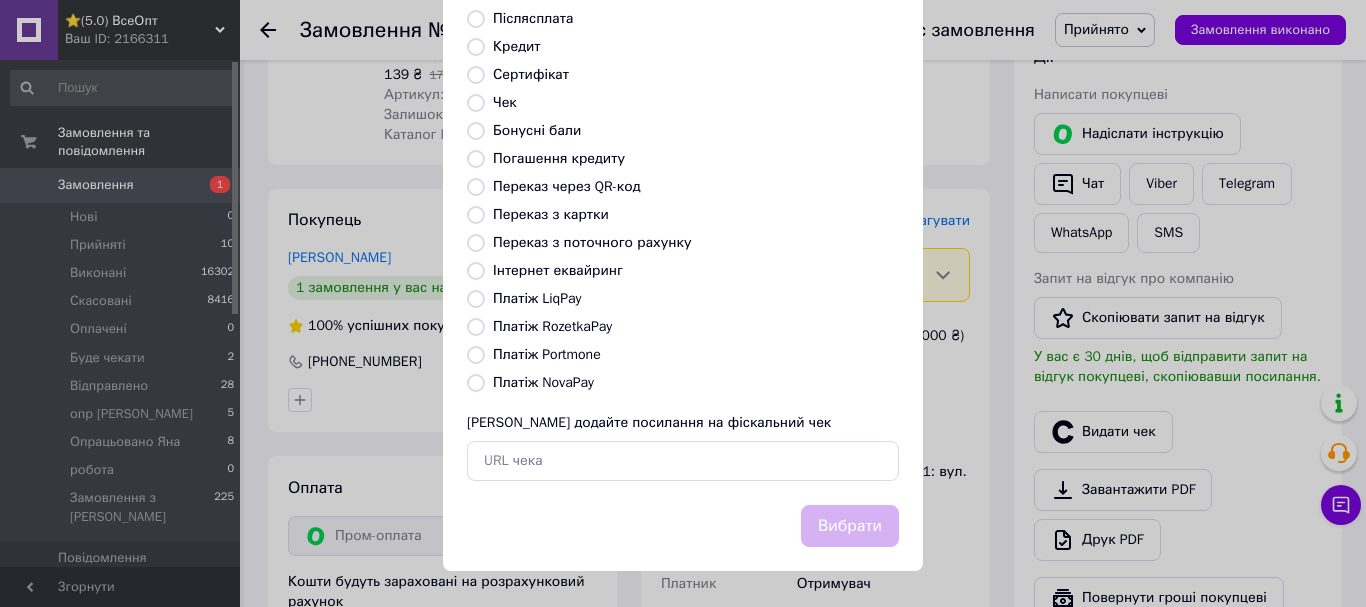 click on "Платіж RozetkaPay" at bounding box center (476, 327) 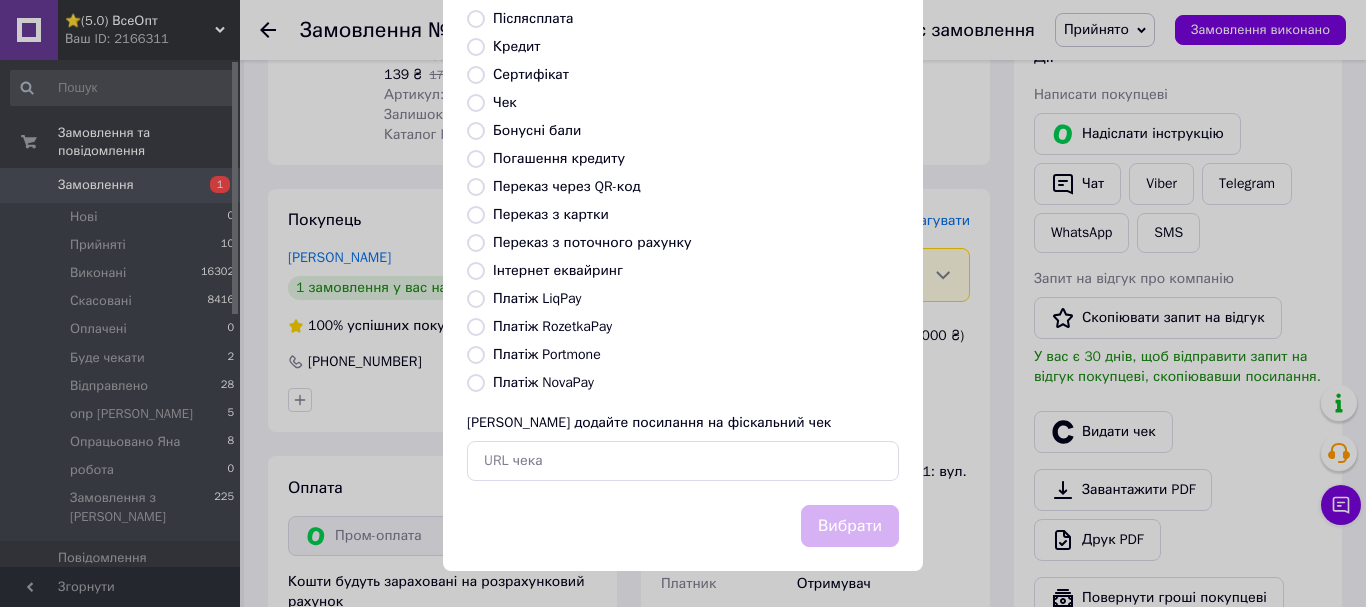 radio on "true" 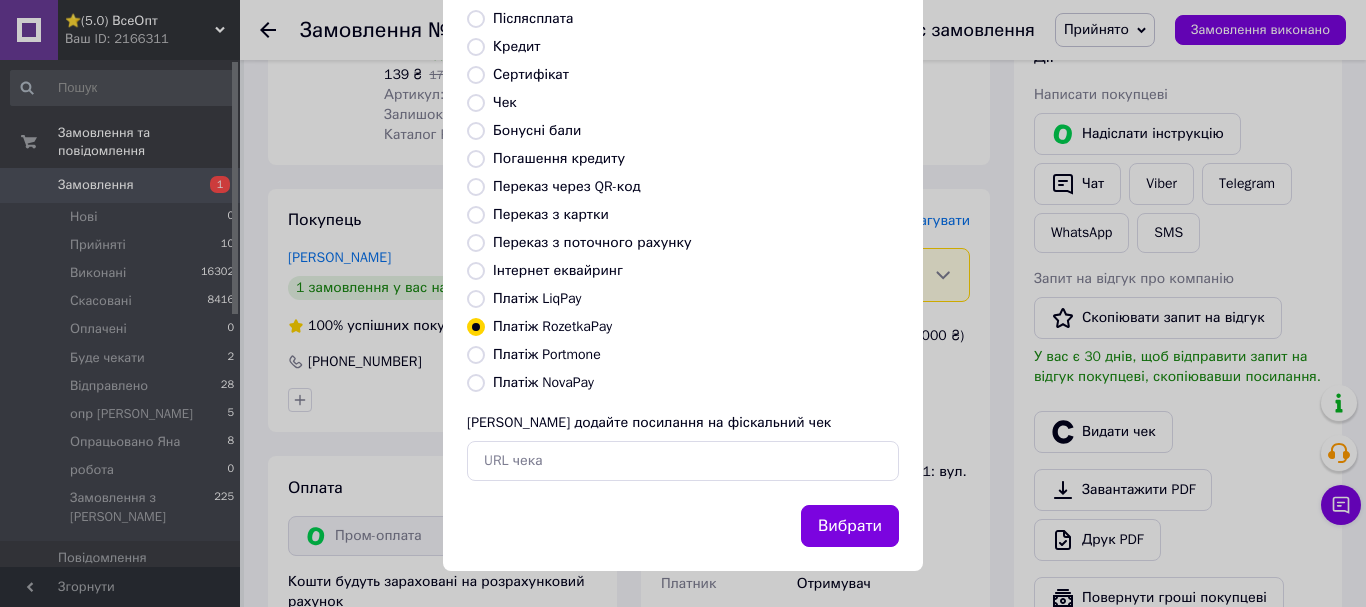 click on "Вибрати" at bounding box center [850, 526] 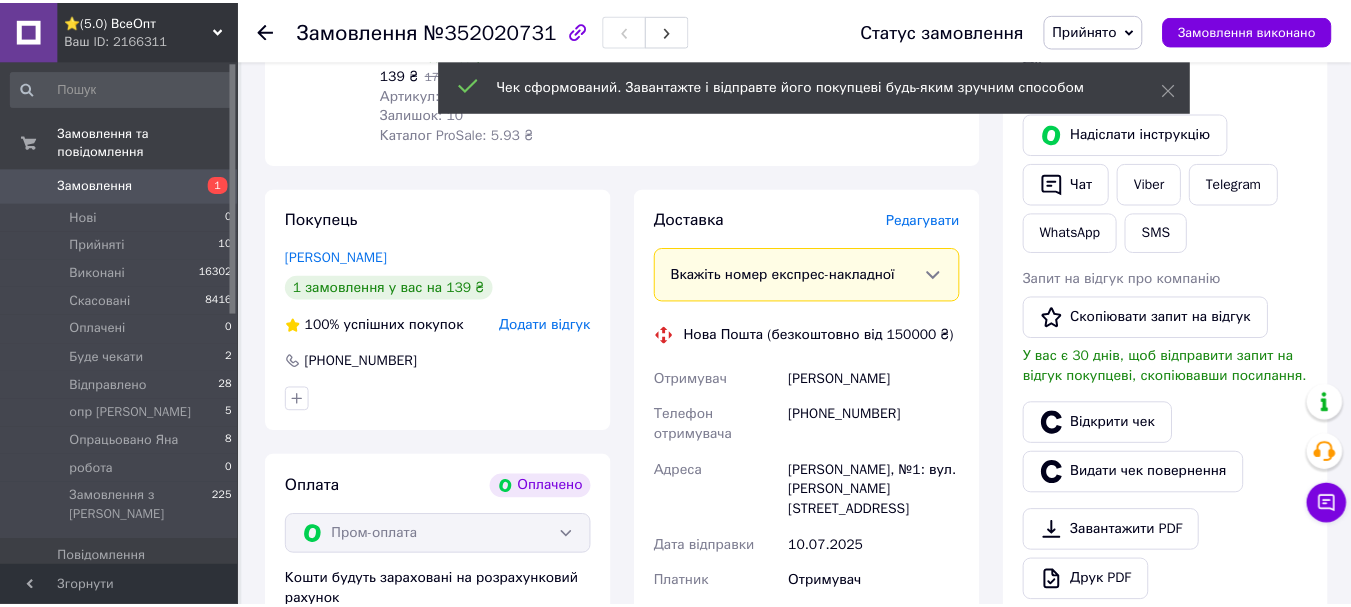 scroll, scrollTop: 955, scrollLeft: 0, axis: vertical 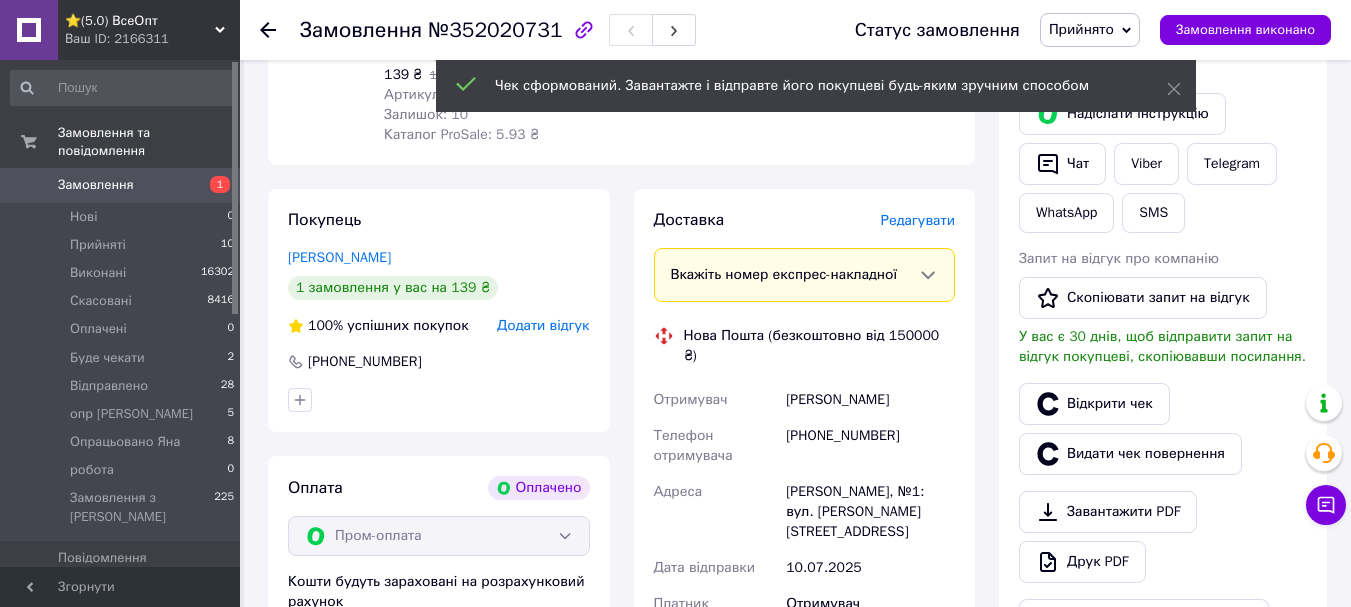 click on "Прийнято" at bounding box center (1081, 29) 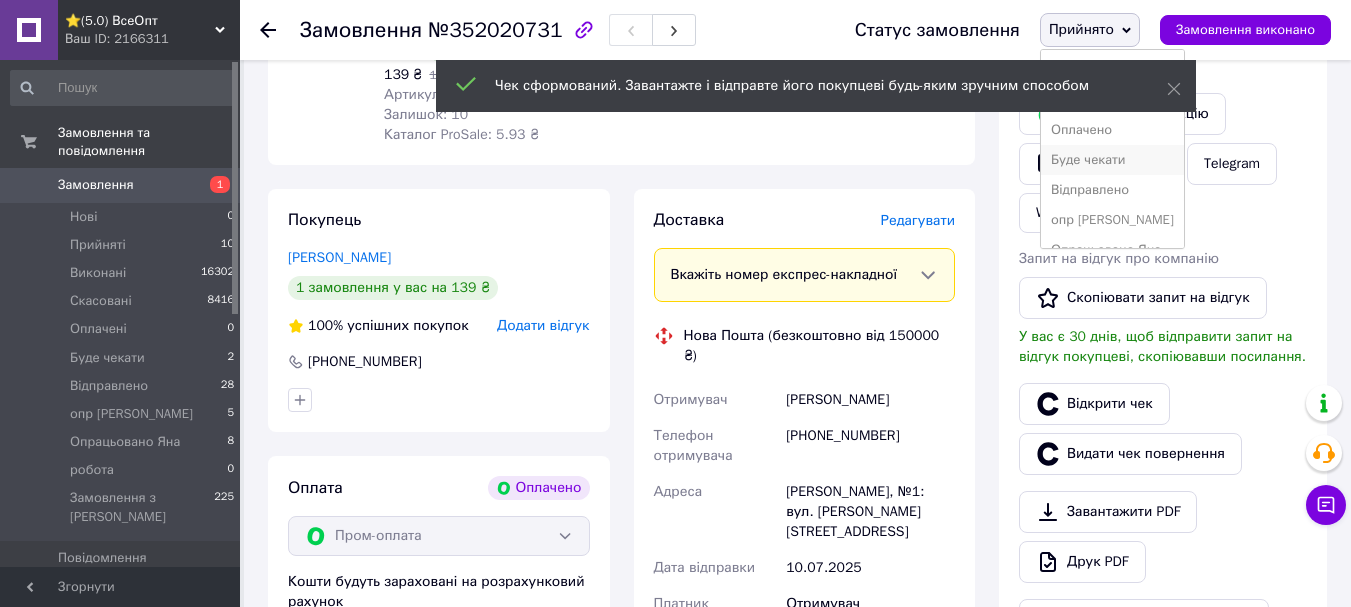 scroll, scrollTop: 52, scrollLeft: 0, axis: vertical 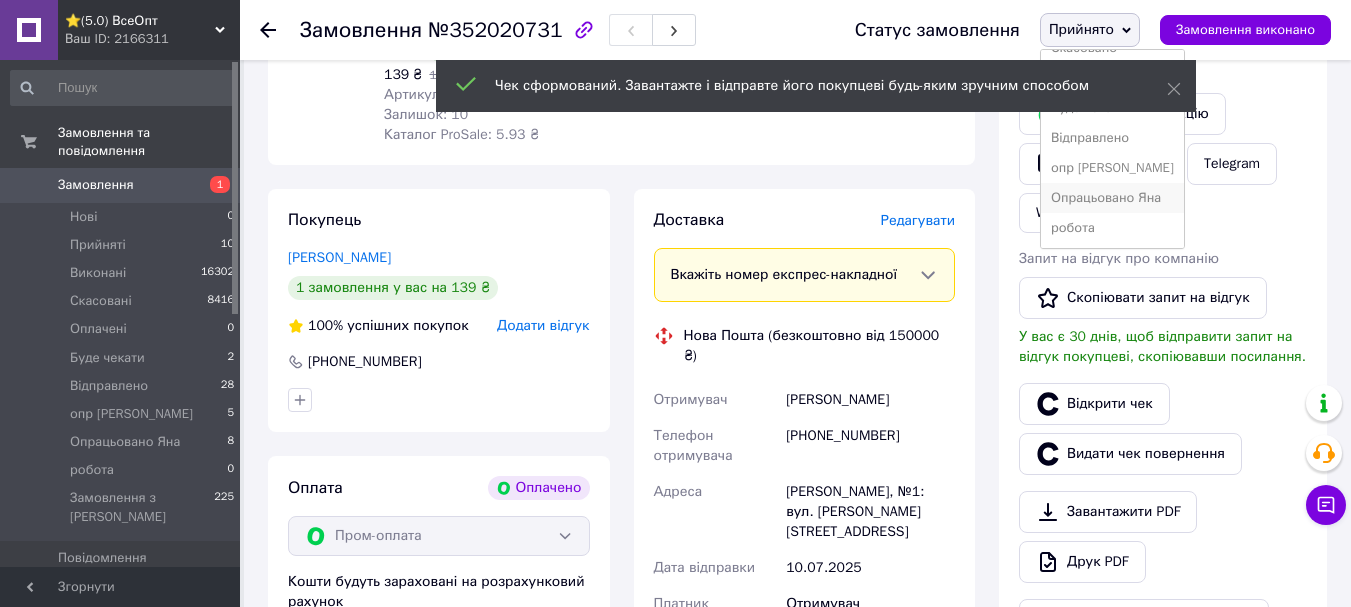 click on "Опрацьовано  Яна" at bounding box center [1112, 198] 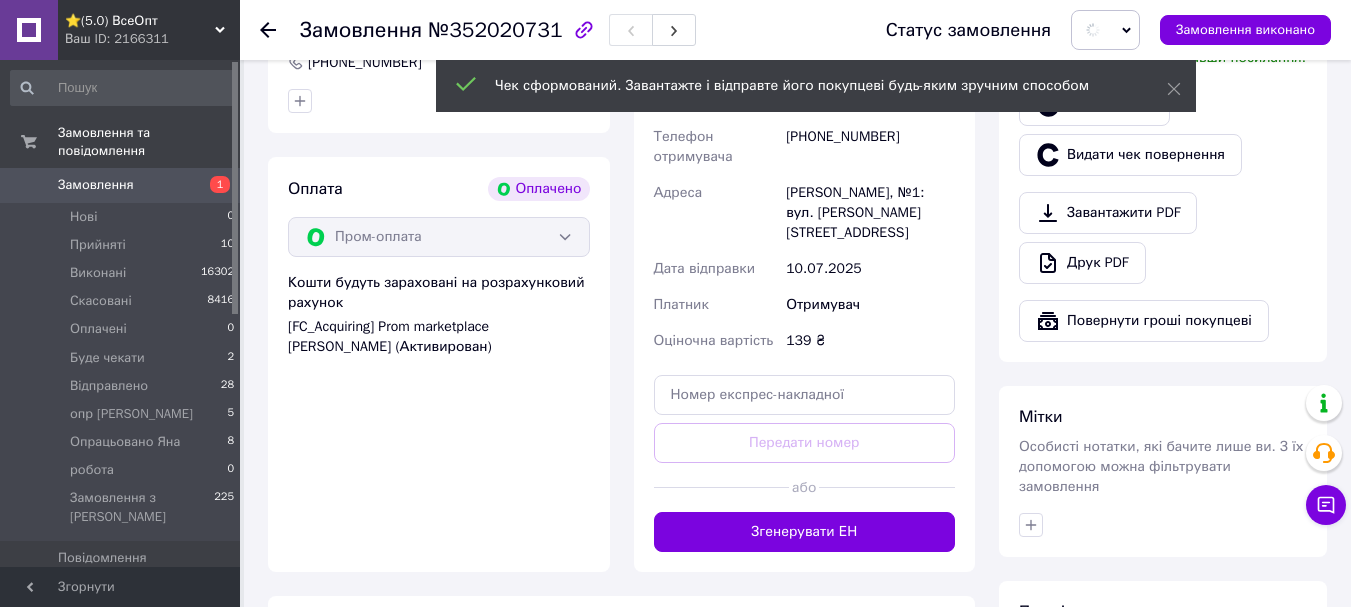 scroll, scrollTop: 1255, scrollLeft: 0, axis: vertical 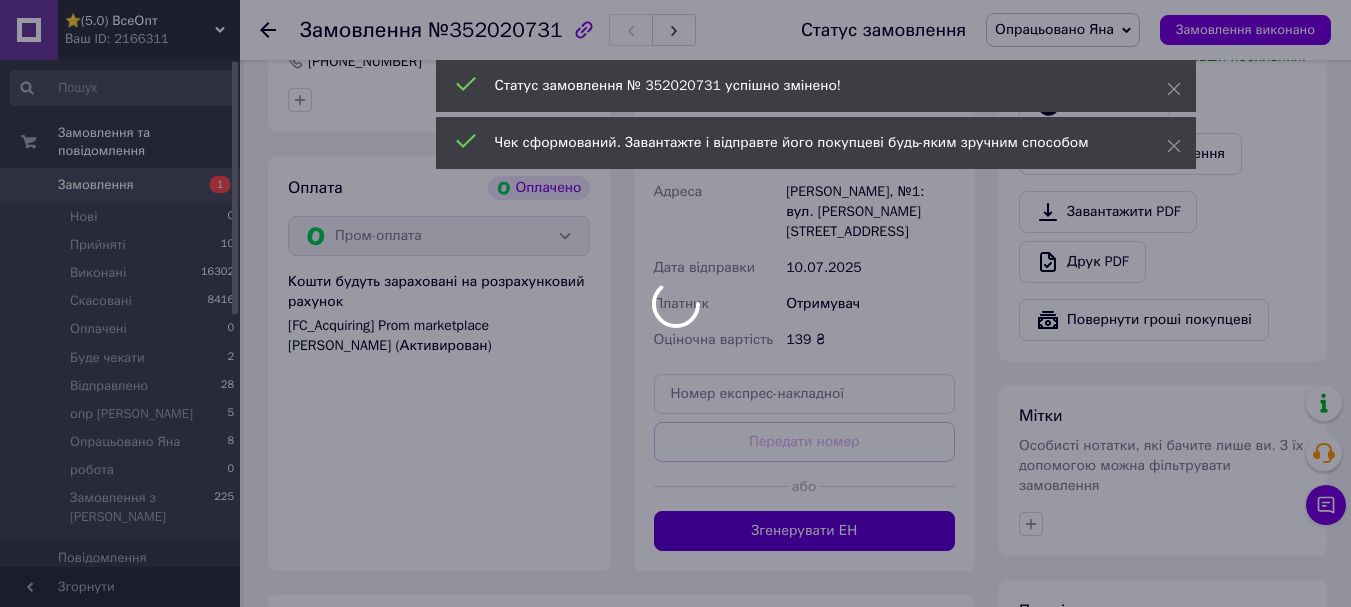 click on "⭐️(5.0) ВсеОпт Ваш ID: 2166311 Сайт ⭐️(5.0) ВсеОпт Кабінет покупця Перевірити стан системи Сторінка на порталі Яна Єфімчук Довідка Вийти Замовлення та повідомлення Замовлення 1 Нові 0 Прийняті 10 Виконані 16302 Скасовані 8416 Оплачені 0 Буде чекати 2 Відправлено 28 опр Андрій 5 Опрацьовано  Яна 8 робота 0 Замовлення з Розетки 225 Повідомлення 0 Товари та послуги Сповіщення 6 4 Показники роботи компанії Панель управління Відгуки Клієнти Каталог ProSale Аналітика Інструменти веб-майстра та SEO Управління сайтом Гаманець компанії 1" at bounding box center [675, -45] 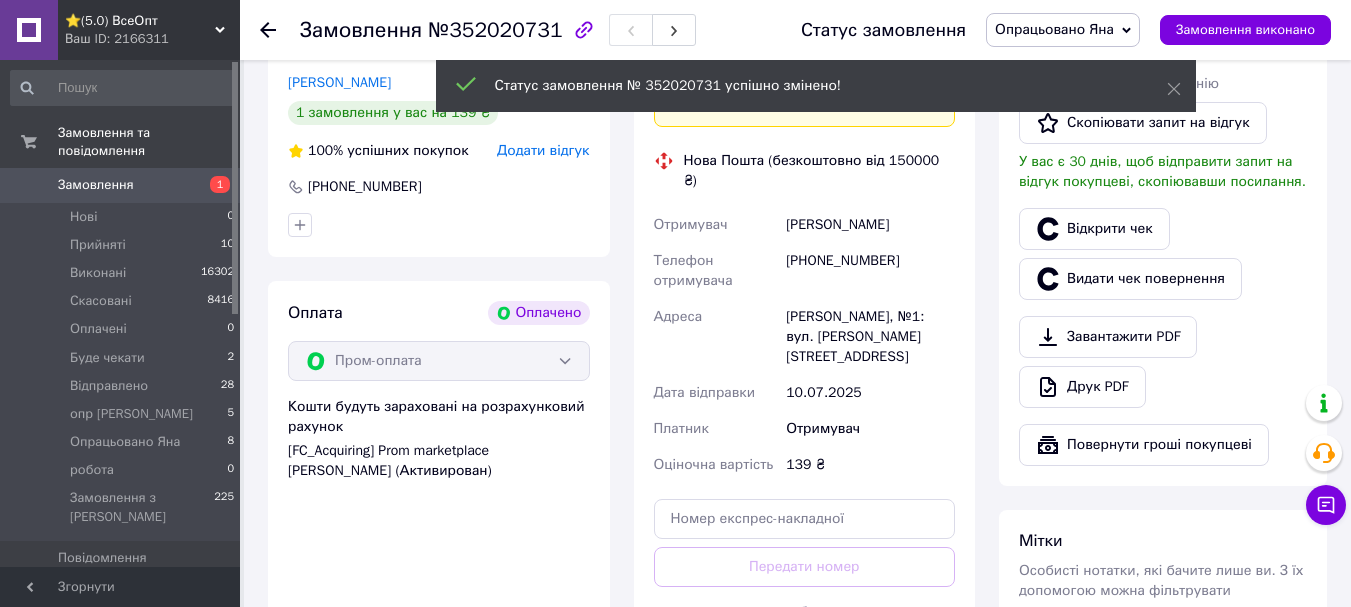 scroll, scrollTop: 1155, scrollLeft: 0, axis: vertical 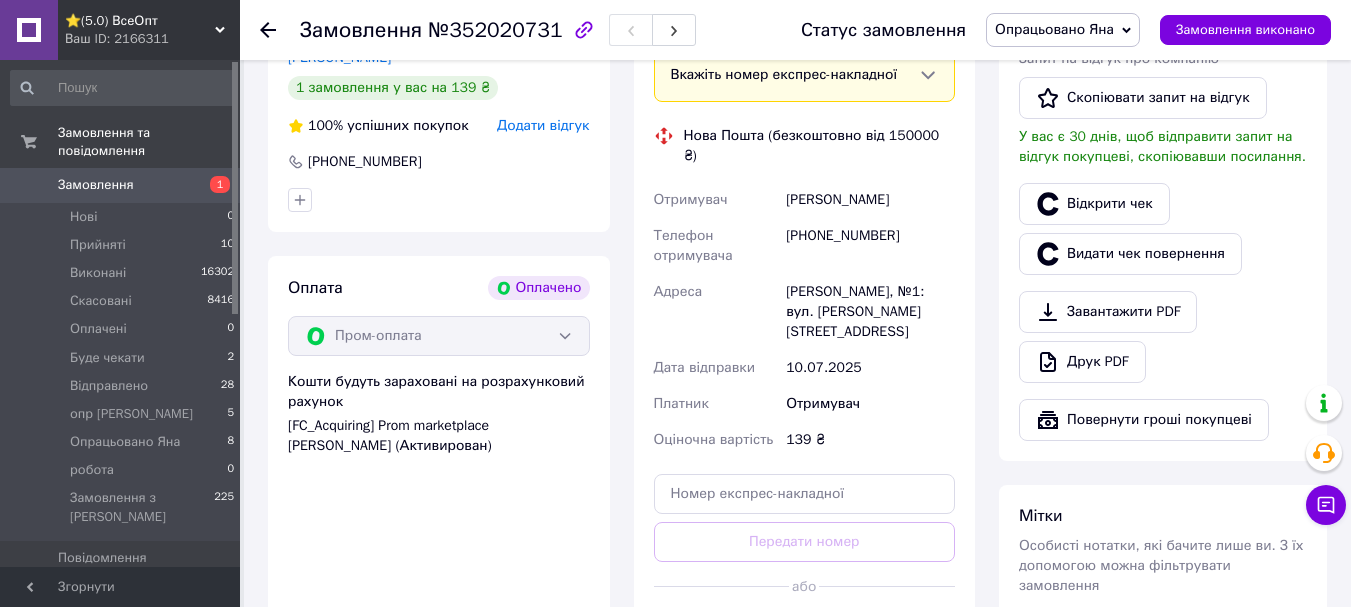 click on "Згенерувати ЕН" at bounding box center (805, 631) 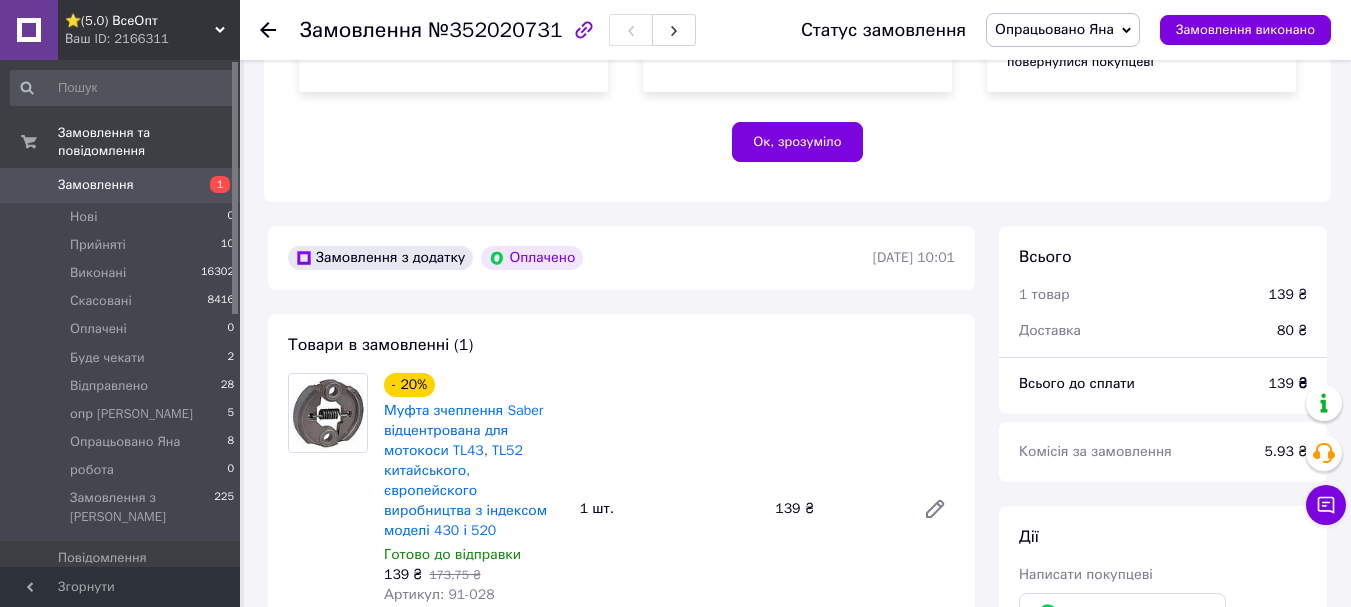 scroll, scrollTop: 655, scrollLeft: 0, axis: vertical 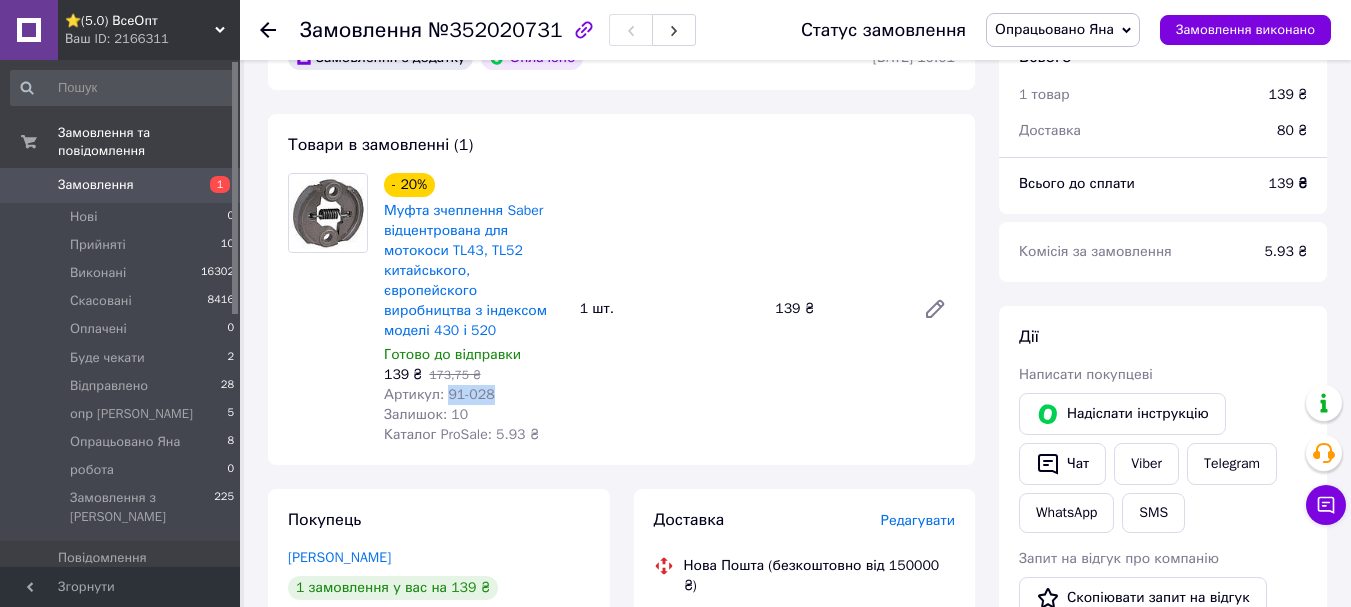 drag, startPoint x: 488, startPoint y: 353, endPoint x: 444, endPoint y: 355, distance: 44.04543 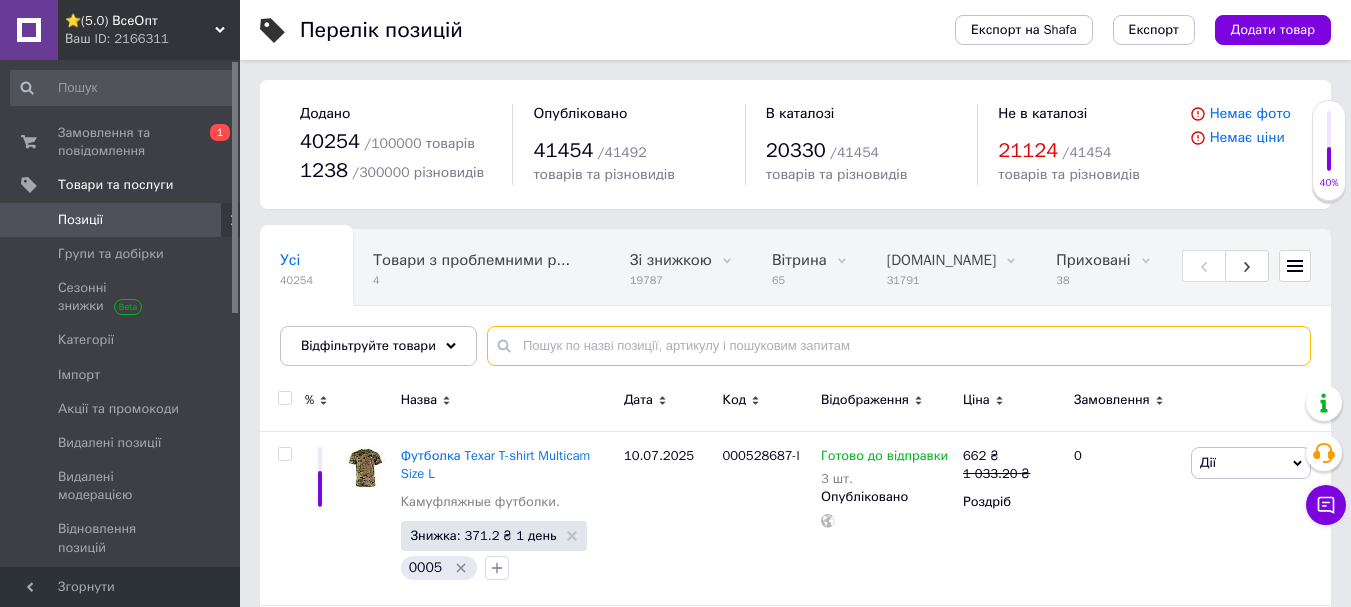 click at bounding box center (899, 346) 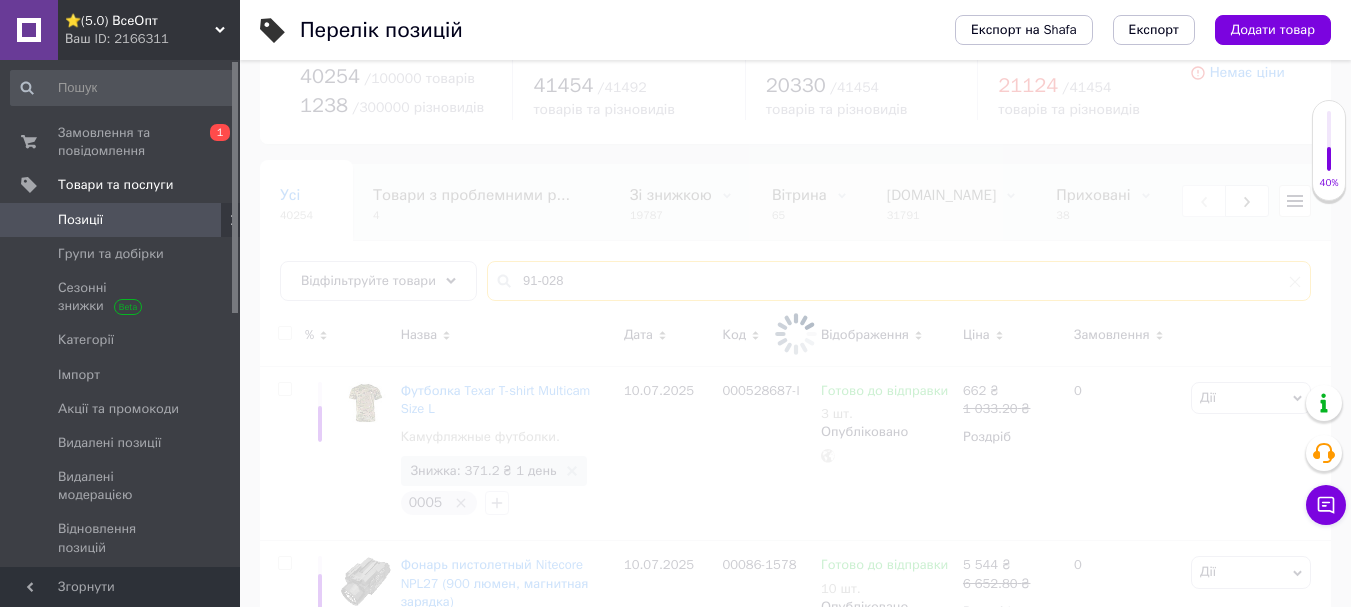 scroll, scrollTop: 100, scrollLeft: 0, axis: vertical 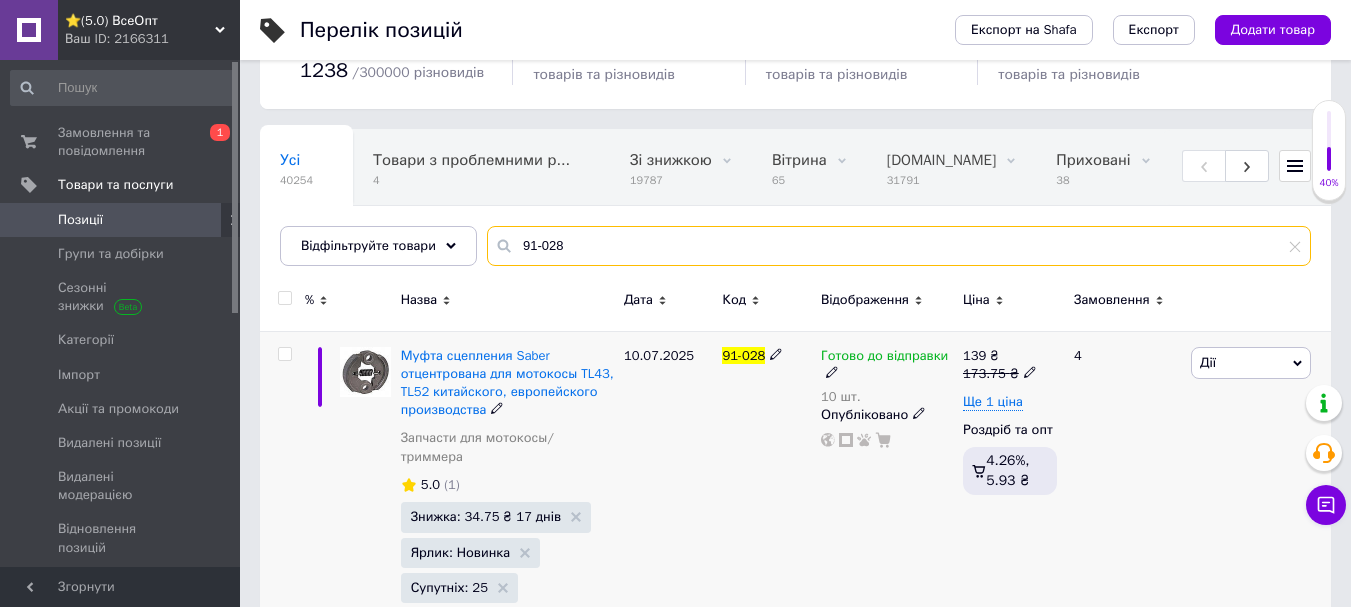 type on "91-028" 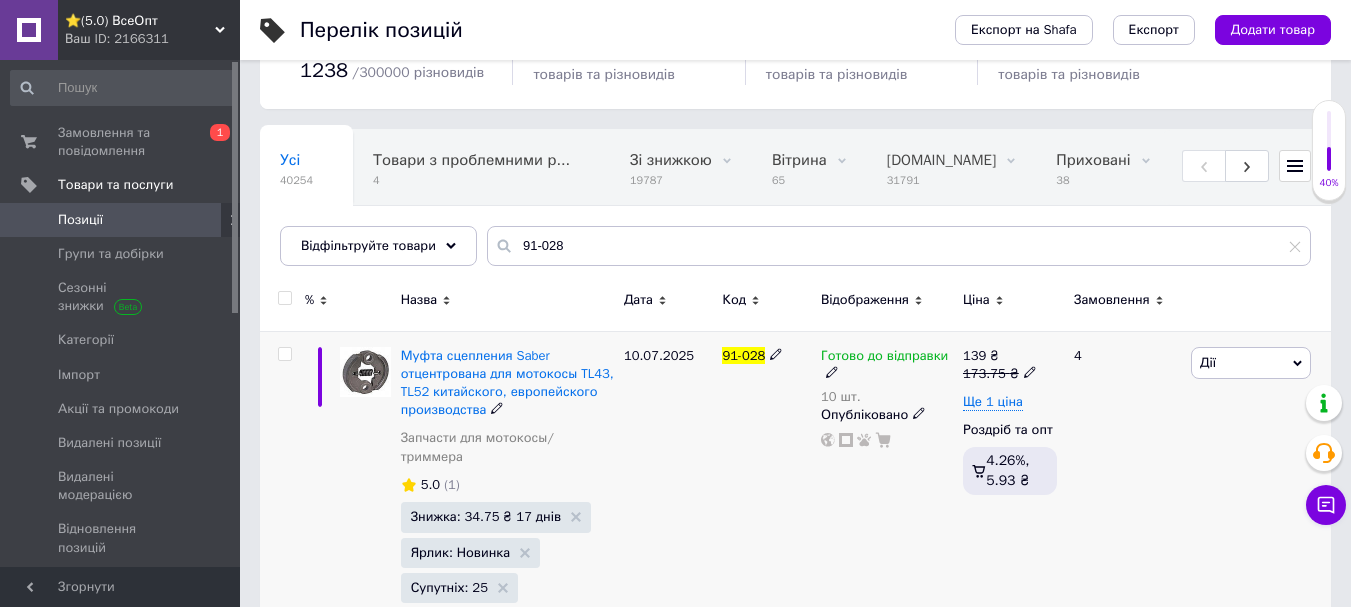 click 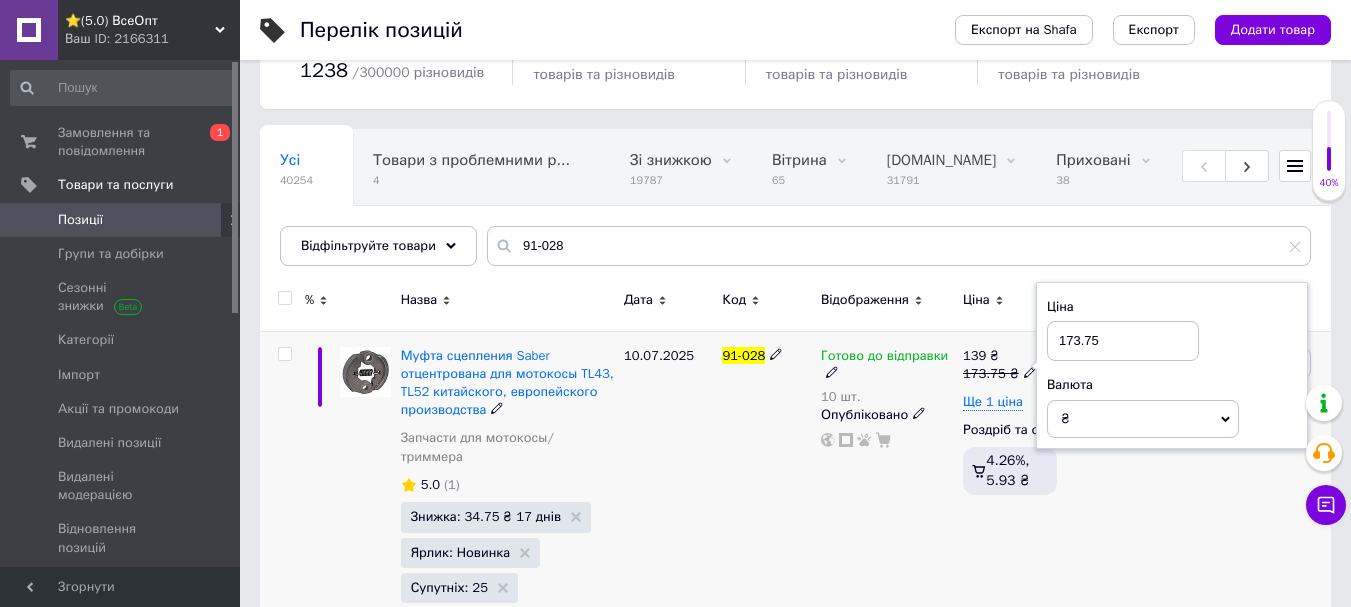 click on "173.75" at bounding box center (1123, 341) 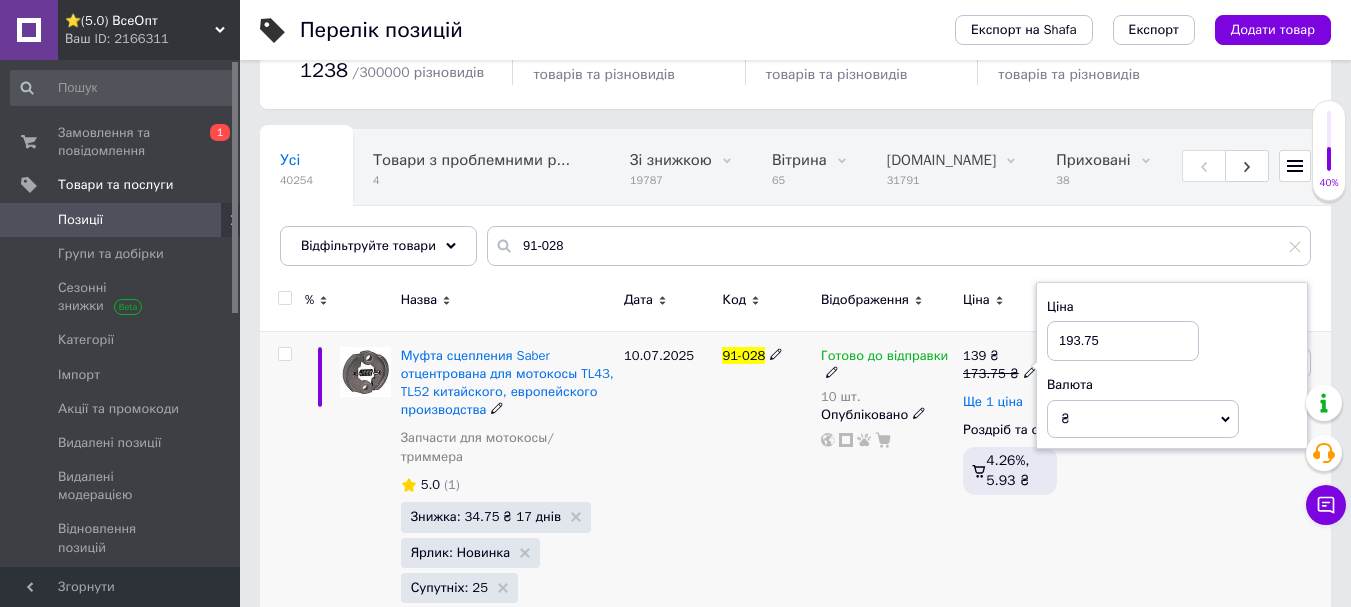 type on "193.75" 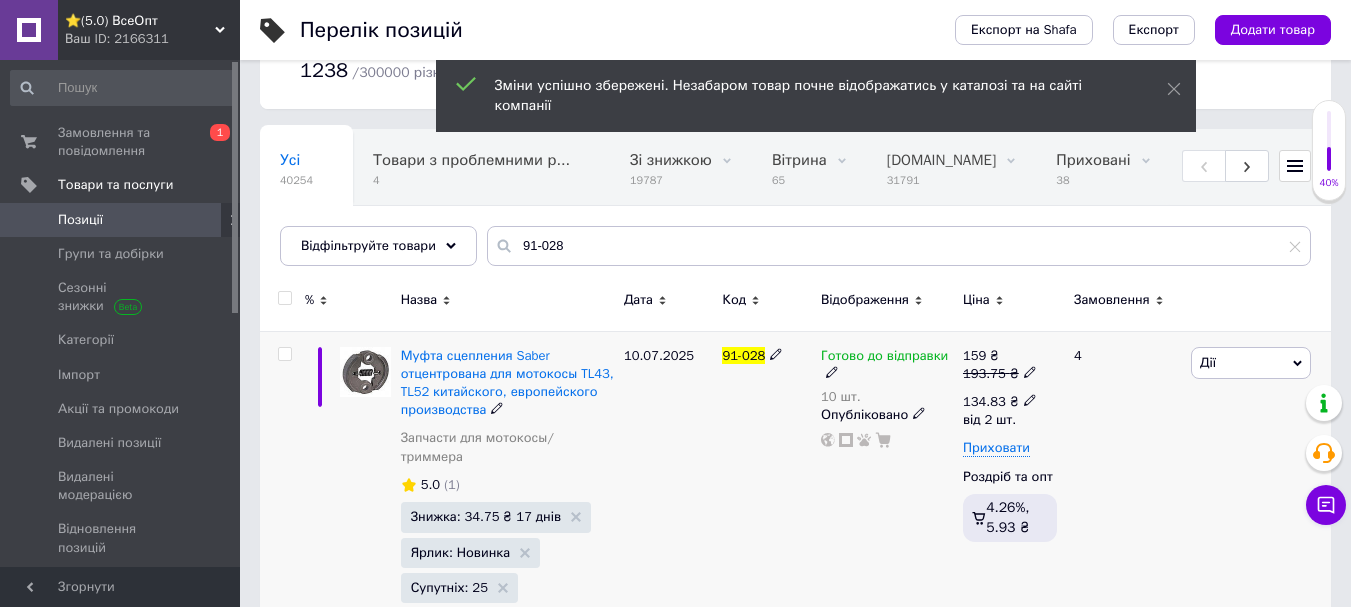 click 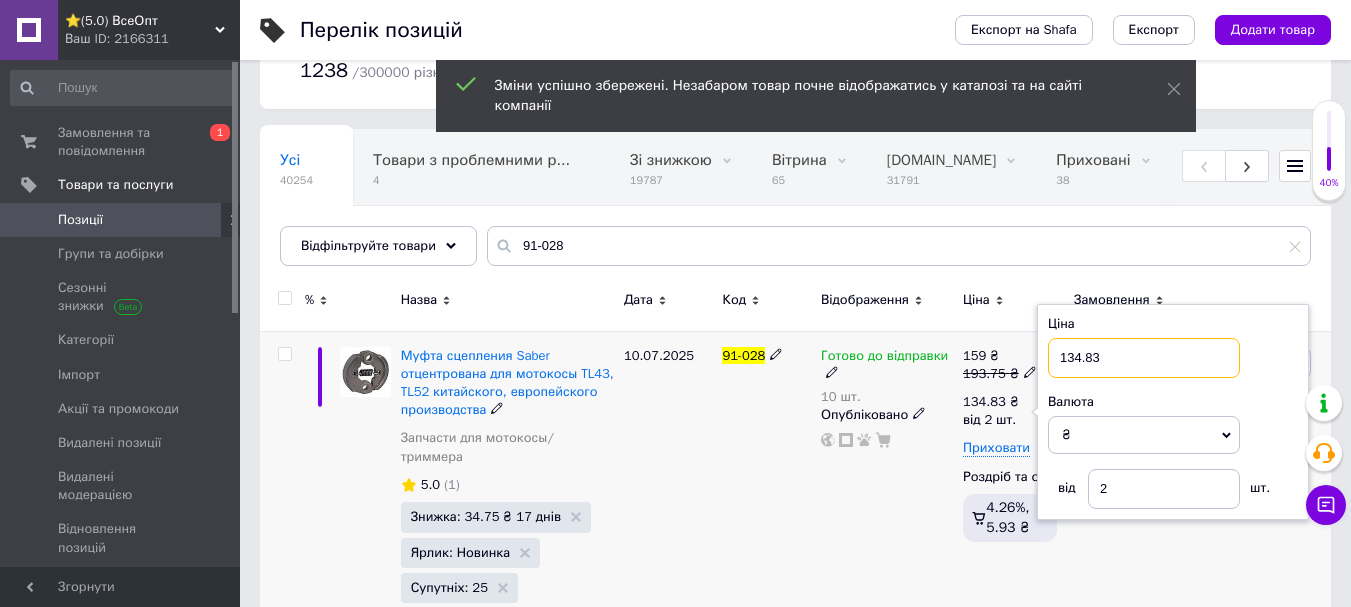 click on "134.83" at bounding box center (1144, 358) 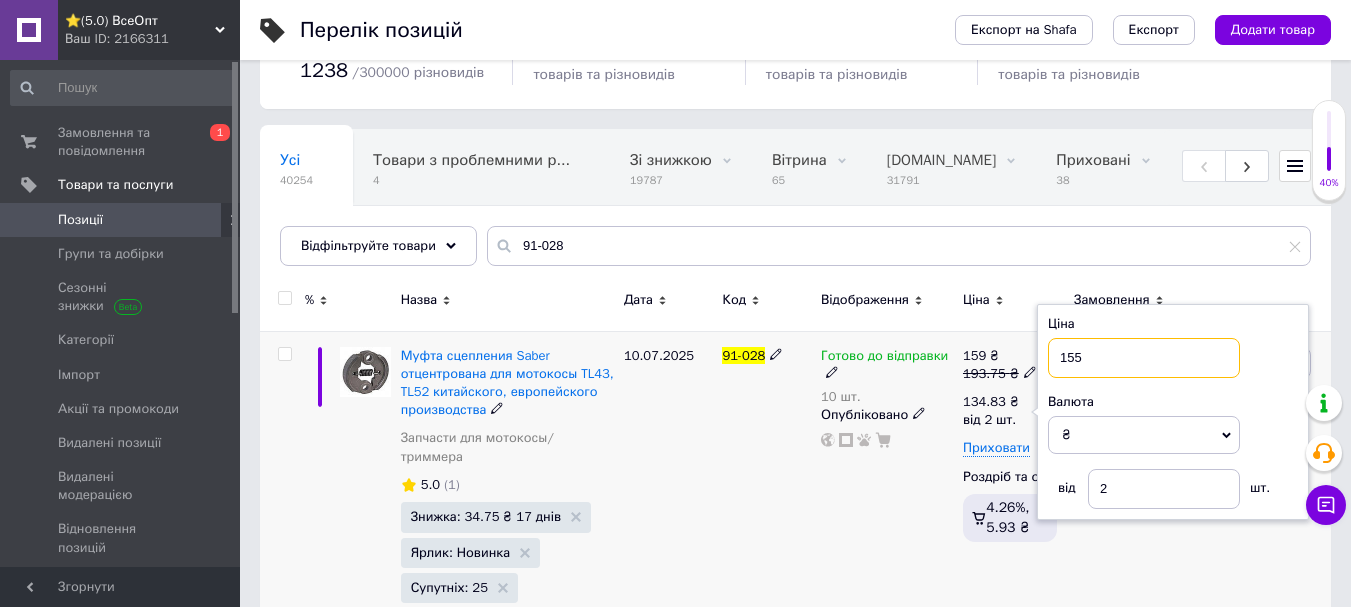 type on "155" 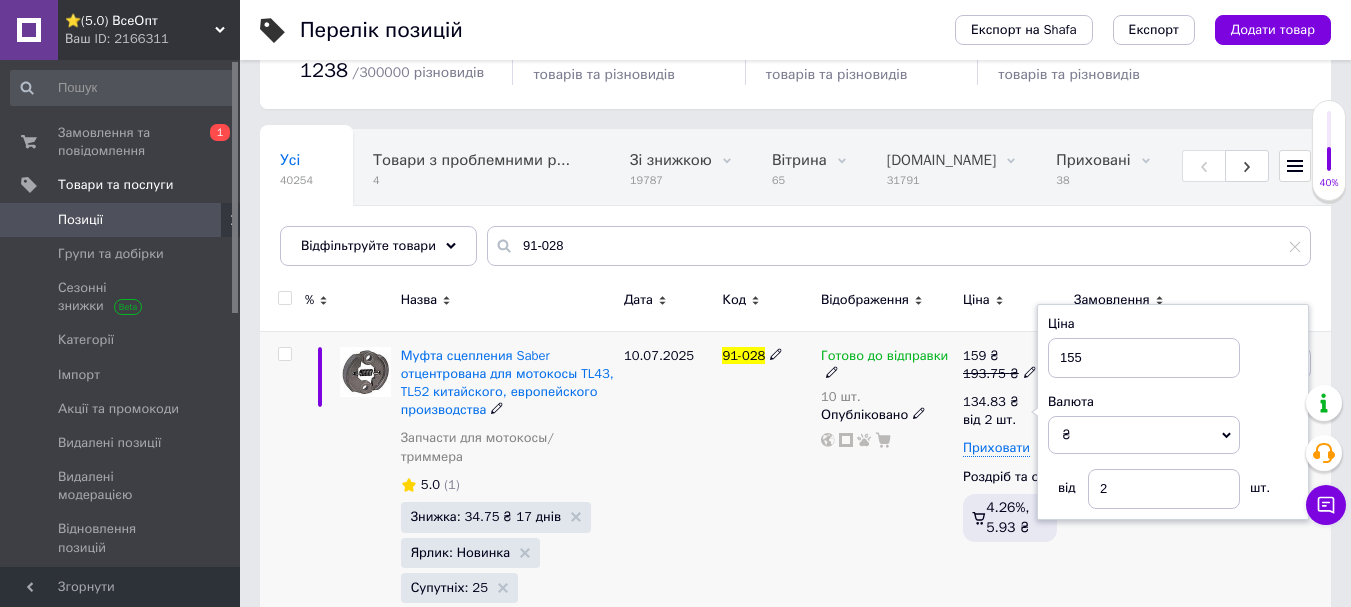 click on "10.07.2025" at bounding box center (668, 542) 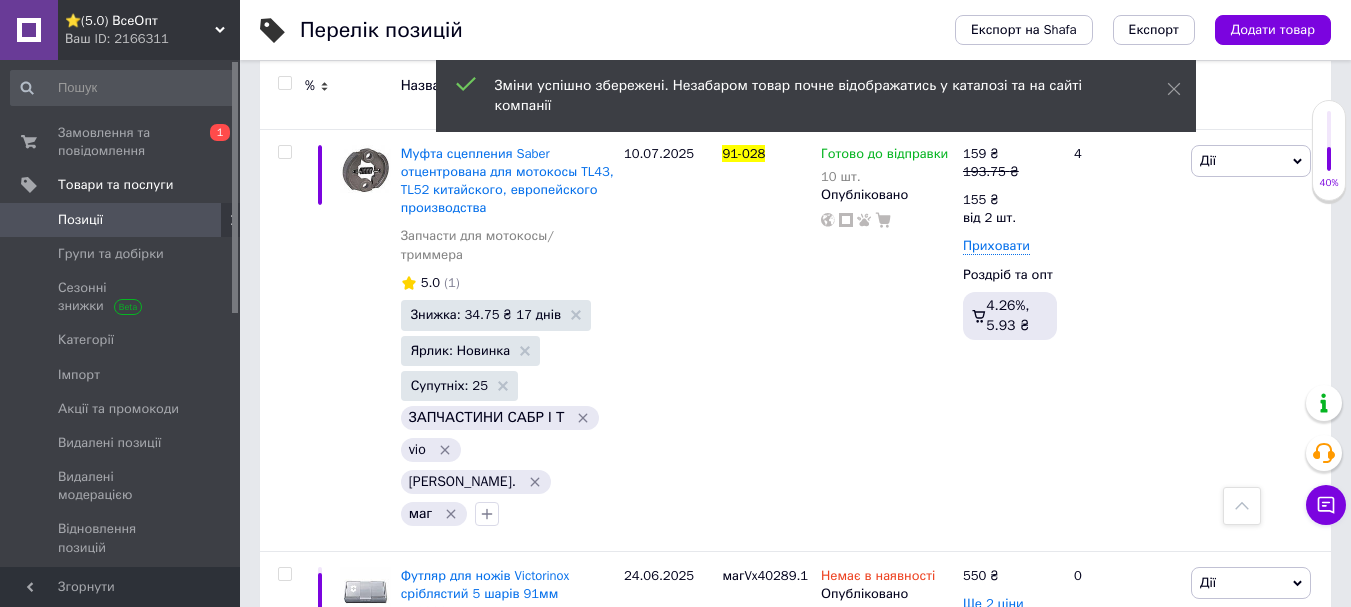 scroll, scrollTop: 0, scrollLeft: 0, axis: both 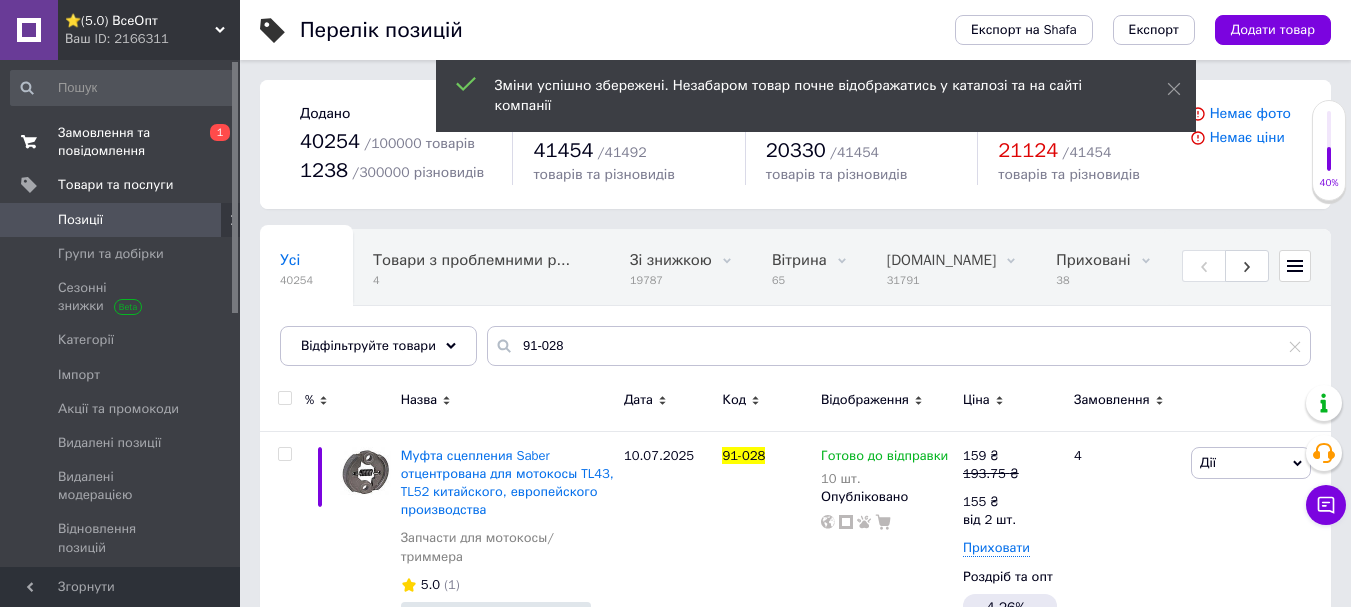 click on "Замовлення та повідомлення" at bounding box center [121, 142] 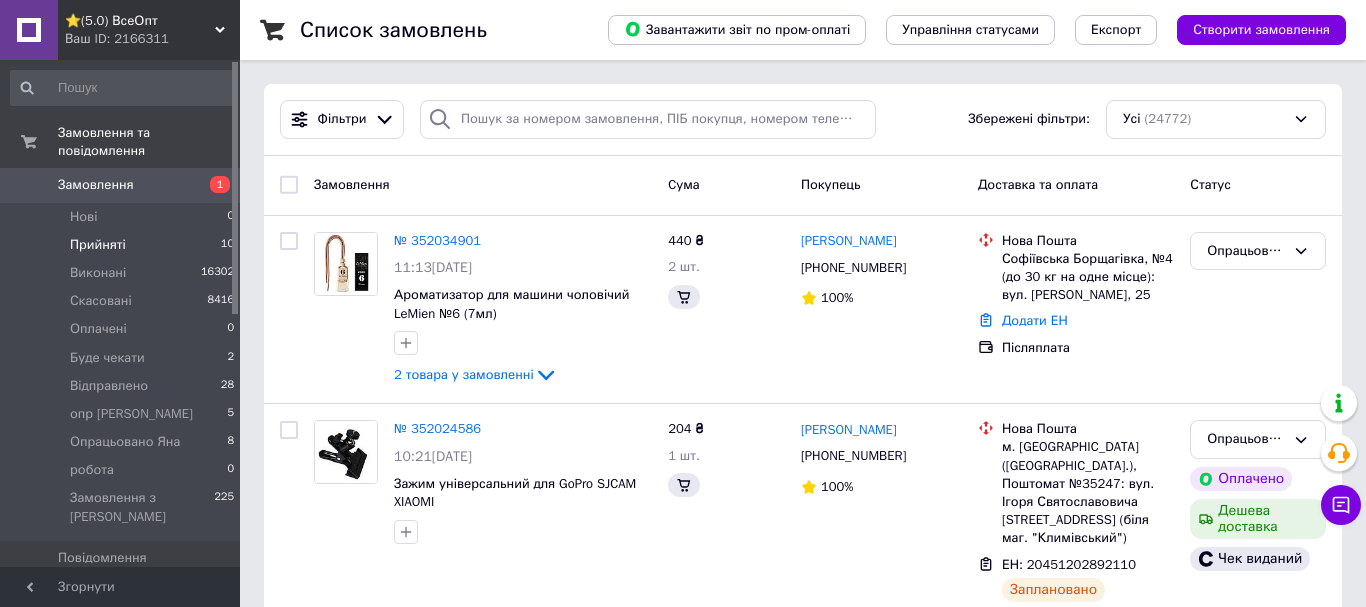 click on "Прийняті" at bounding box center [98, 245] 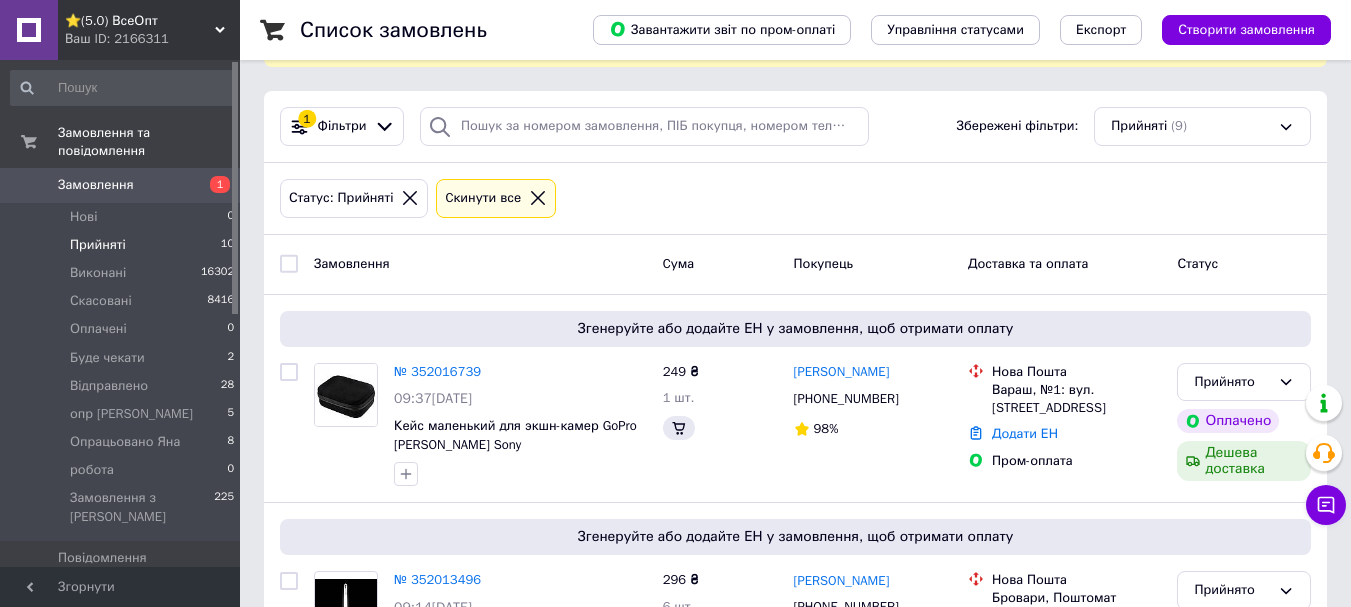 scroll, scrollTop: 300, scrollLeft: 0, axis: vertical 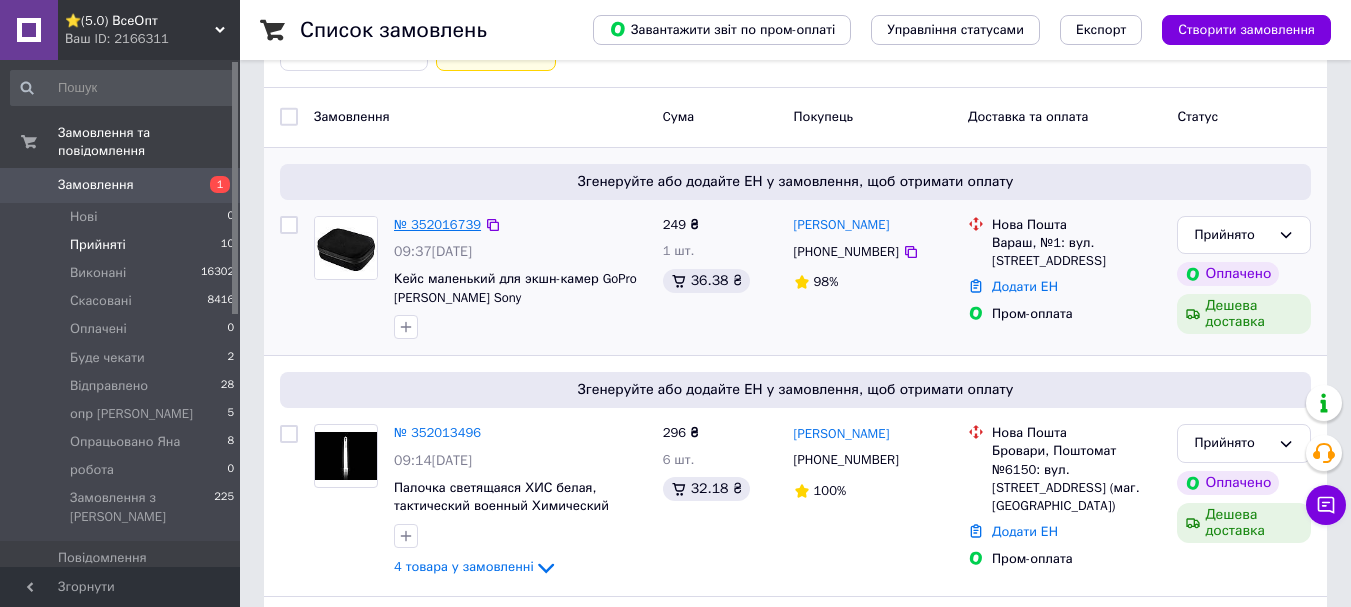 click on "№ 352016739" at bounding box center (437, 224) 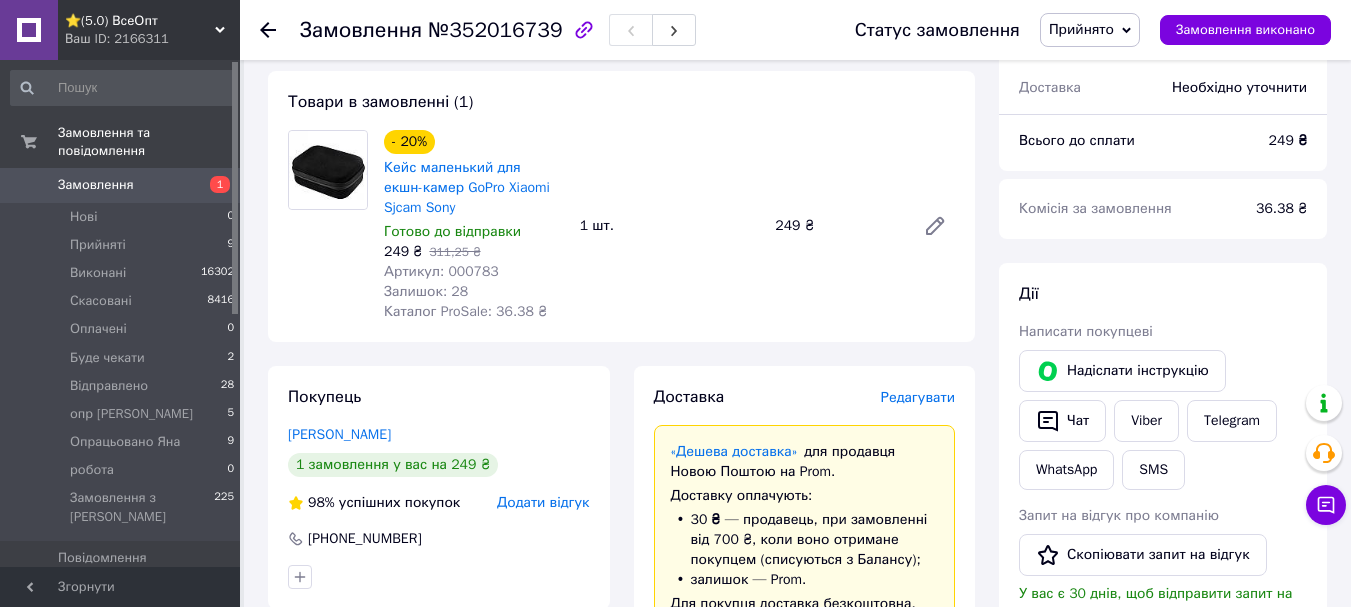 scroll, scrollTop: 700, scrollLeft: 0, axis: vertical 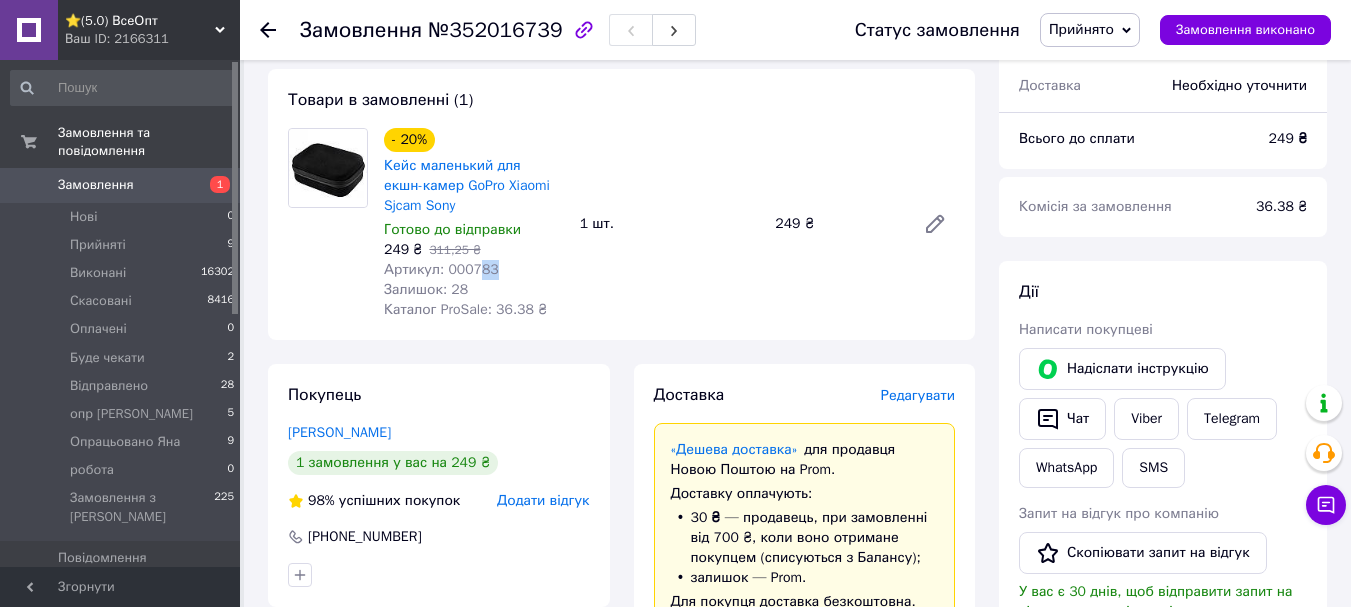 drag, startPoint x: 497, startPoint y: 248, endPoint x: 472, endPoint y: 248, distance: 25 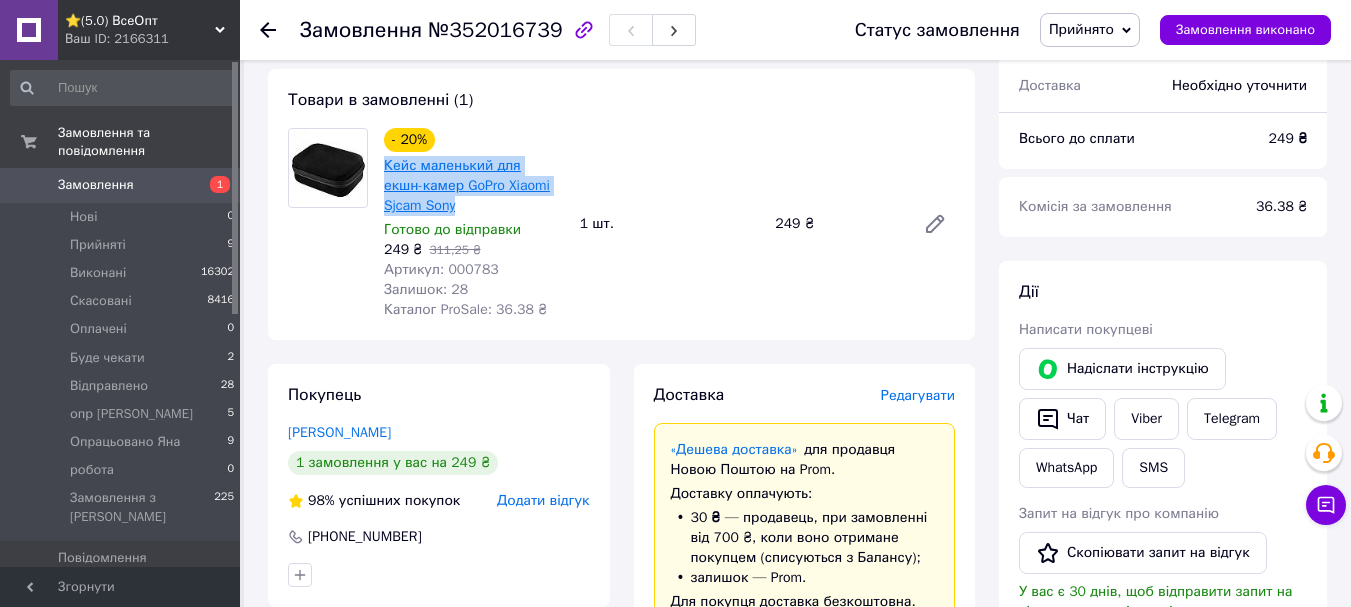 drag, startPoint x: 425, startPoint y: 190, endPoint x: 387, endPoint y: 149, distance: 55.9017 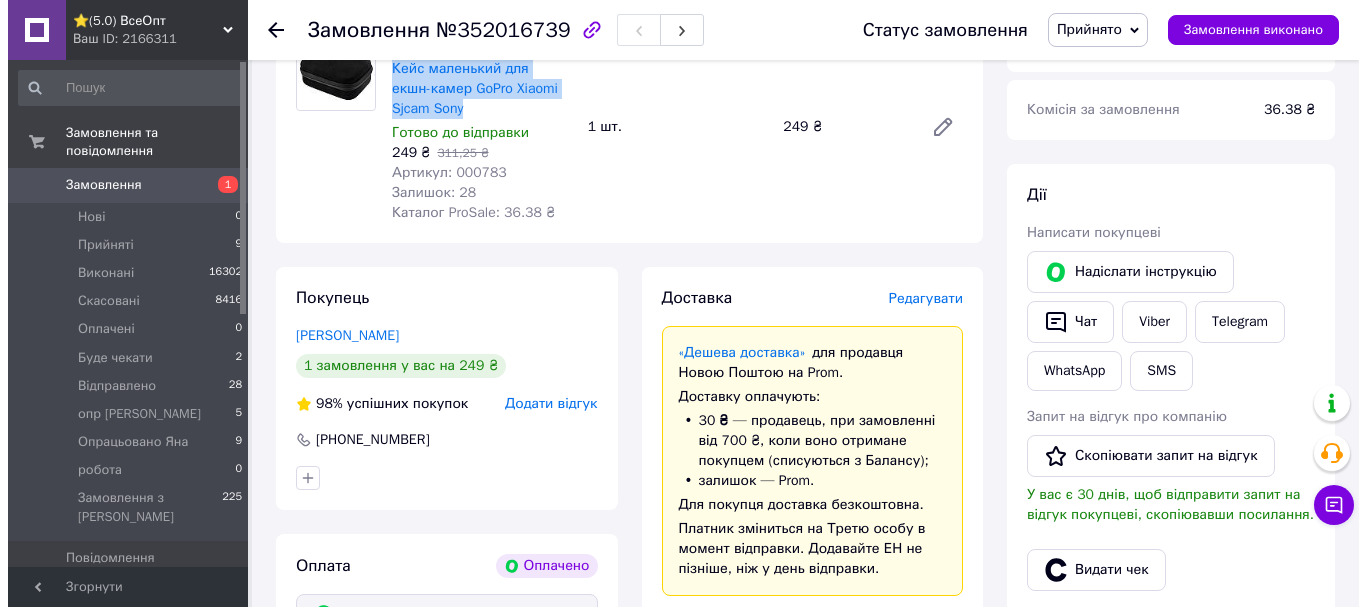 scroll, scrollTop: 800, scrollLeft: 0, axis: vertical 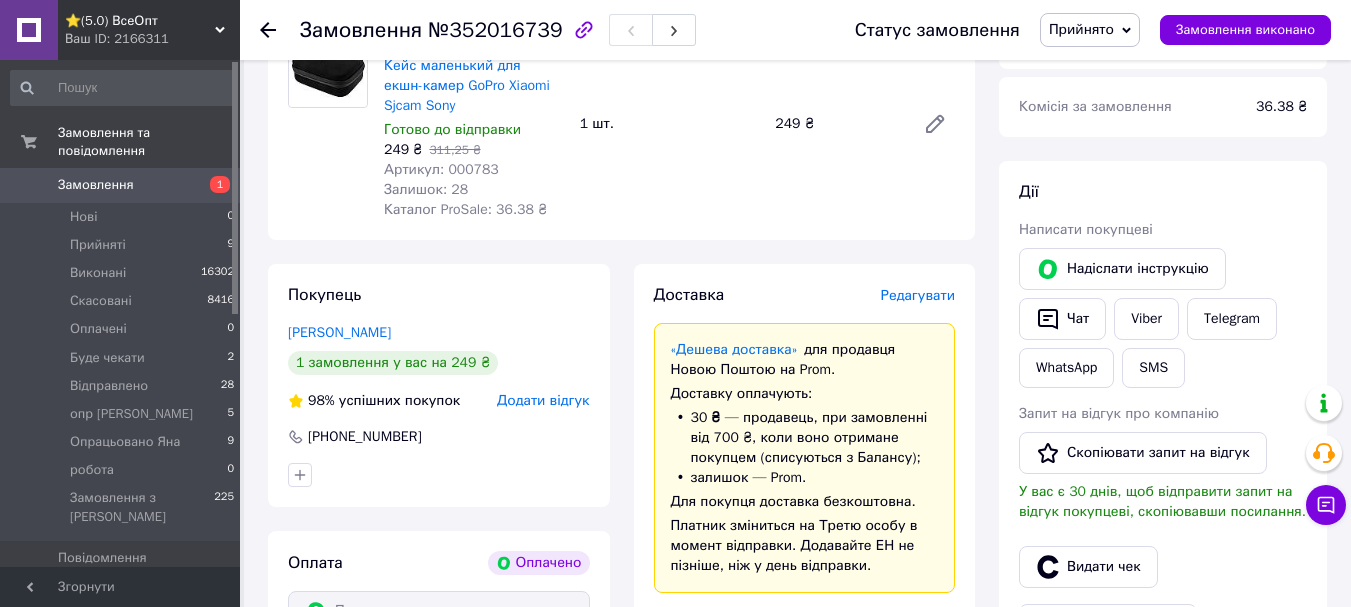 click on "Редагувати" at bounding box center (918, 295) 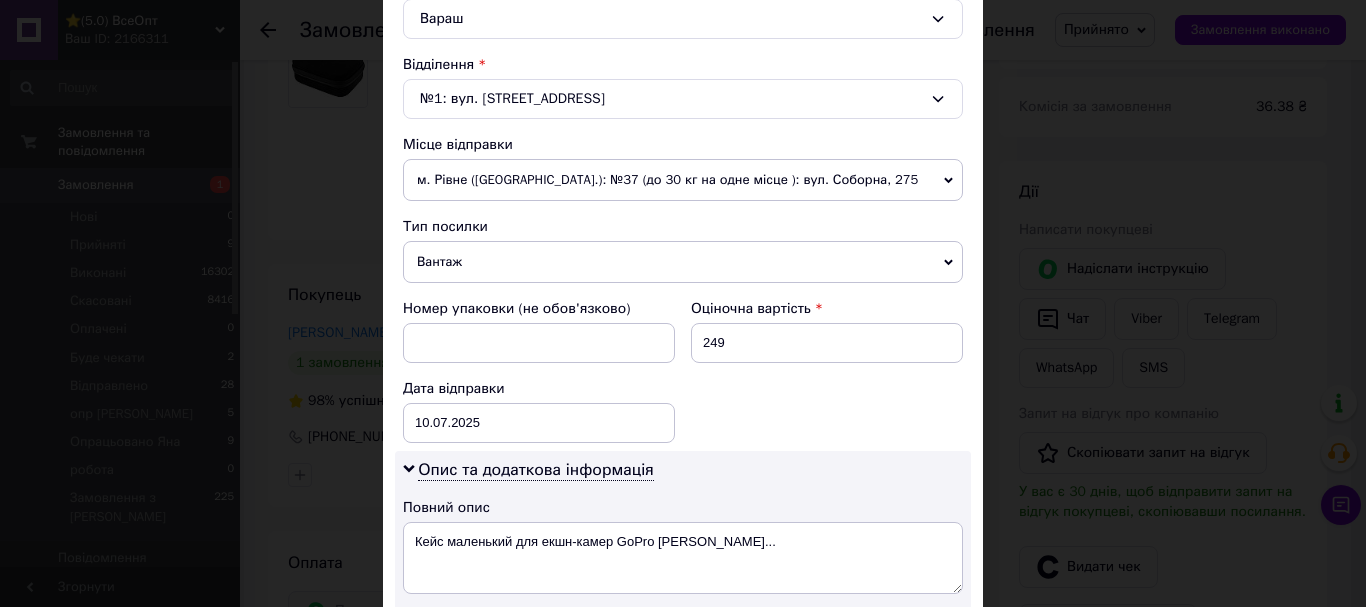 scroll, scrollTop: 545, scrollLeft: 0, axis: vertical 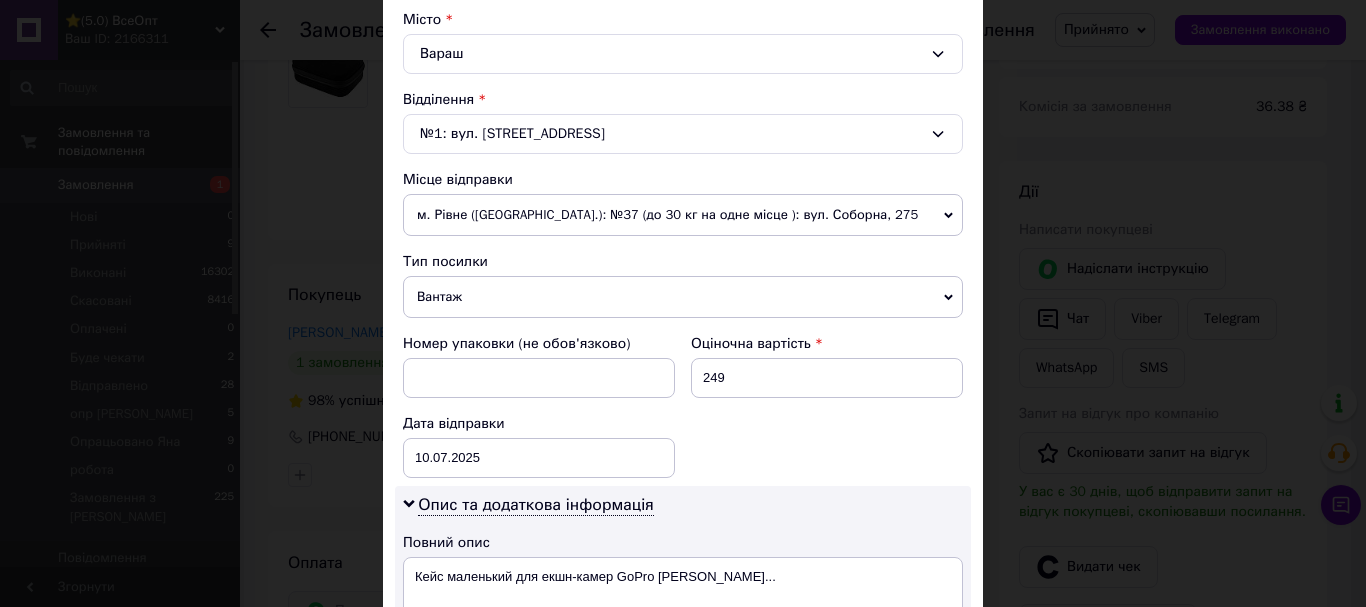 click on "м. Рівне ([GEOGRAPHIC_DATA].): №37 (до 30 кг на одне місце ): вул. Соборна, 275" at bounding box center [683, 215] 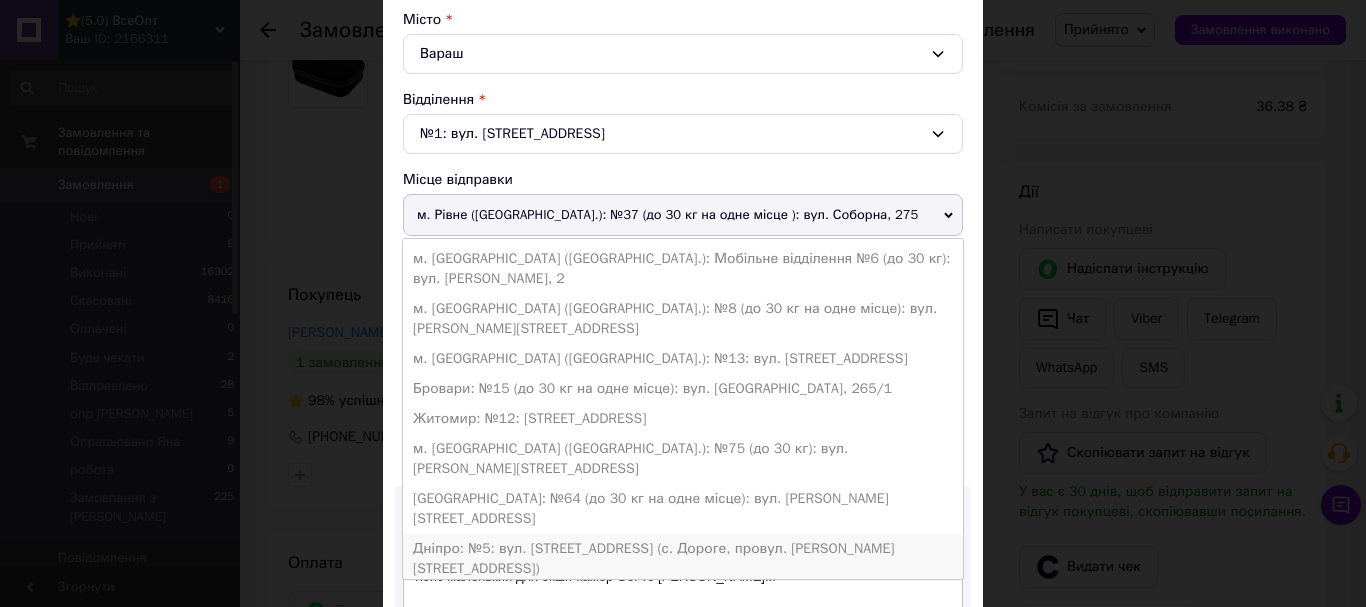 scroll, scrollTop: 200, scrollLeft: 0, axis: vertical 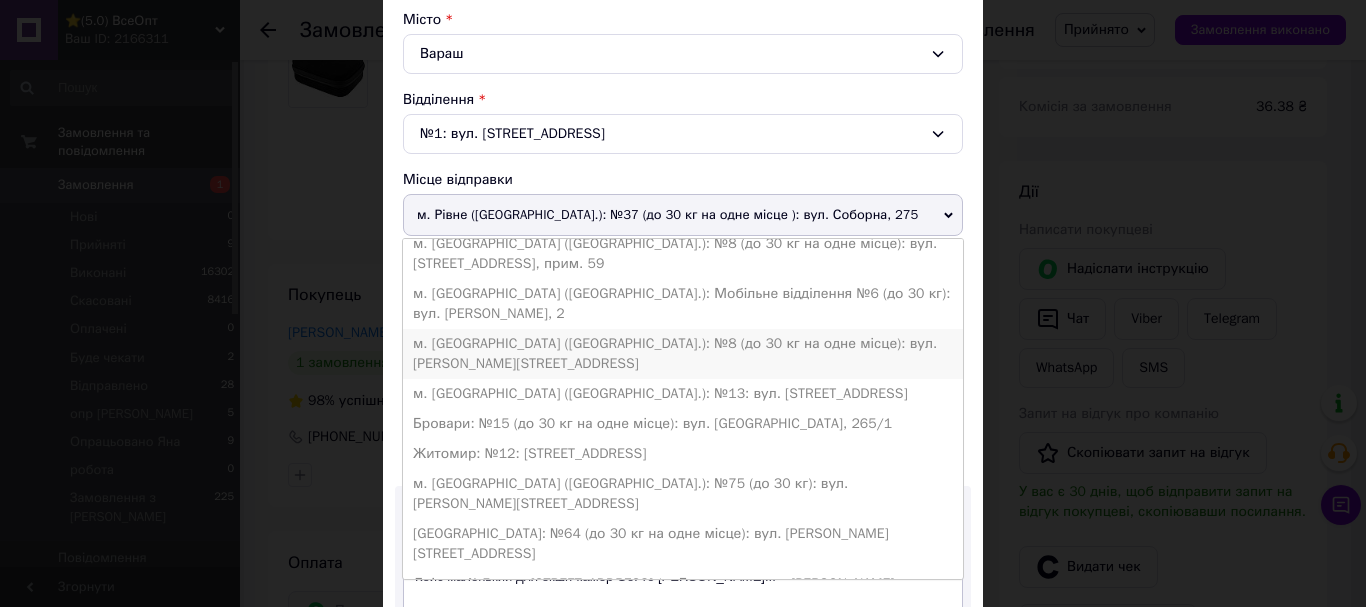 click on "м. [GEOGRAPHIC_DATA] ([GEOGRAPHIC_DATA].): №8 (до 30 кг на одне місце): вул. [PERSON_NAME][STREET_ADDRESS]" at bounding box center [683, 354] 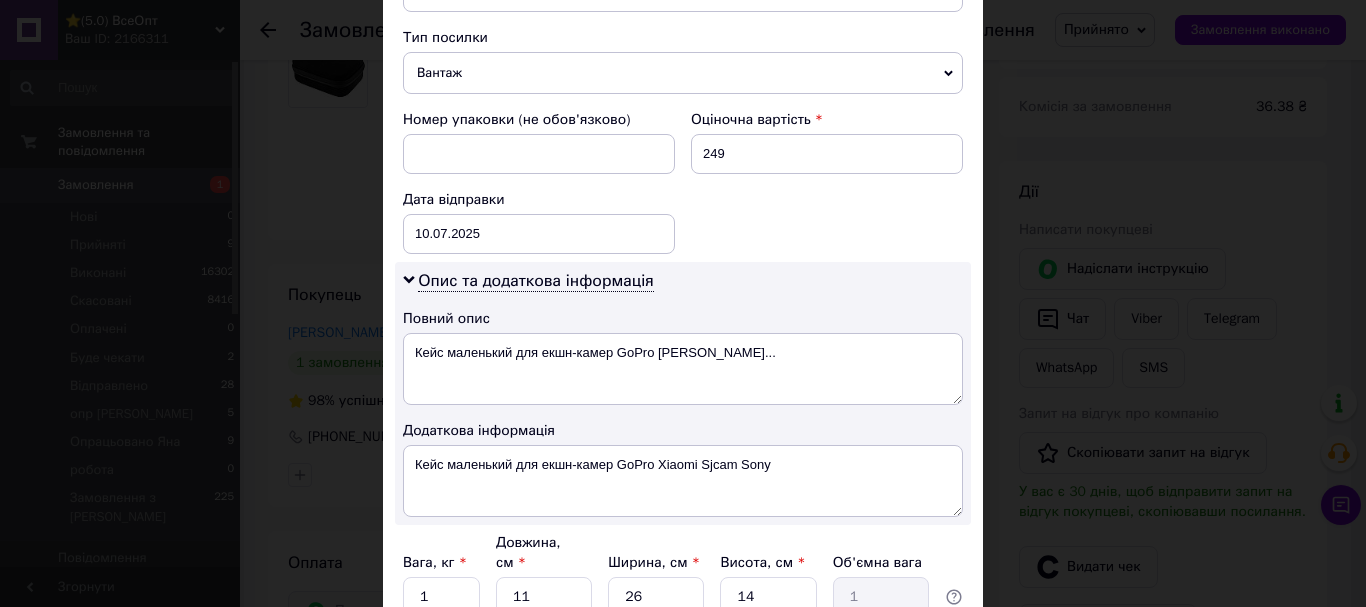 scroll, scrollTop: 965, scrollLeft: 0, axis: vertical 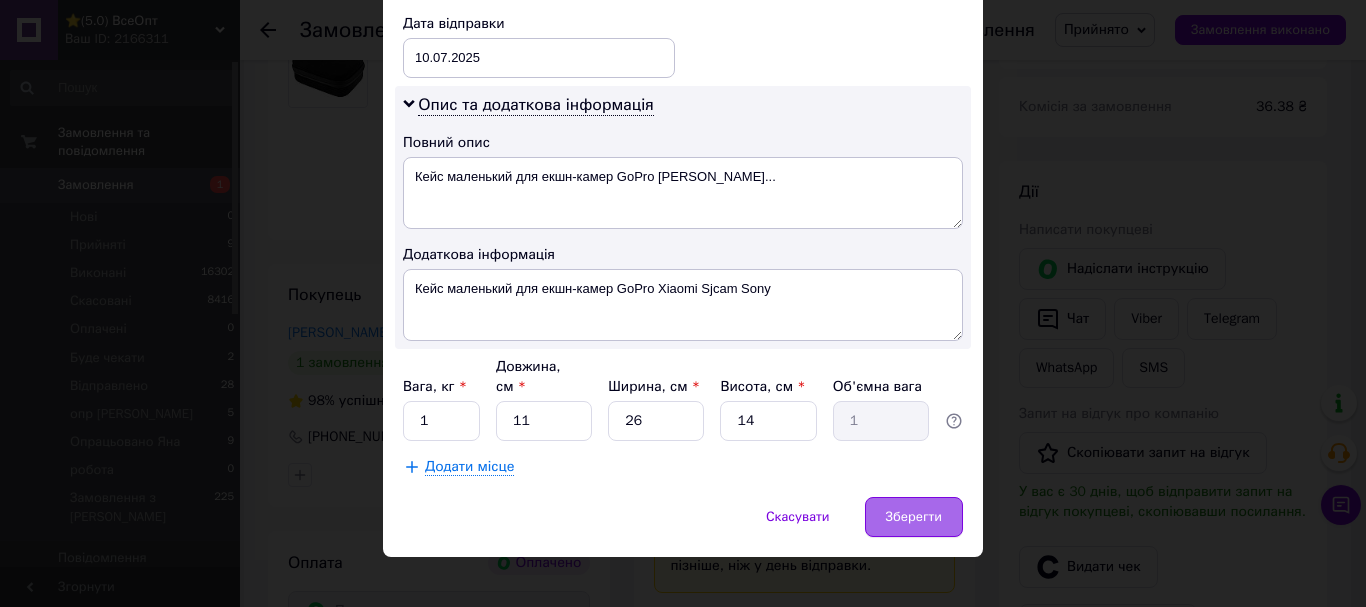 click on "Зберегти" at bounding box center (914, 517) 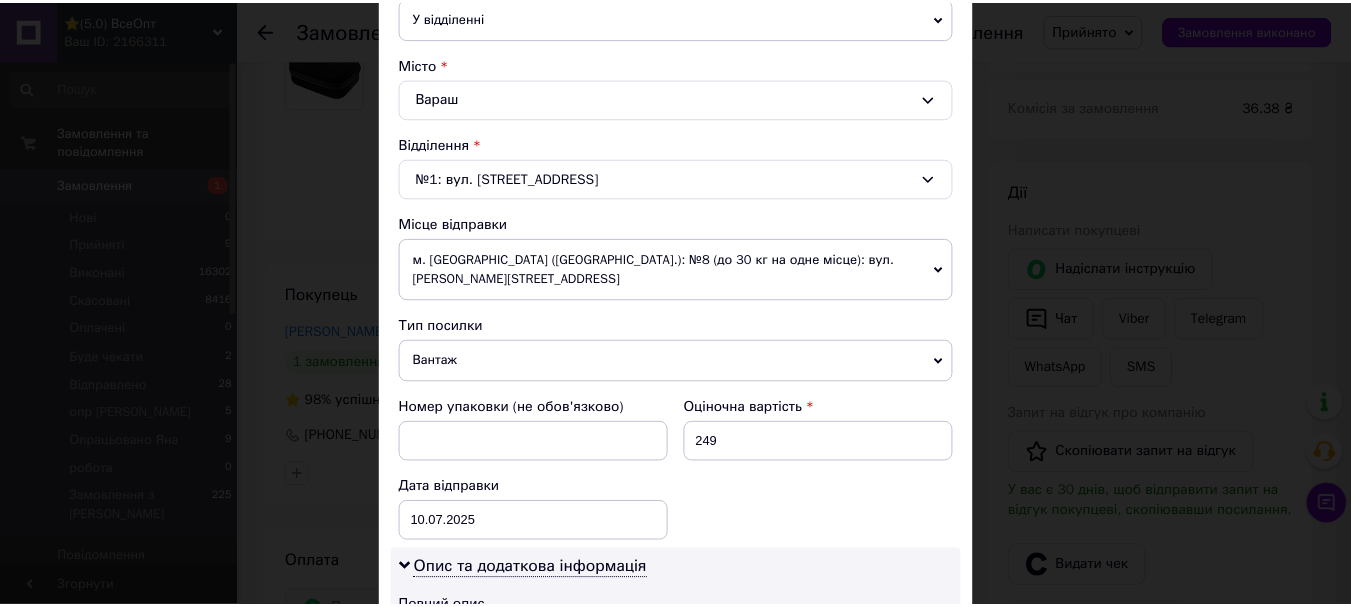 scroll, scrollTop: 965, scrollLeft: 0, axis: vertical 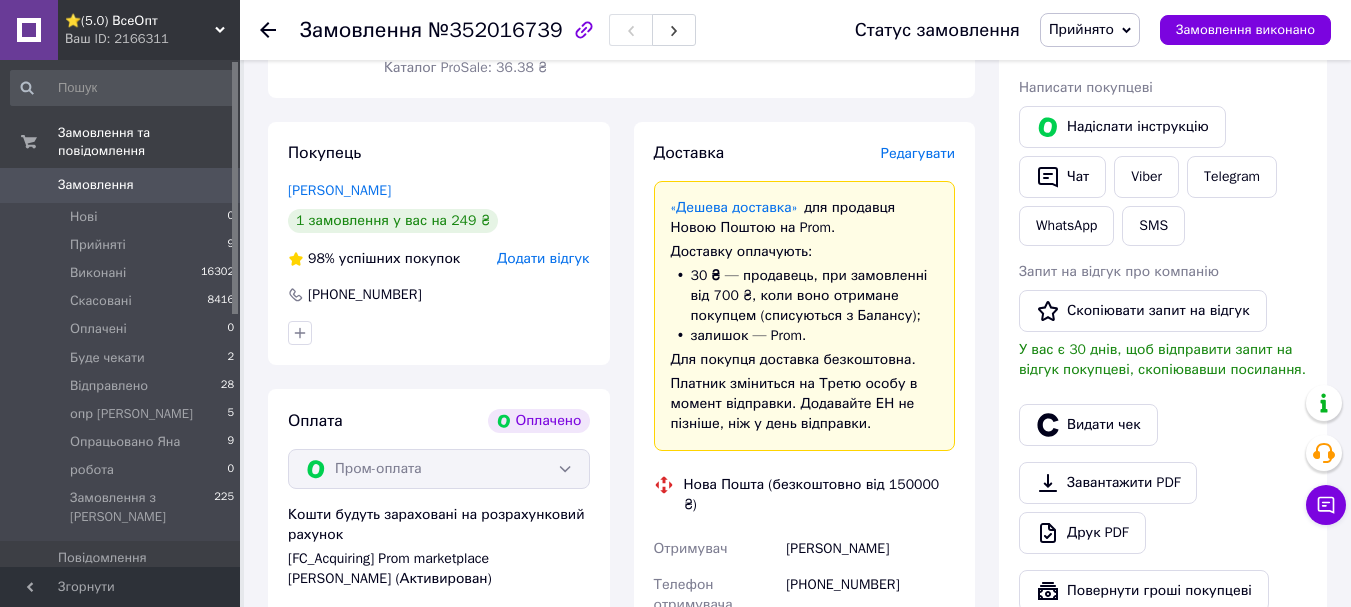 click on "Редагувати" at bounding box center [918, 153] 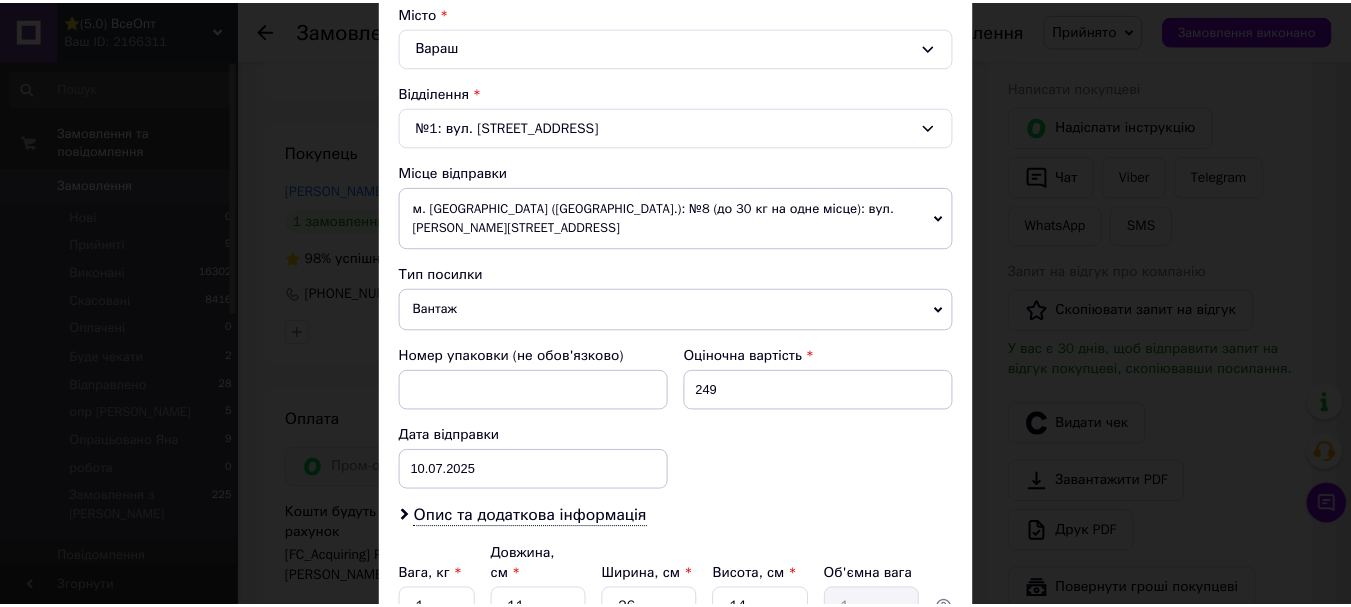 scroll, scrollTop: 741, scrollLeft: 0, axis: vertical 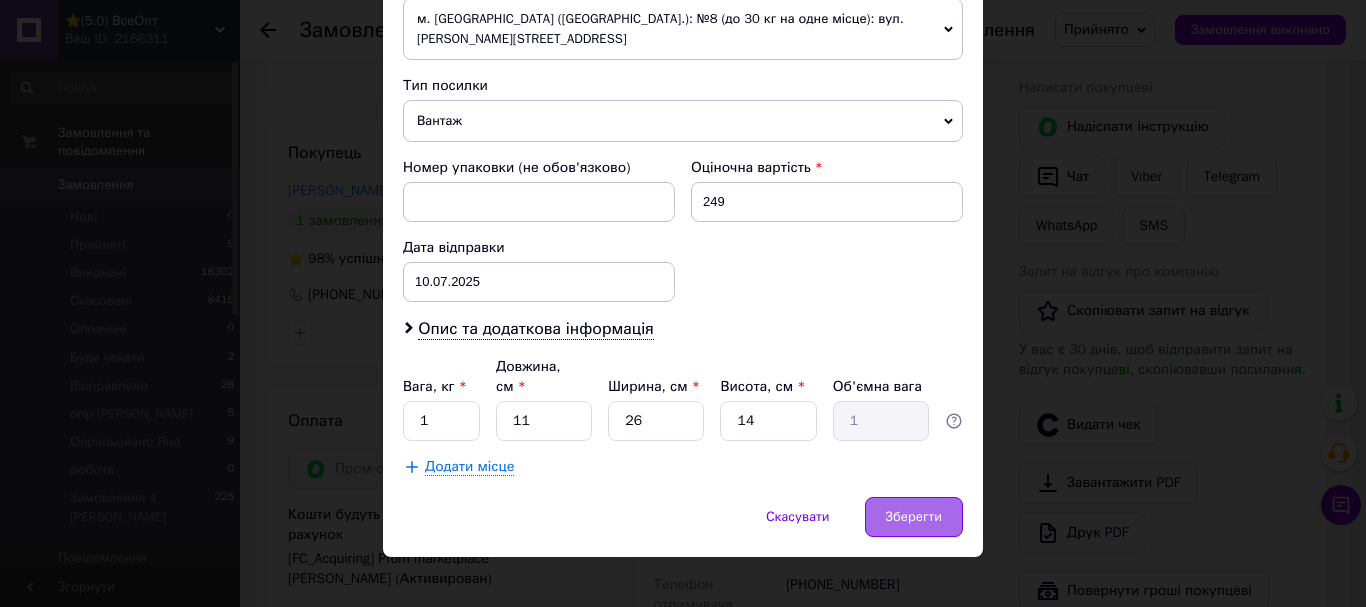 click on "Зберегти" at bounding box center (914, 517) 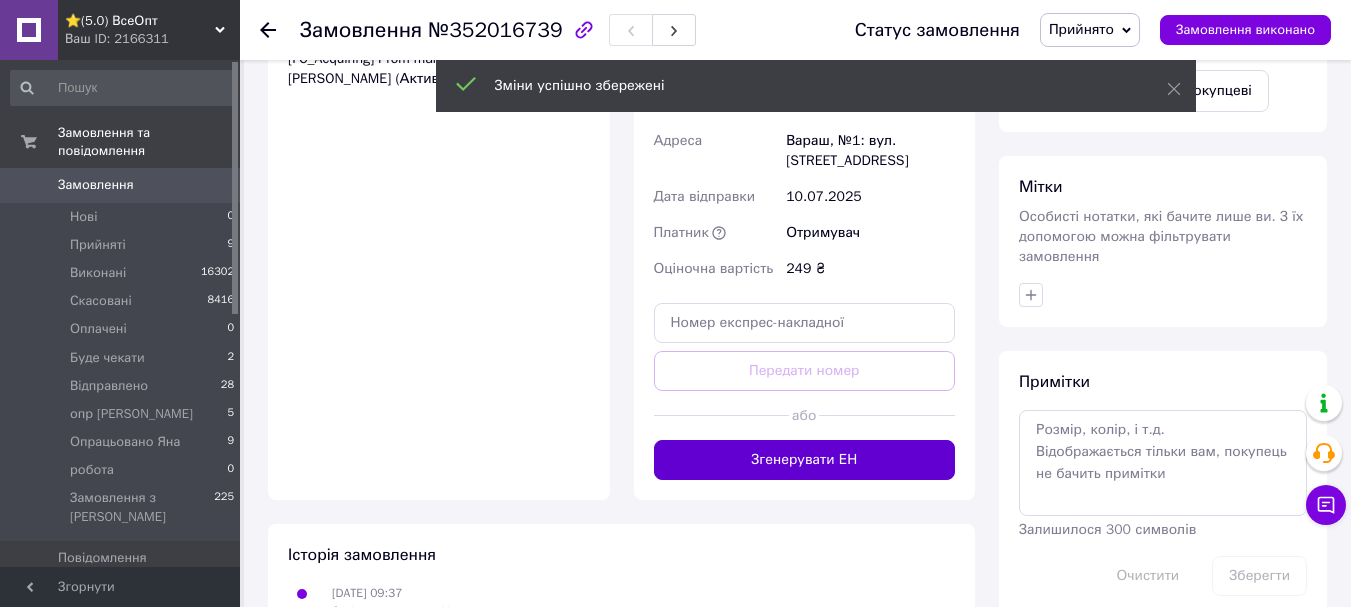 click on "Згенерувати ЕН" at bounding box center (805, 460) 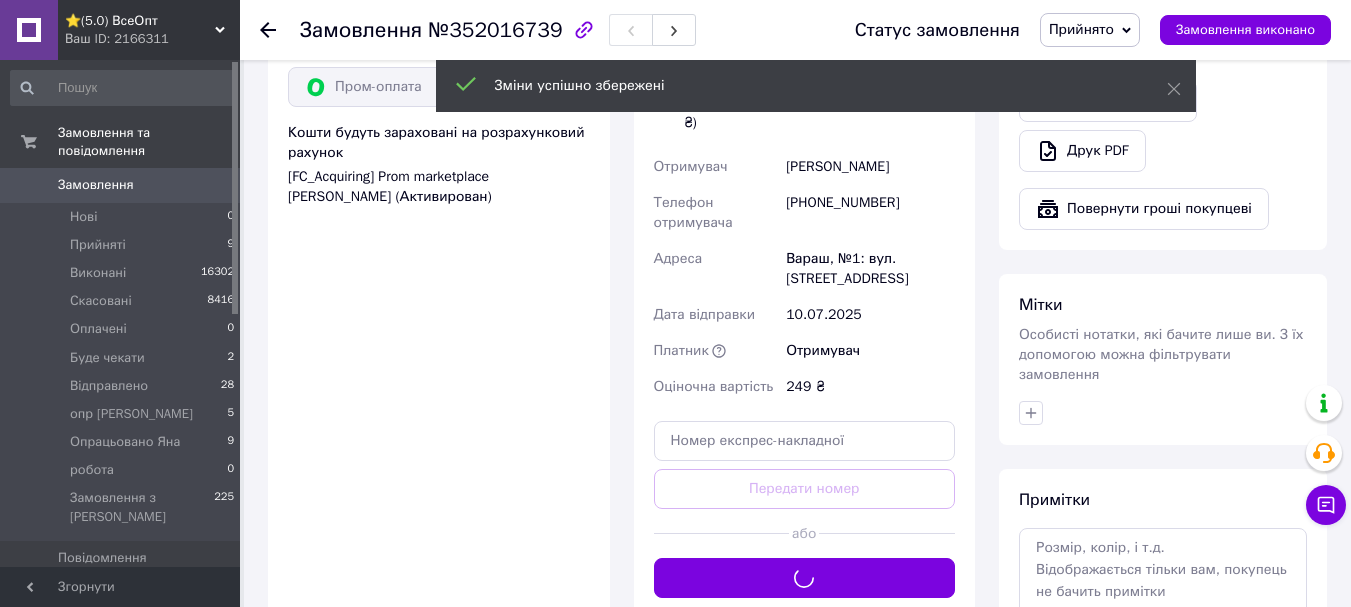 scroll, scrollTop: 1142, scrollLeft: 0, axis: vertical 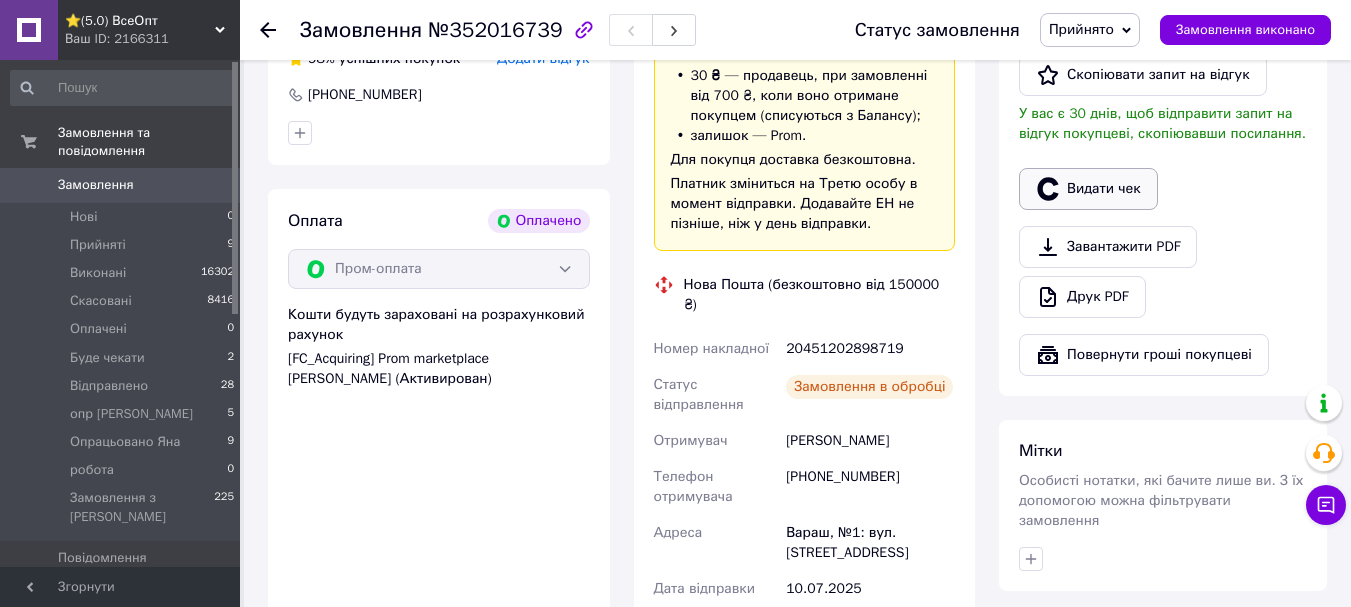 click on "Видати чек" at bounding box center [1088, 189] 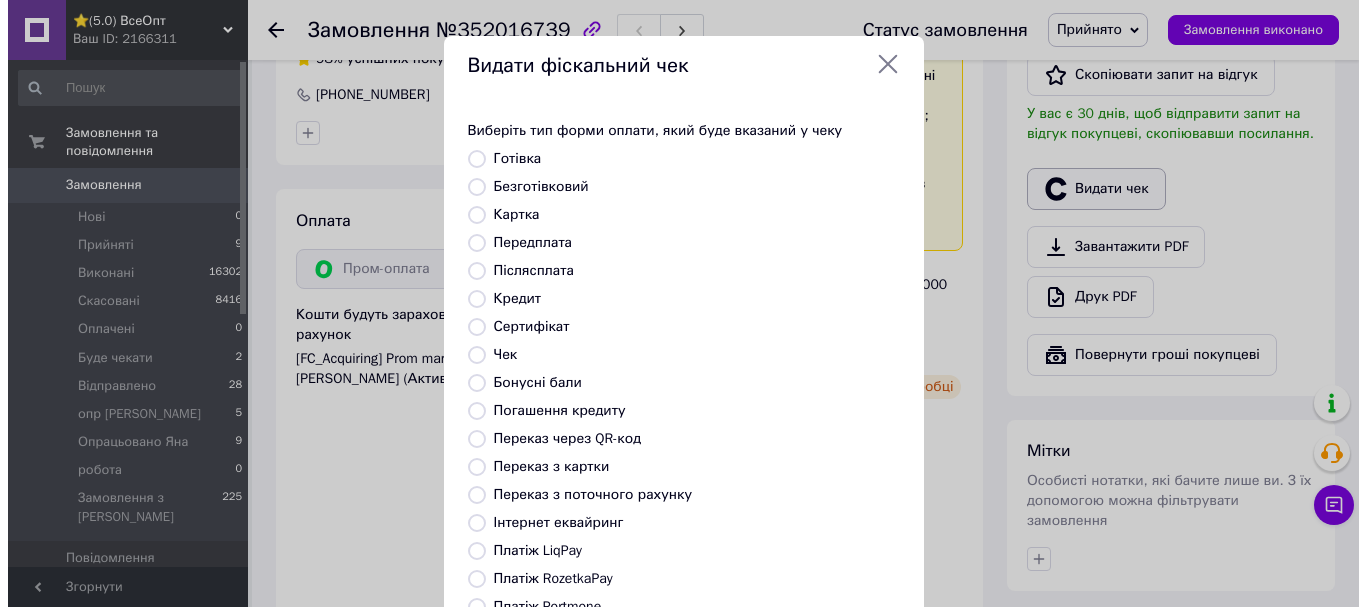 scroll, scrollTop: 1122, scrollLeft: 0, axis: vertical 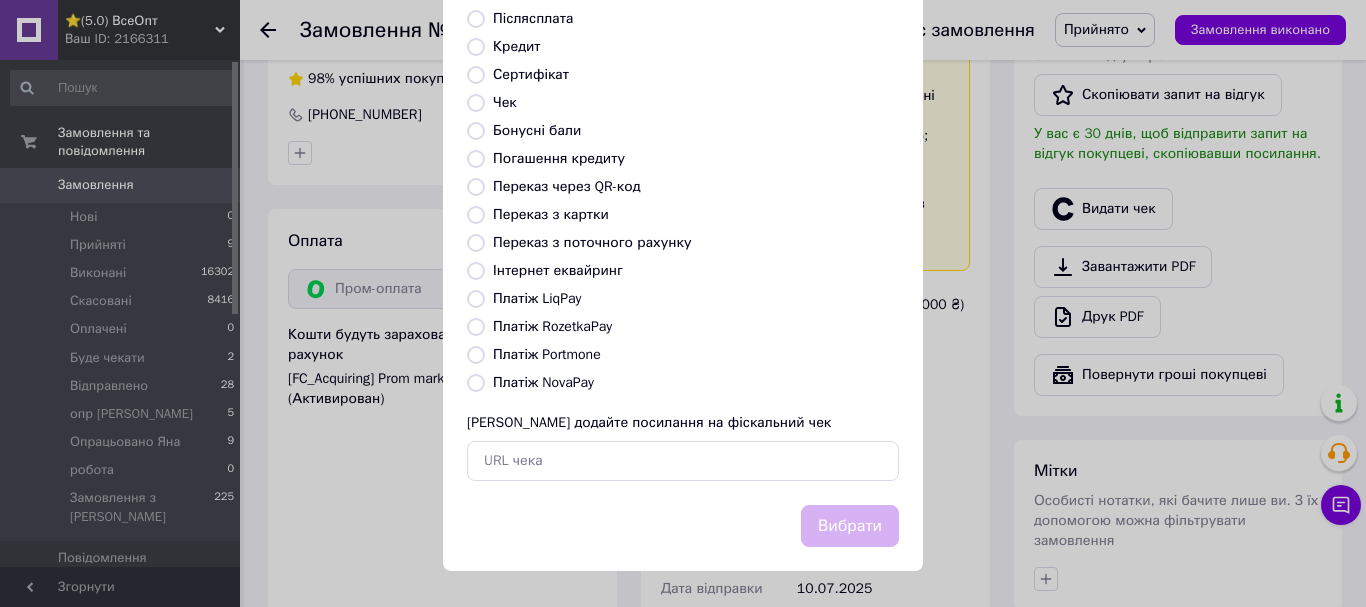 click on "Платіж RozetkaPay" at bounding box center (476, 327) 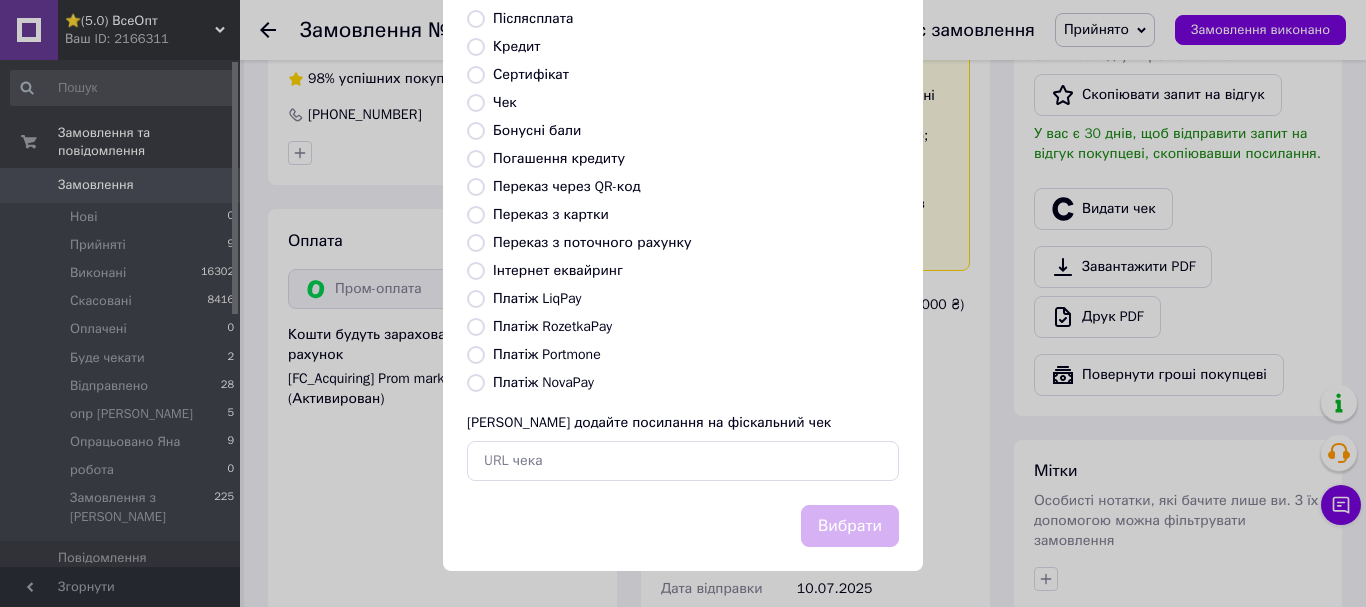 radio on "true" 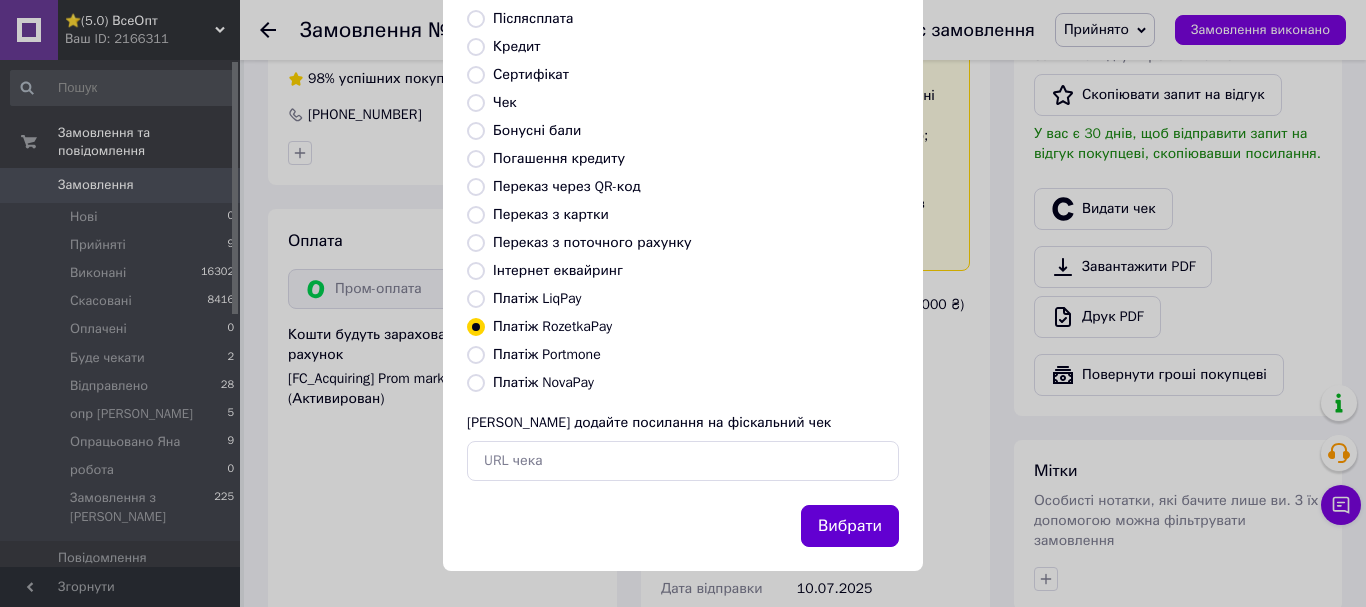 click on "Вибрати" at bounding box center [850, 526] 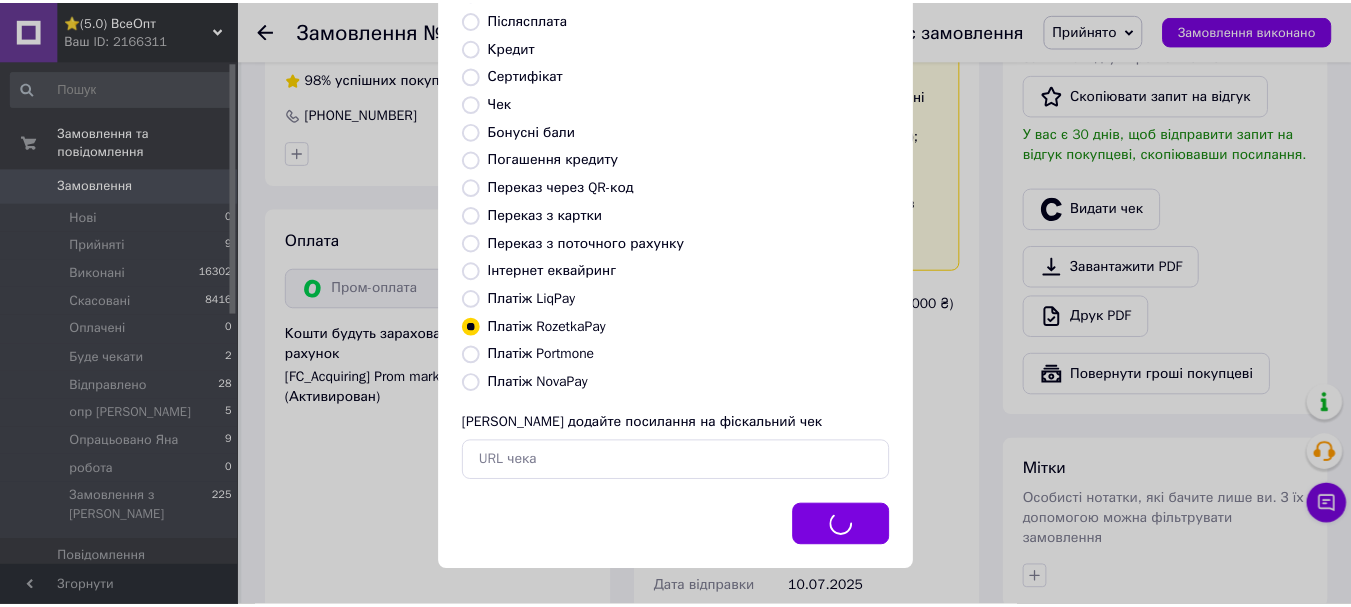 scroll, scrollTop: 1142, scrollLeft: 0, axis: vertical 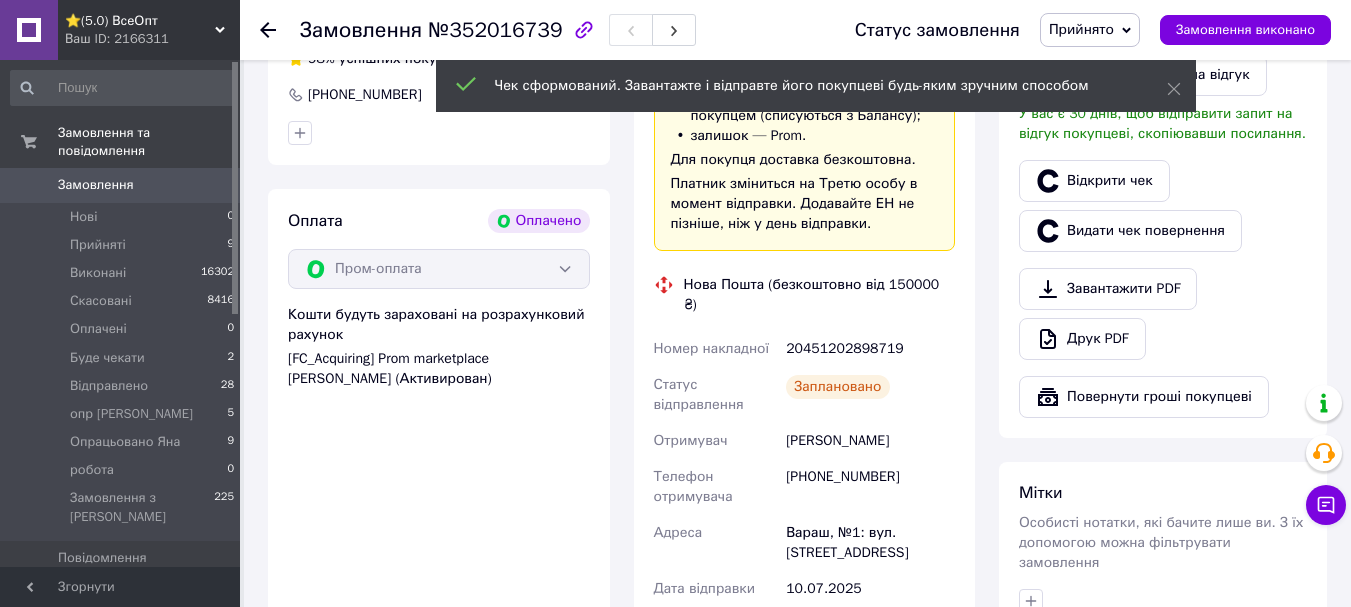 click on "Прийнято" at bounding box center (1081, 29) 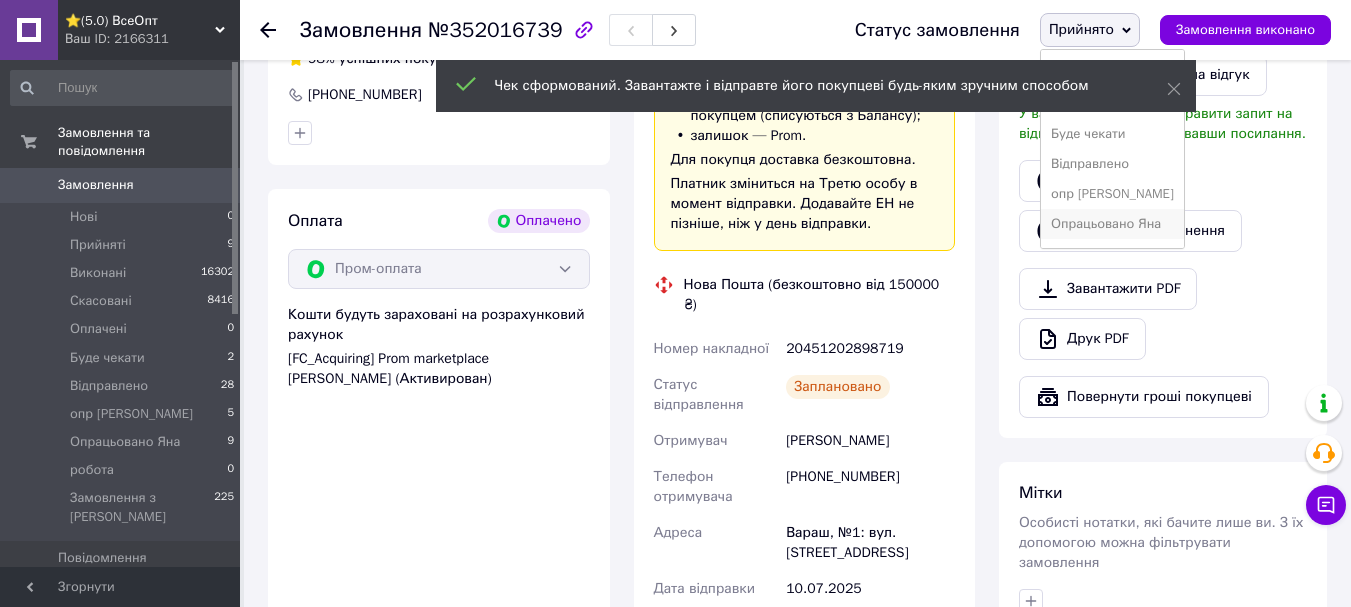 scroll, scrollTop: 52, scrollLeft: 0, axis: vertical 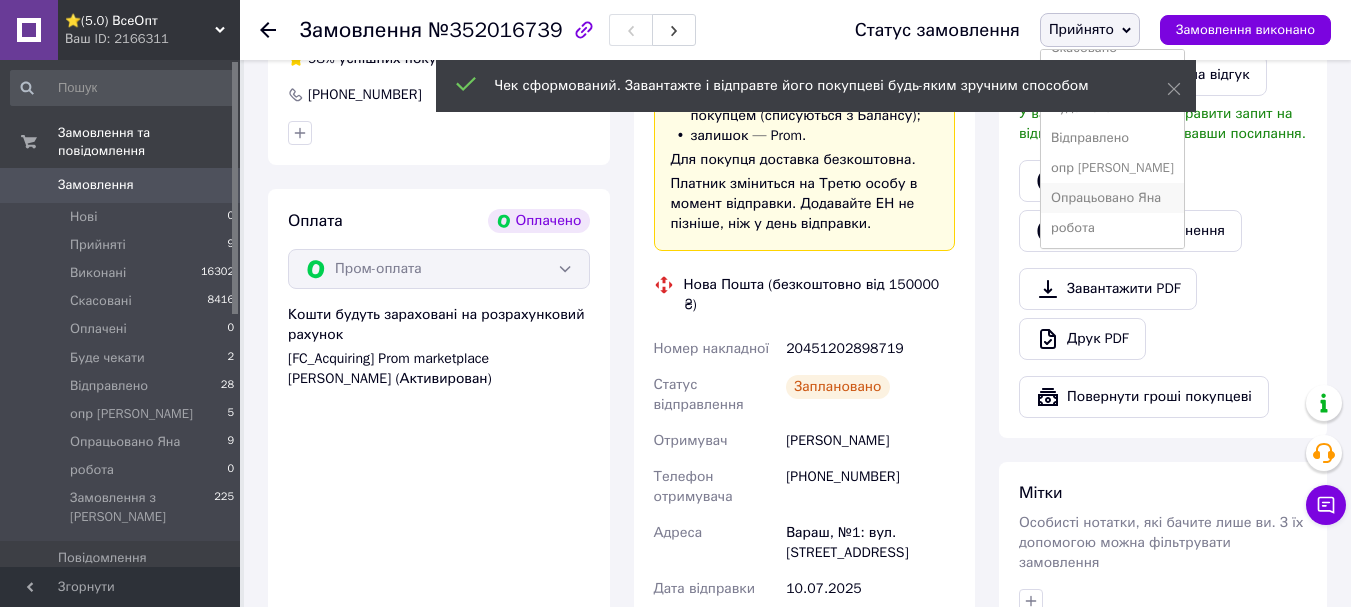 click on "Опрацьовано  Яна" at bounding box center (1112, 198) 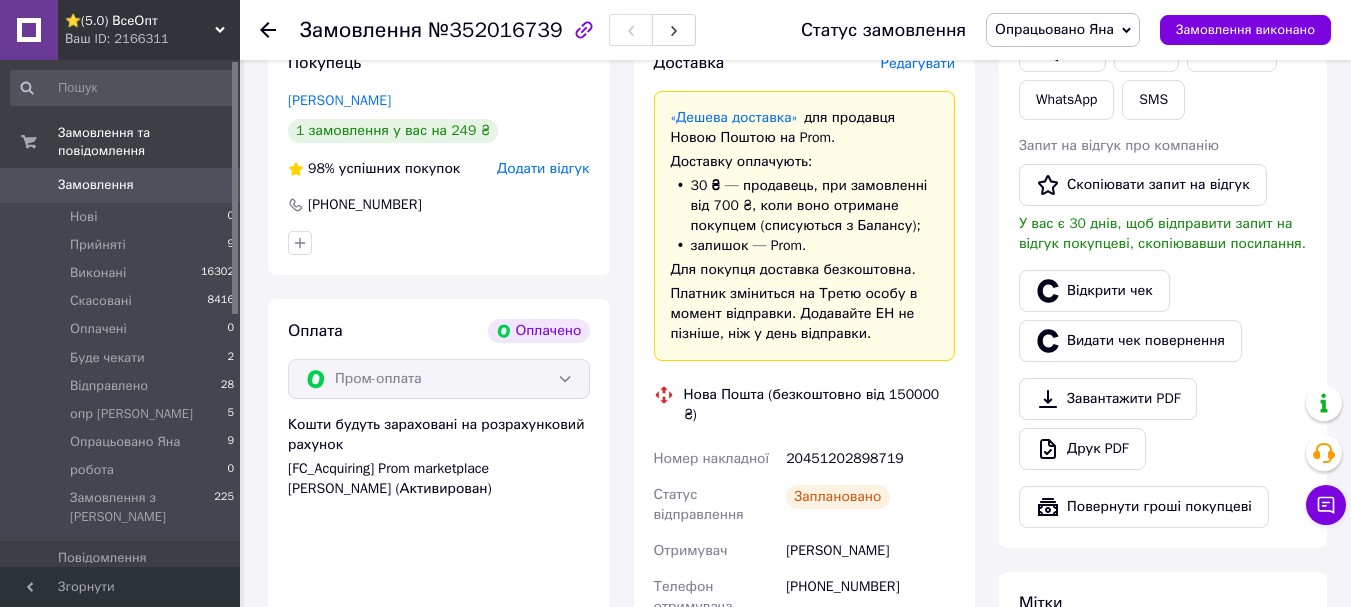 scroll, scrollTop: 1142, scrollLeft: 0, axis: vertical 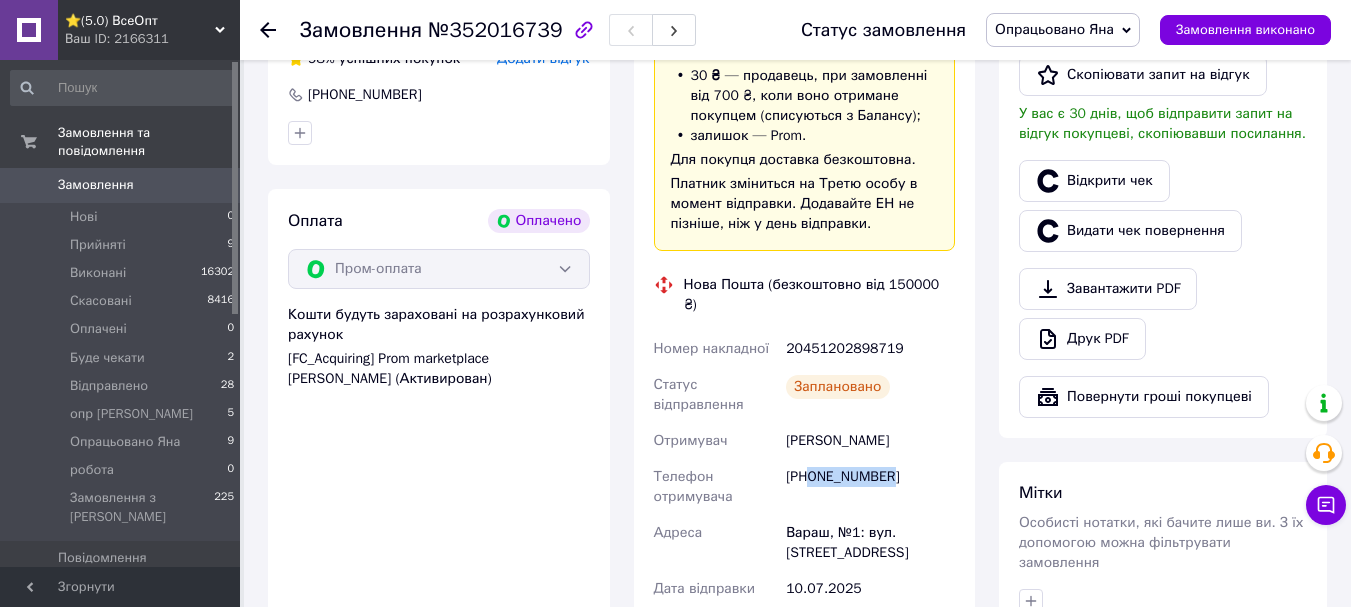 drag, startPoint x: 895, startPoint y: 436, endPoint x: 812, endPoint y: 440, distance: 83.09633 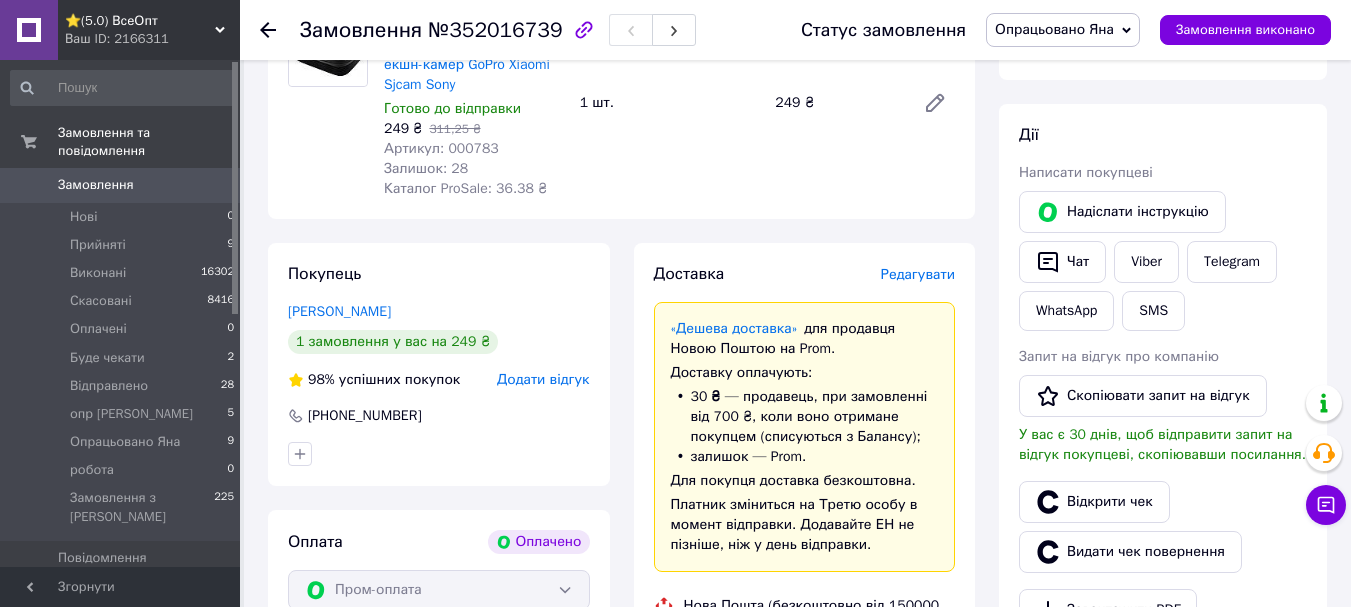 scroll, scrollTop: 742, scrollLeft: 0, axis: vertical 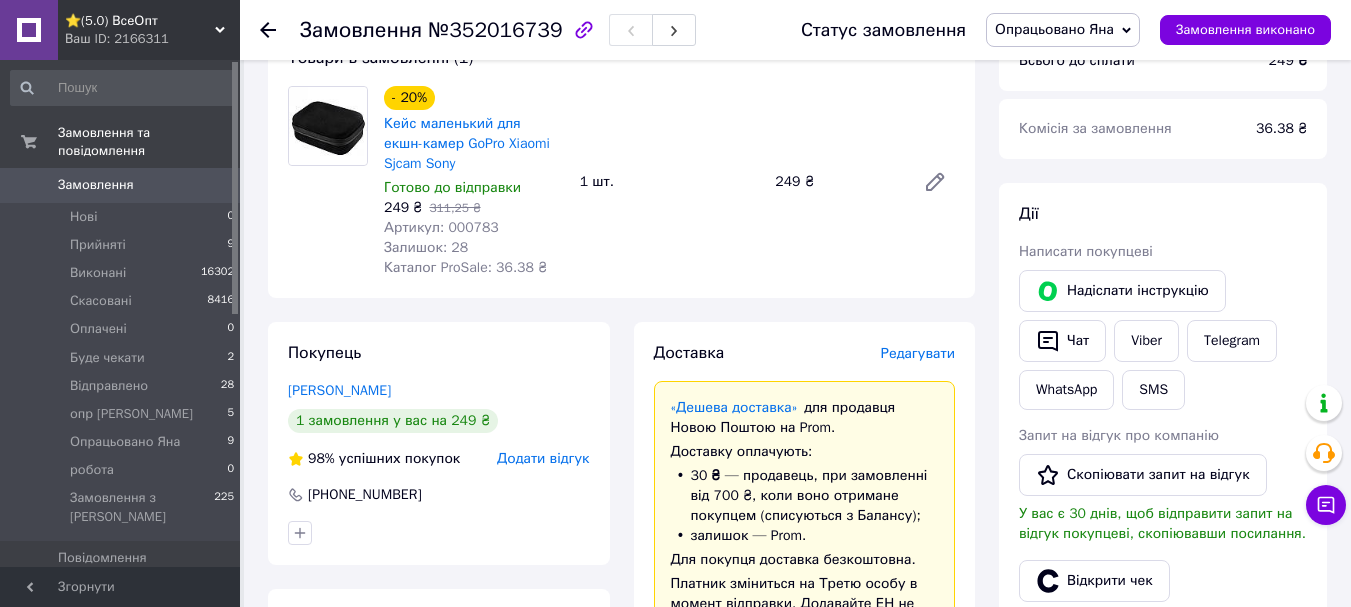 click 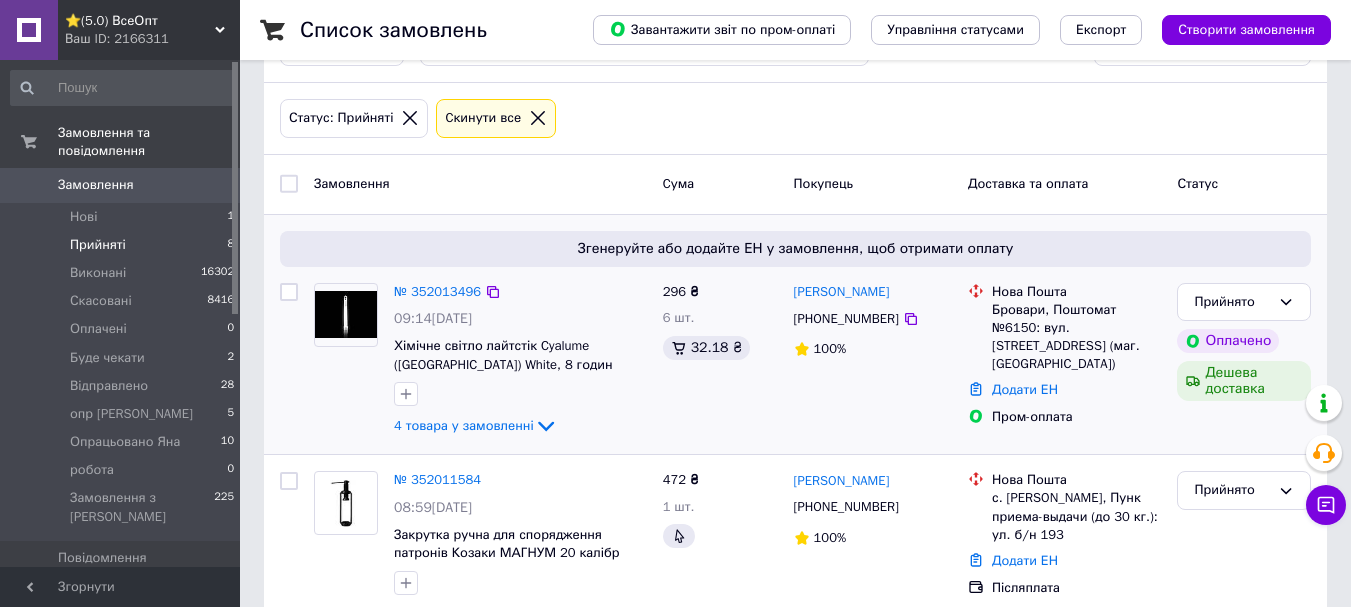 scroll, scrollTop: 300, scrollLeft: 0, axis: vertical 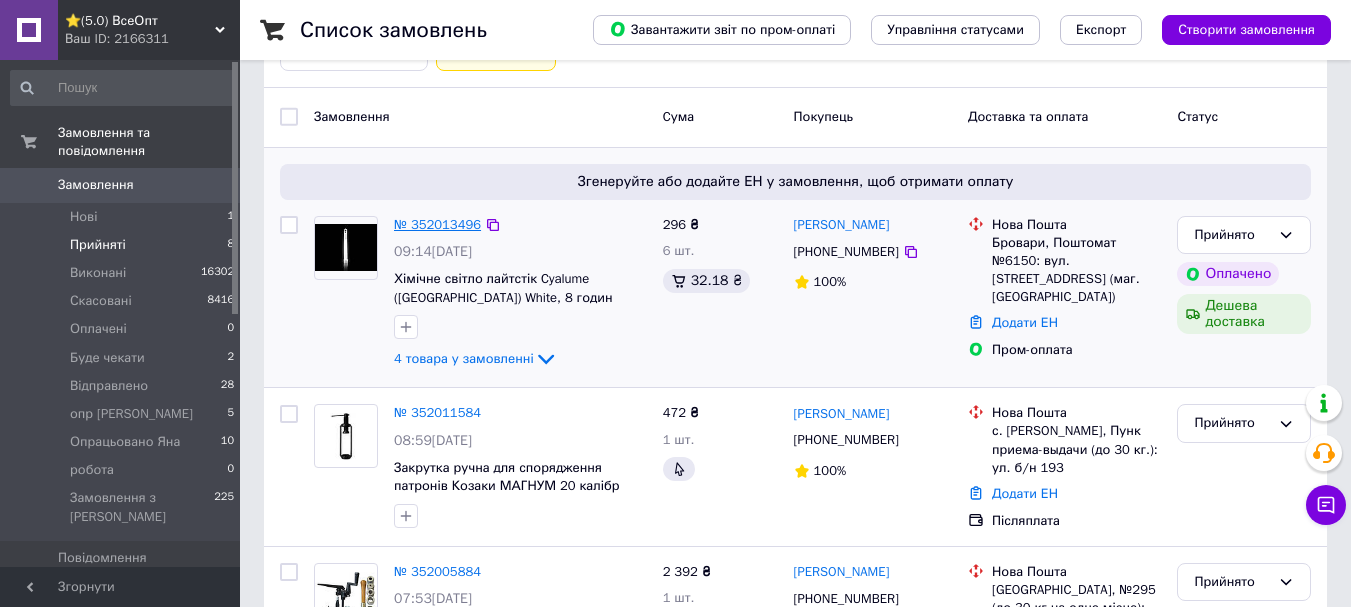 click on "№ 352013496" at bounding box center [437, 224] 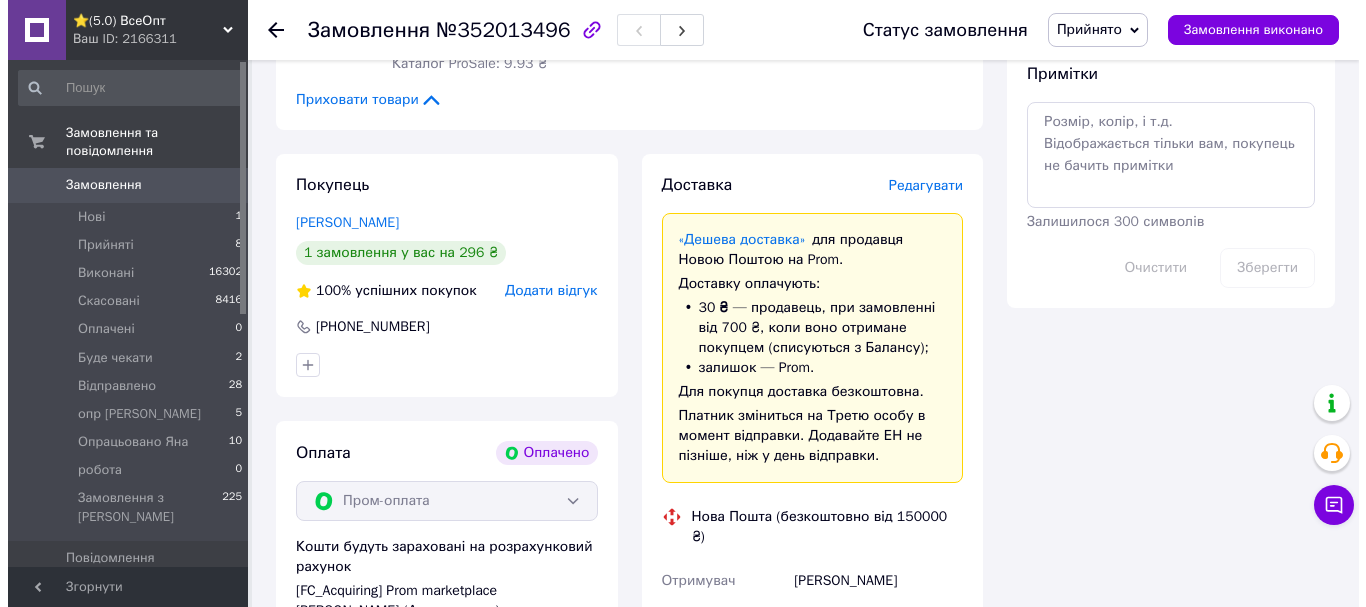 scroll, scrollTop: 1755, scrollLeft: 0, axis: vertical 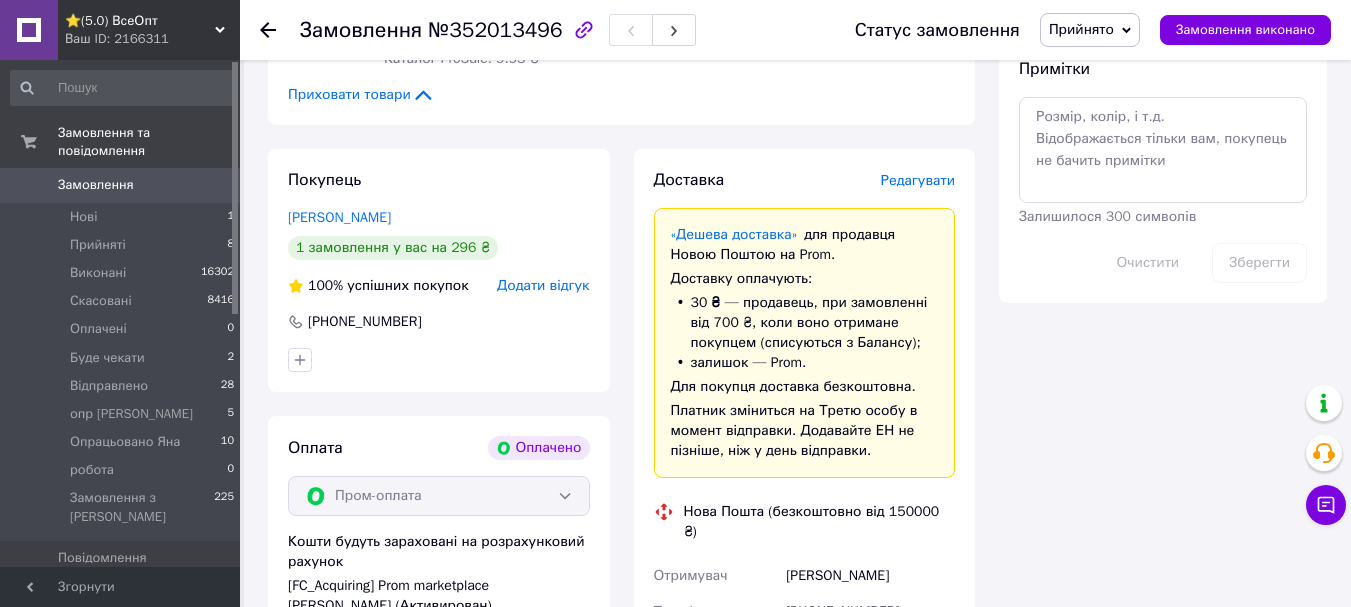click on "Редагувати" at bounding box center [918, 180] 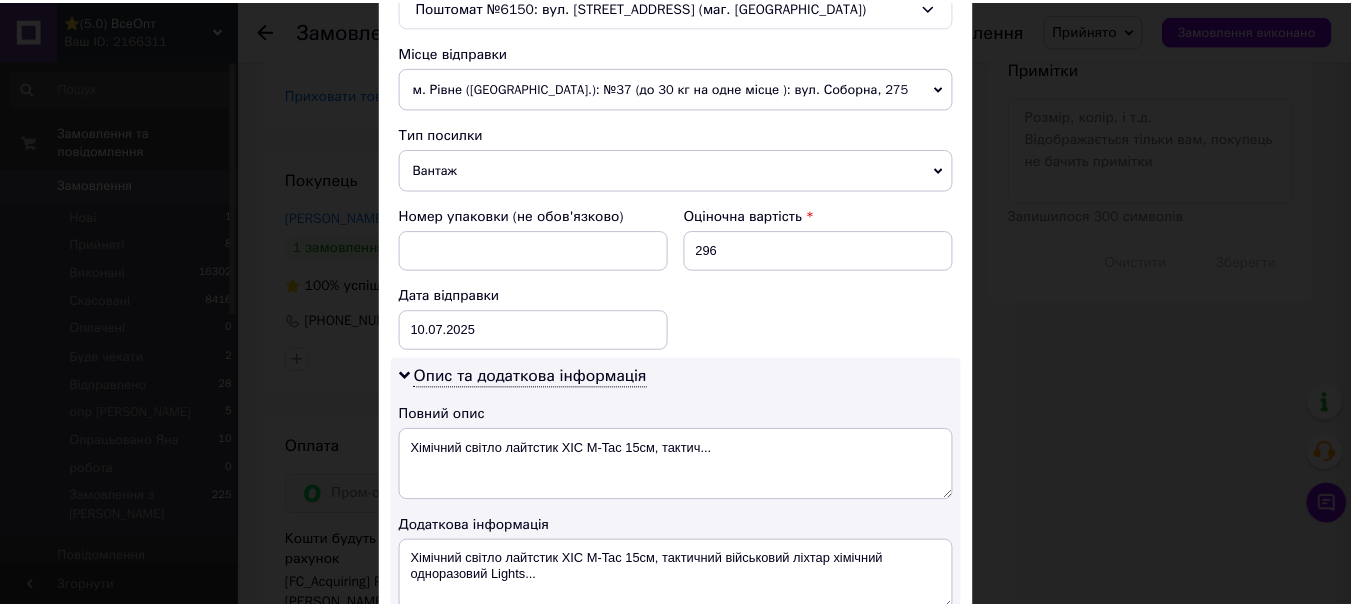 scroll, scrollTop: 945, scrollLeft: 0, axis: vertical 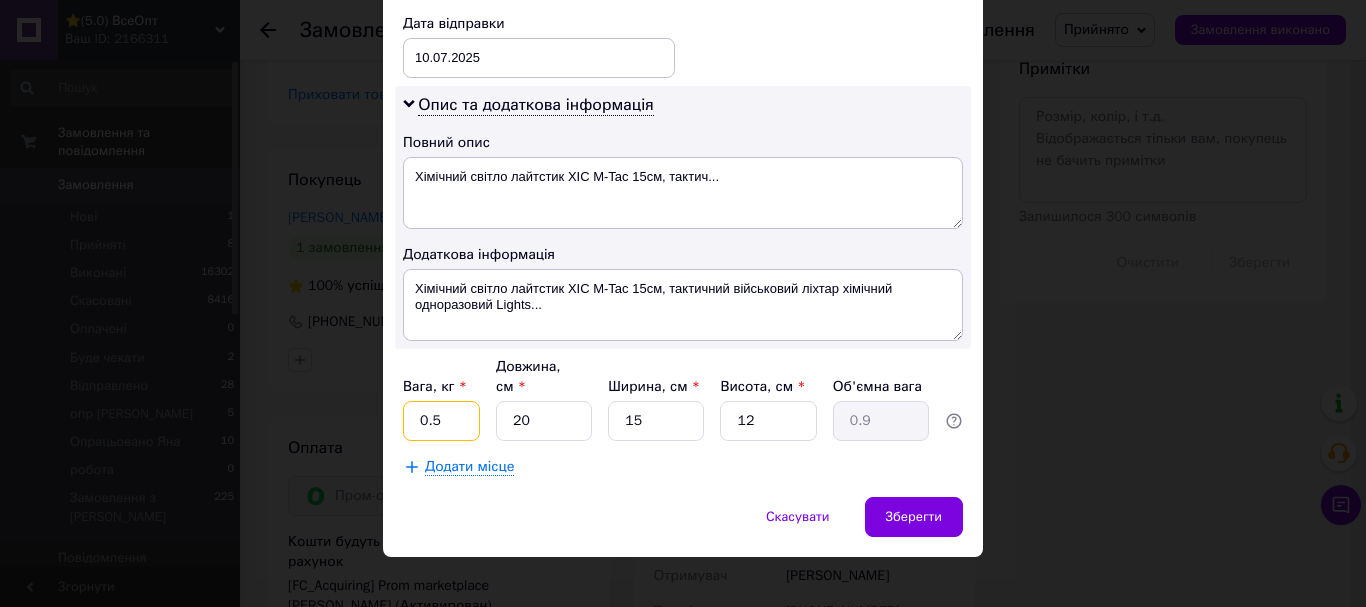 click on "0.5" at bounding box center (441, 421) 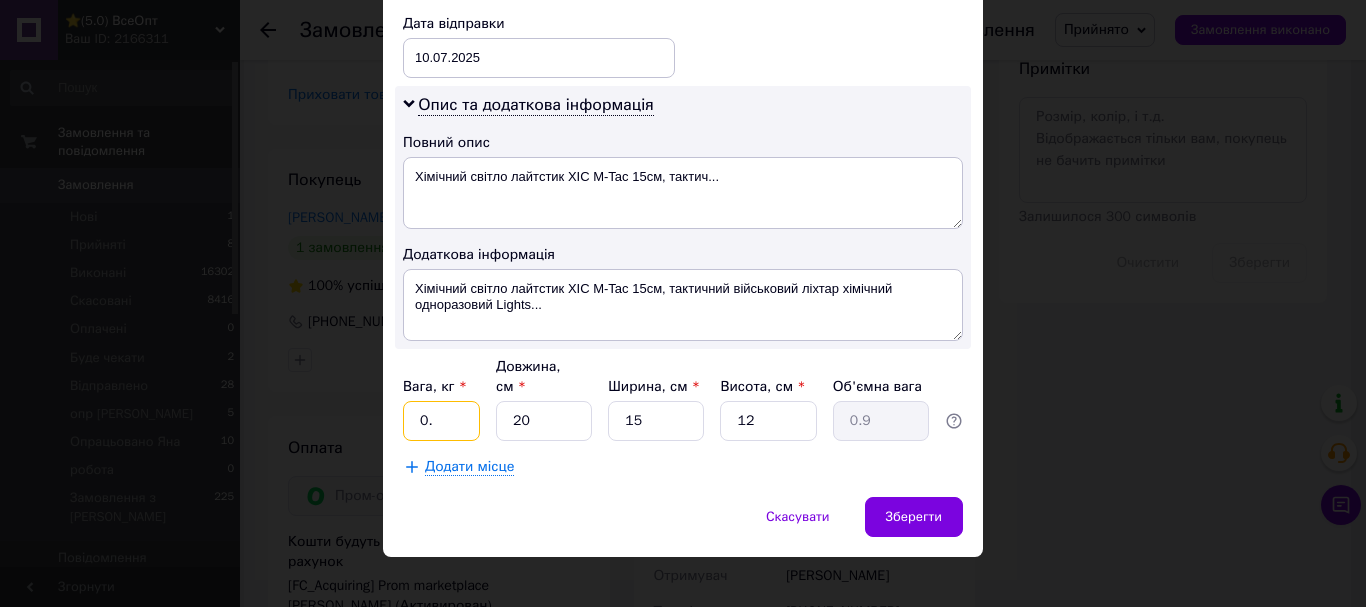 type on "0" 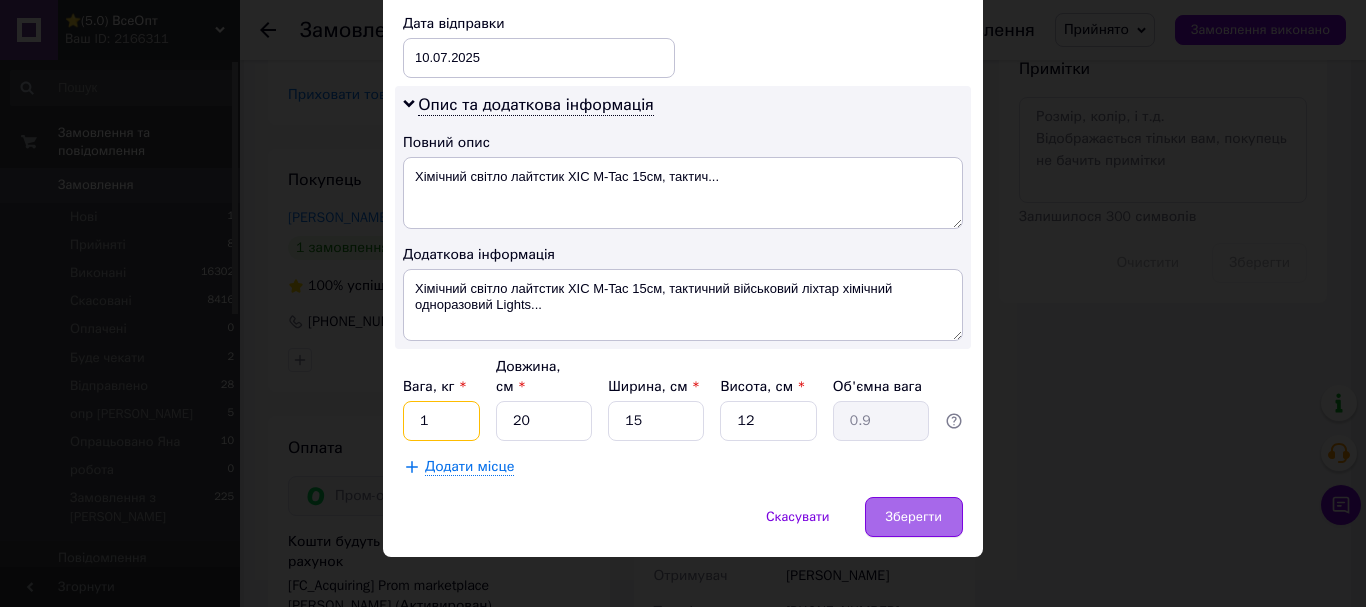 type on "1" 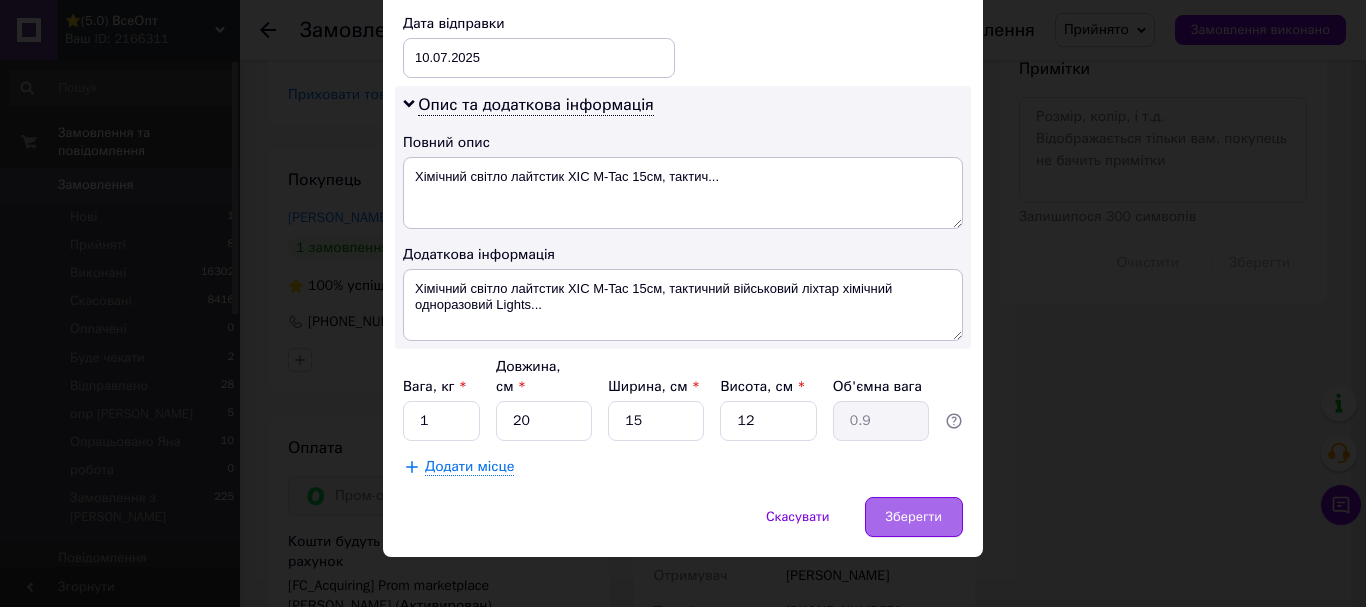 click on "Зберегти" at bounding box center [914, 517] 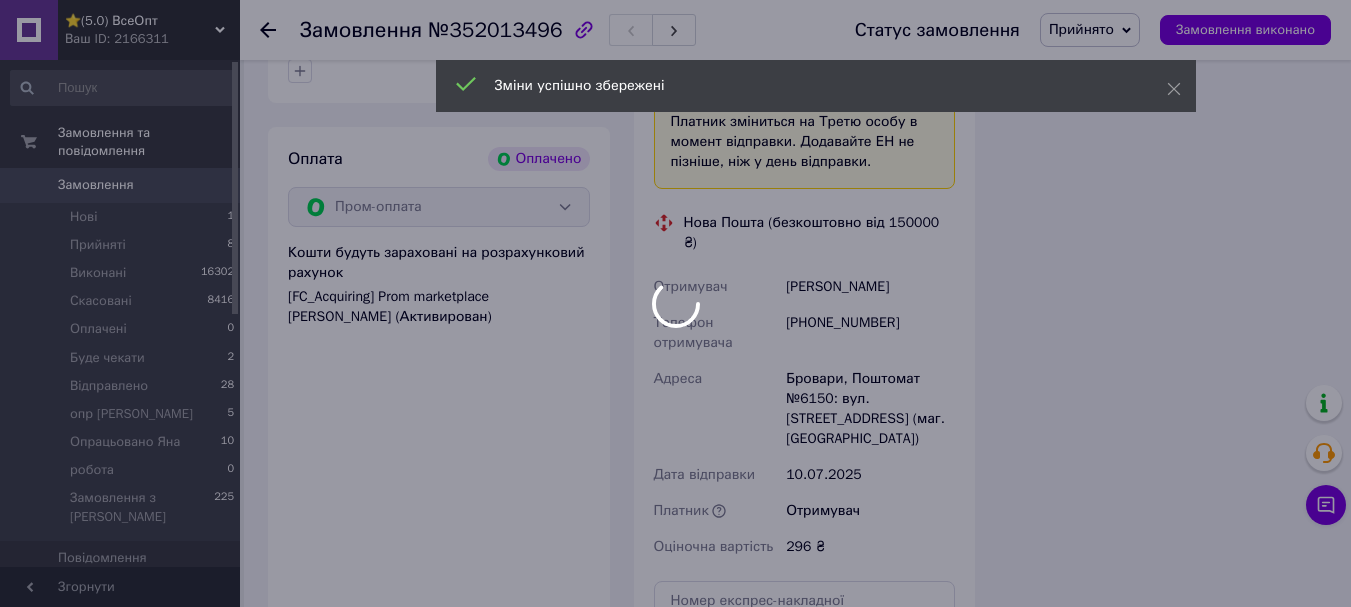 scroll, scrollTop: 2055, scrollLeft: 0, axis: vertical 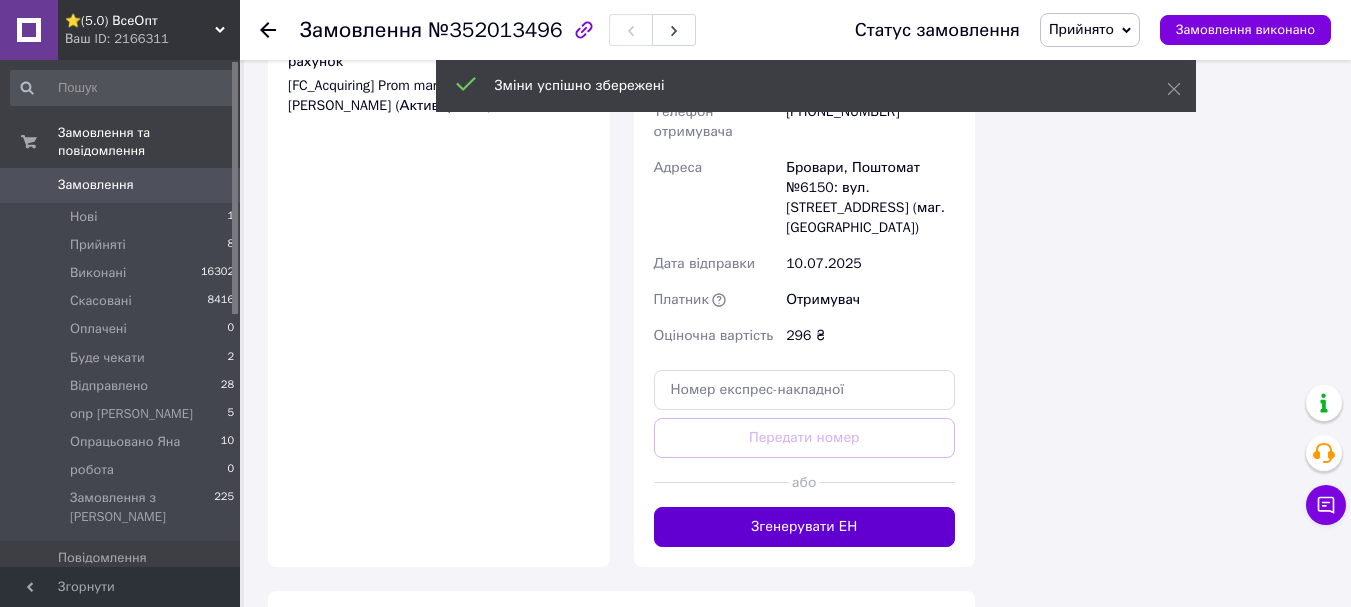 click on "Згенерувати ЕН" at bounding box center (805, 527) 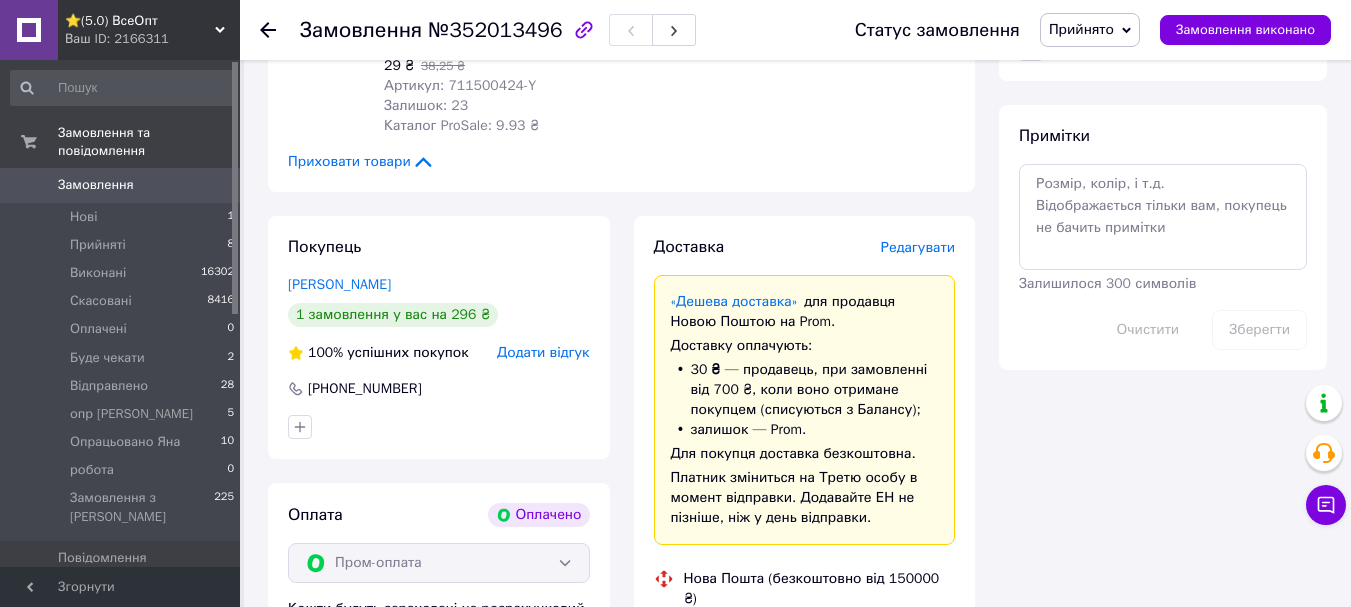 scroll, scrollTop: 1655, scrollLeft: 0, axis: vertical 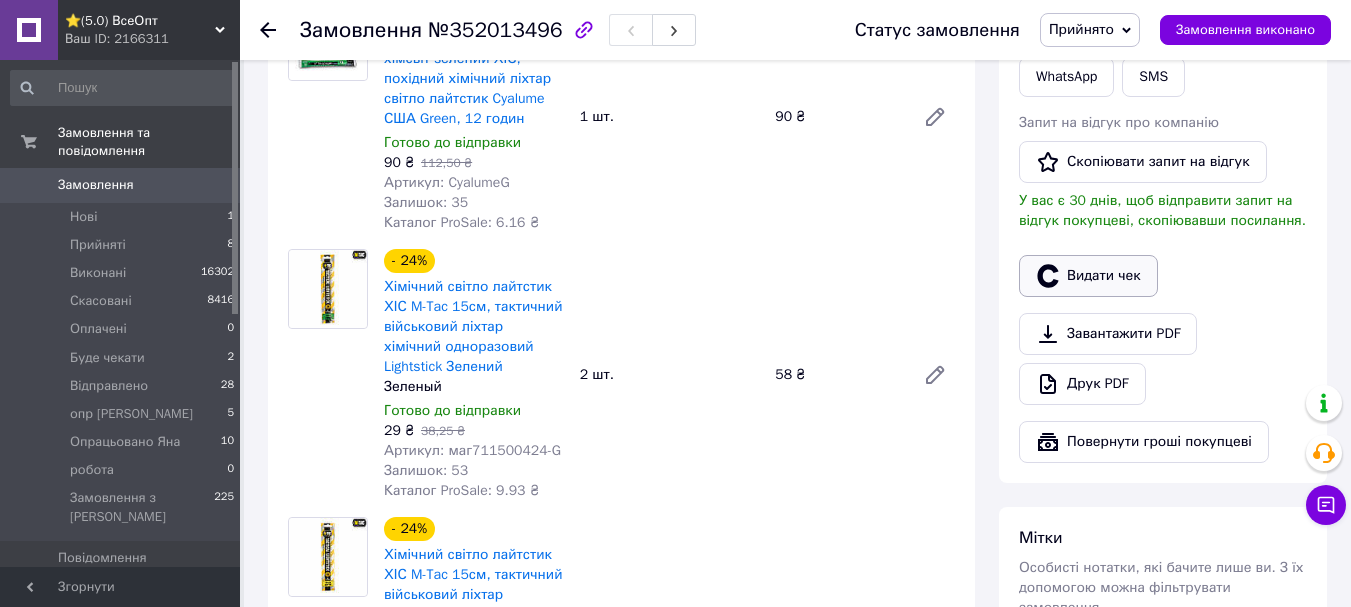 click on "Видати чек" at bounding box center [1088, 276] 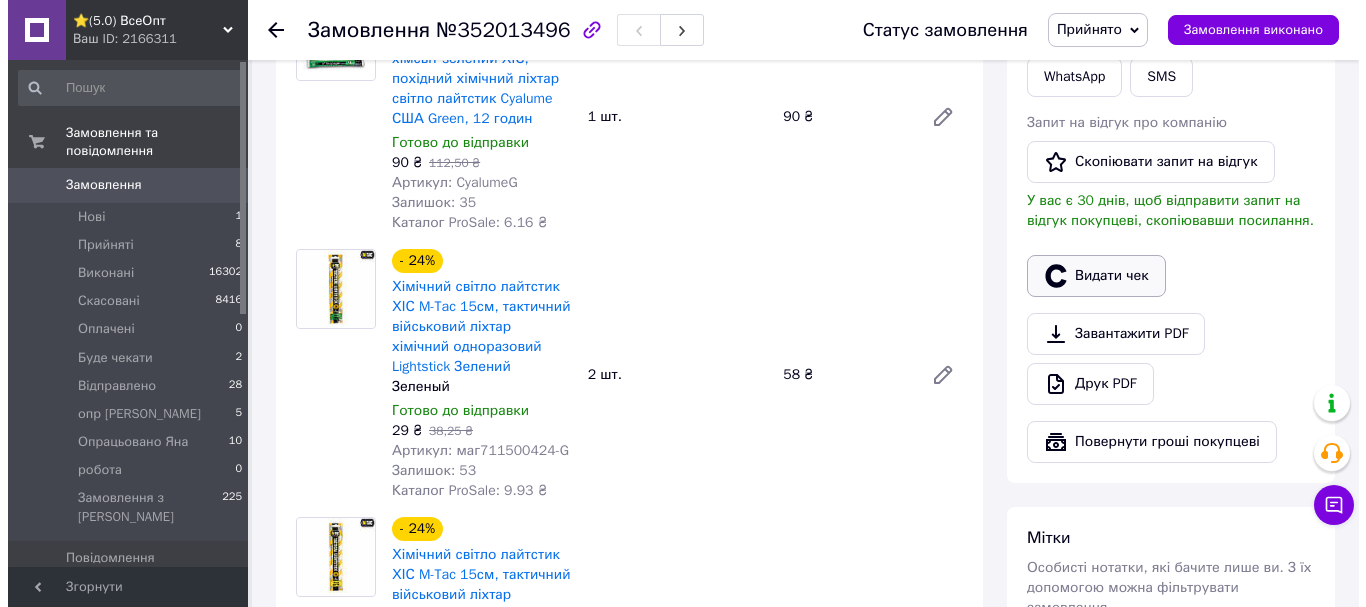 scroll, scrollTop: 1035, scrollLeft: 0, axis: vertical 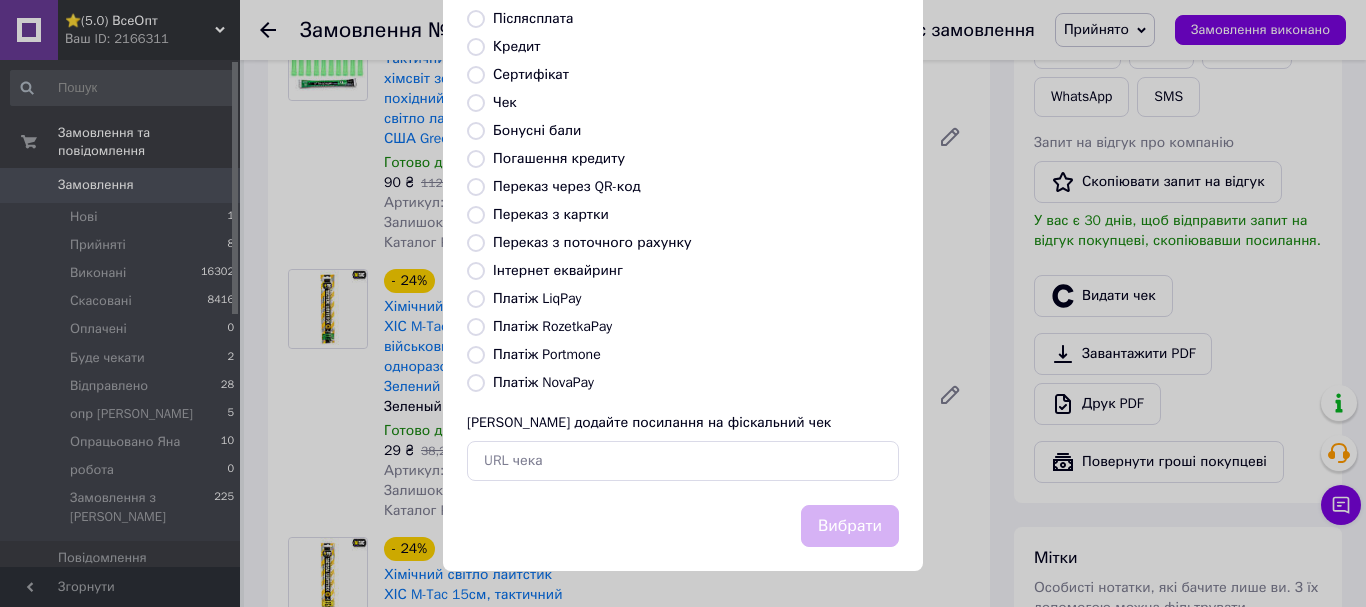click on "Платіж RozetkaPay" at bounding box center (476, 327) 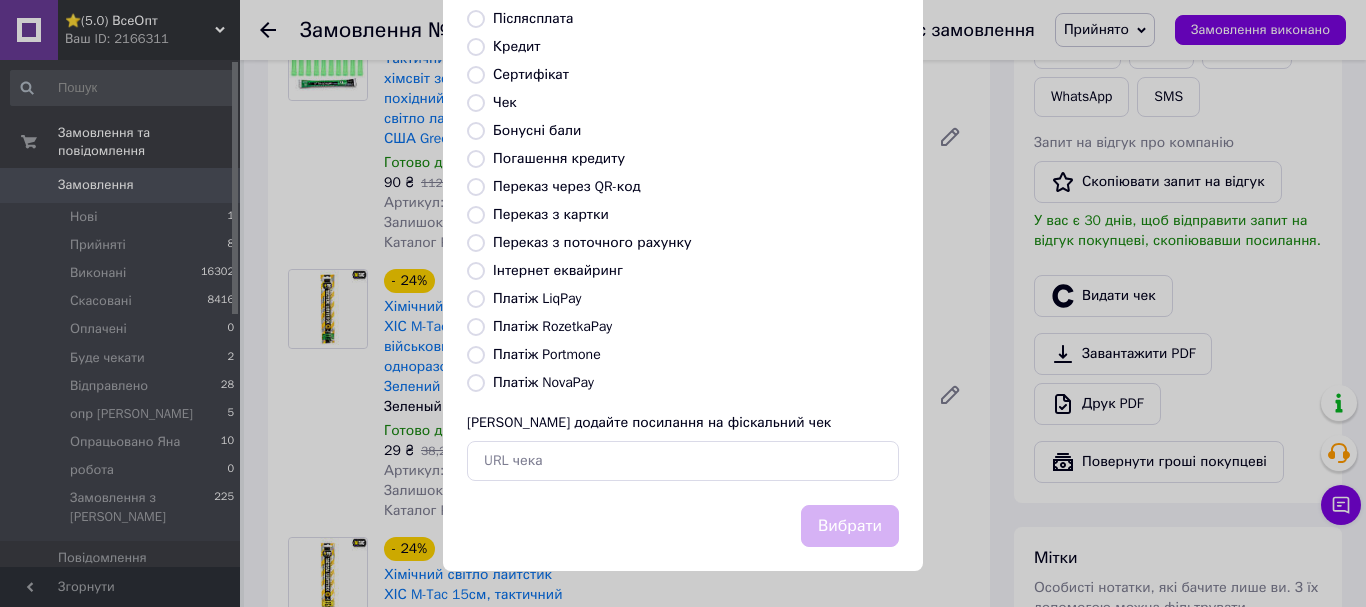 radio on "true" 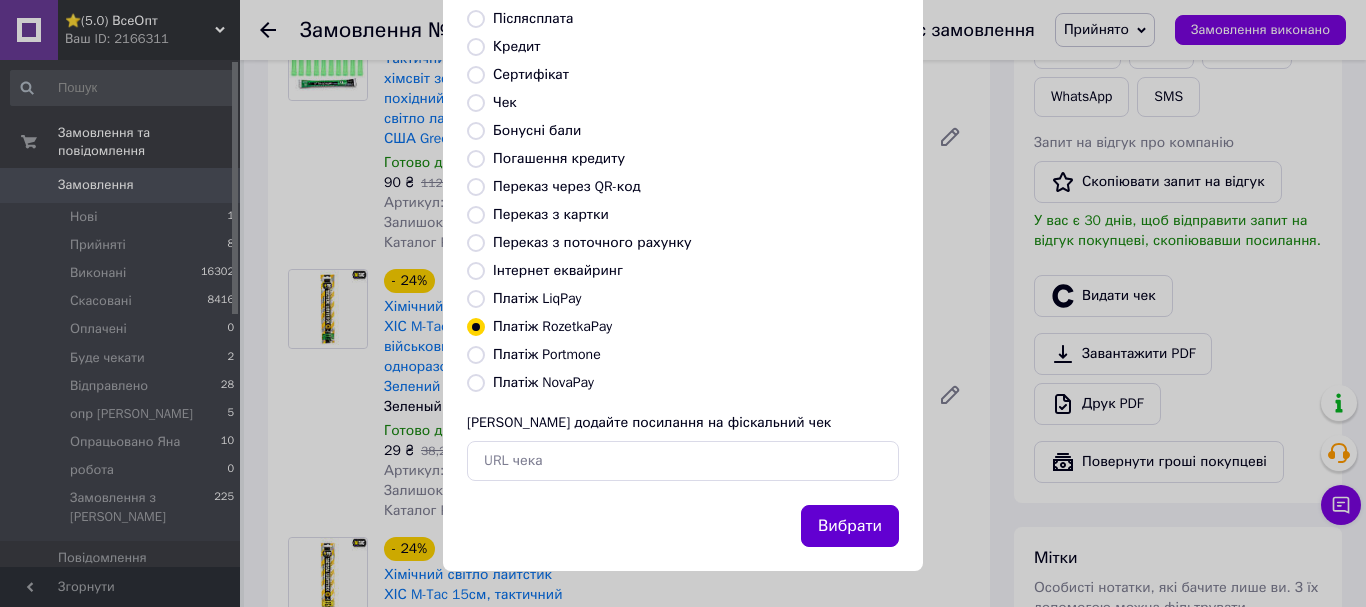 click on "Вибрати" at bounding box center (850, 526) 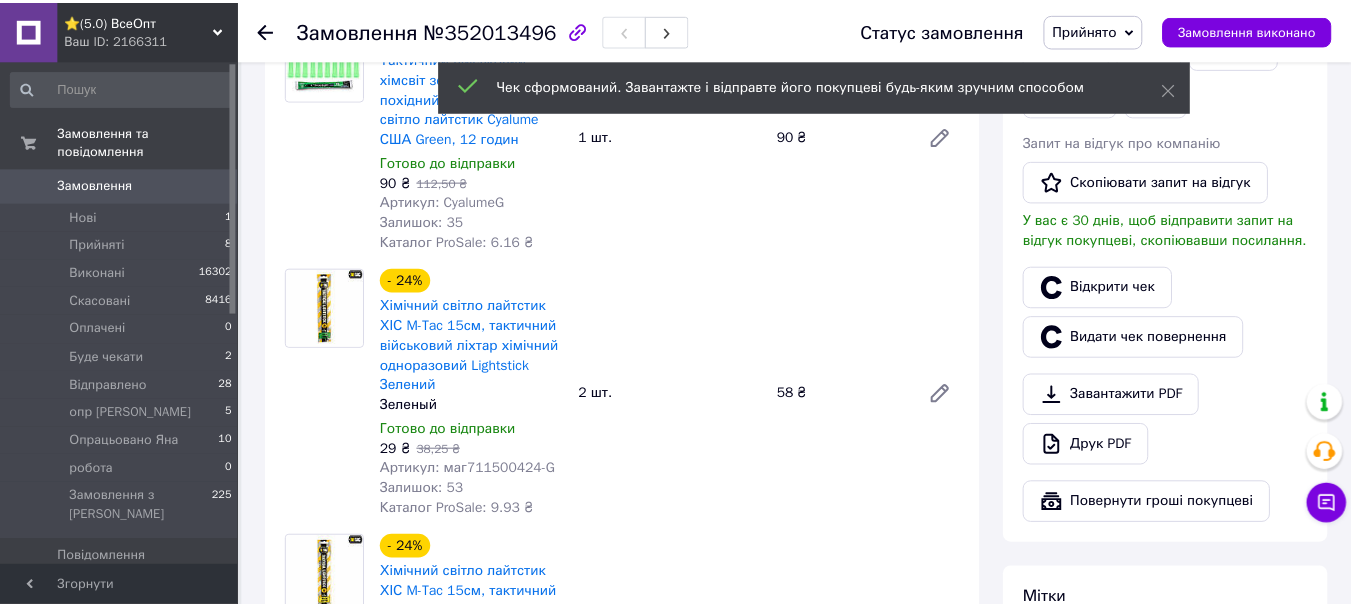 scroll, scrollTop: 1055, scrollLeft: 0, axis: vertical 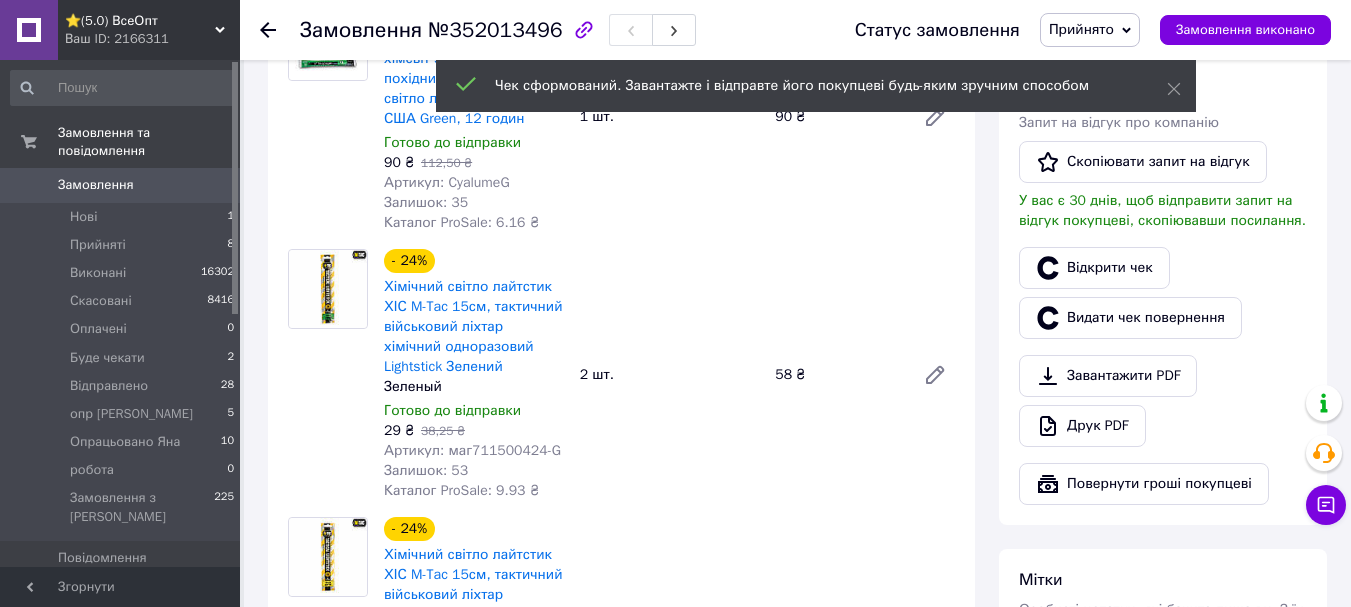 click on "Прийнято" at bounding box center (1081, 29) 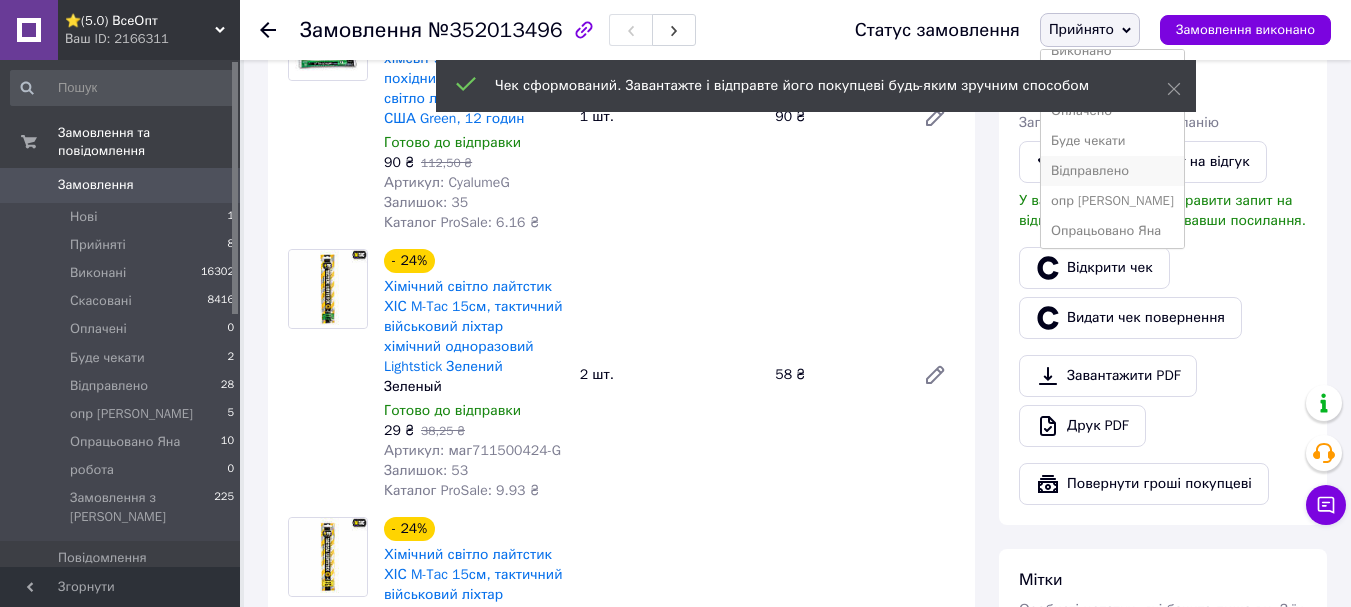 scroll, scrollTop: 52, scrollLeft: 0, axis: vertical 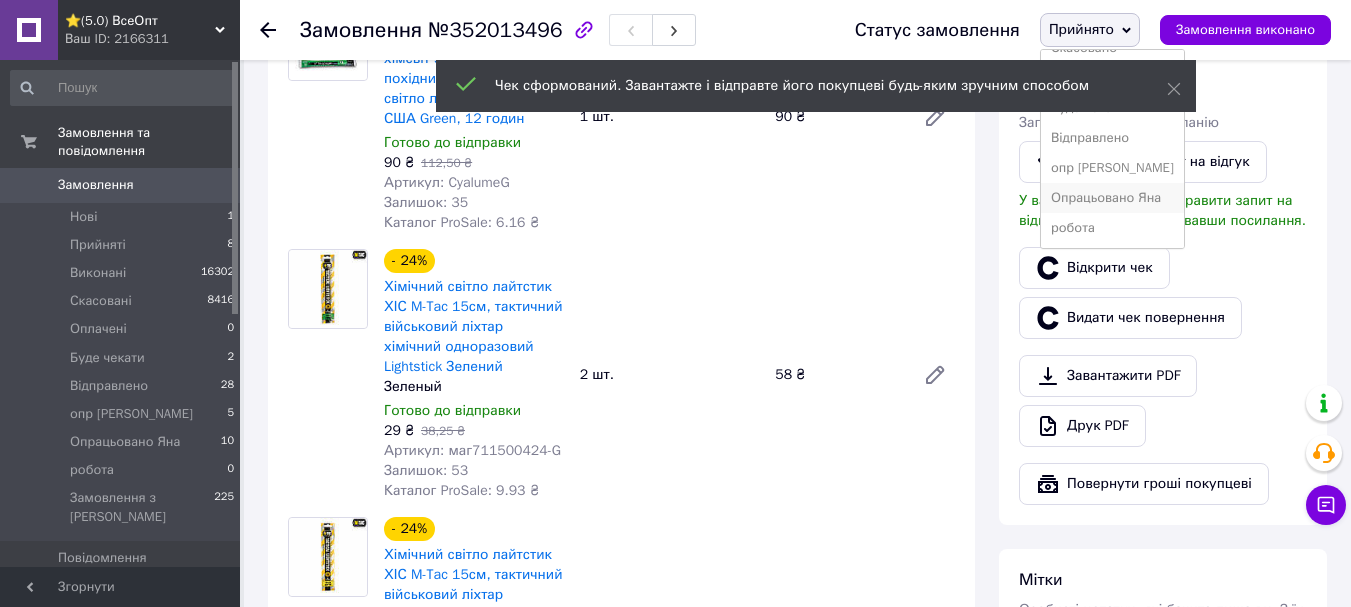click on "Опрацьовано  Яна" at bounding box center [1112, 198] 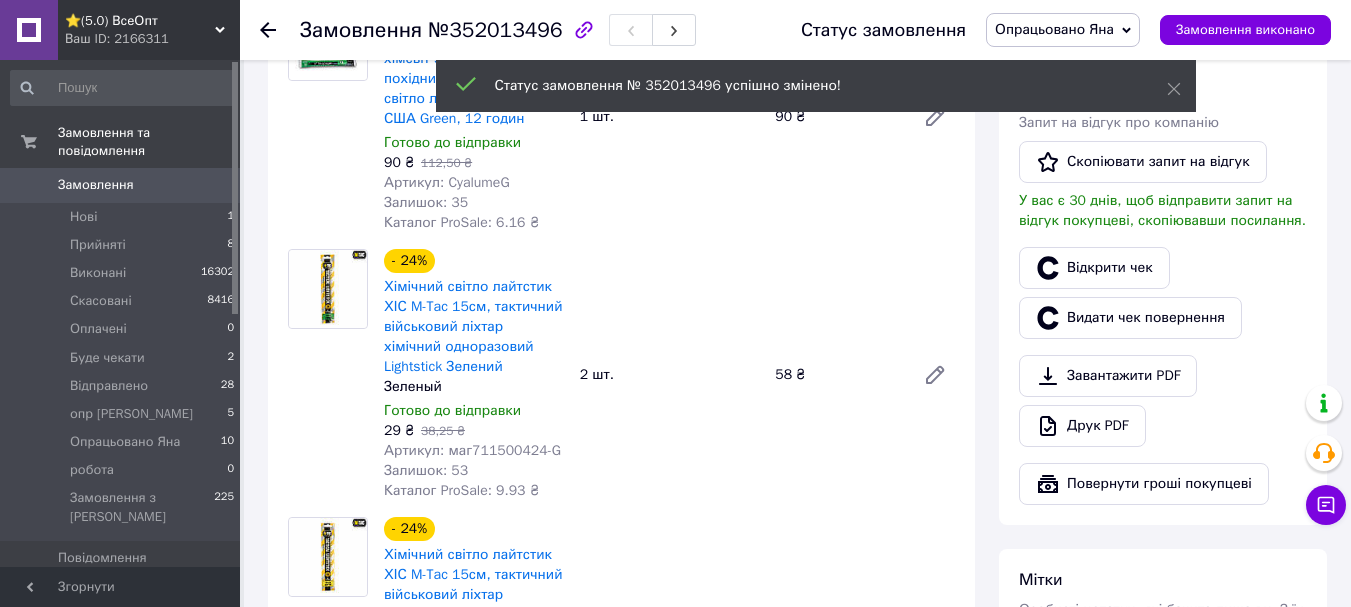 click 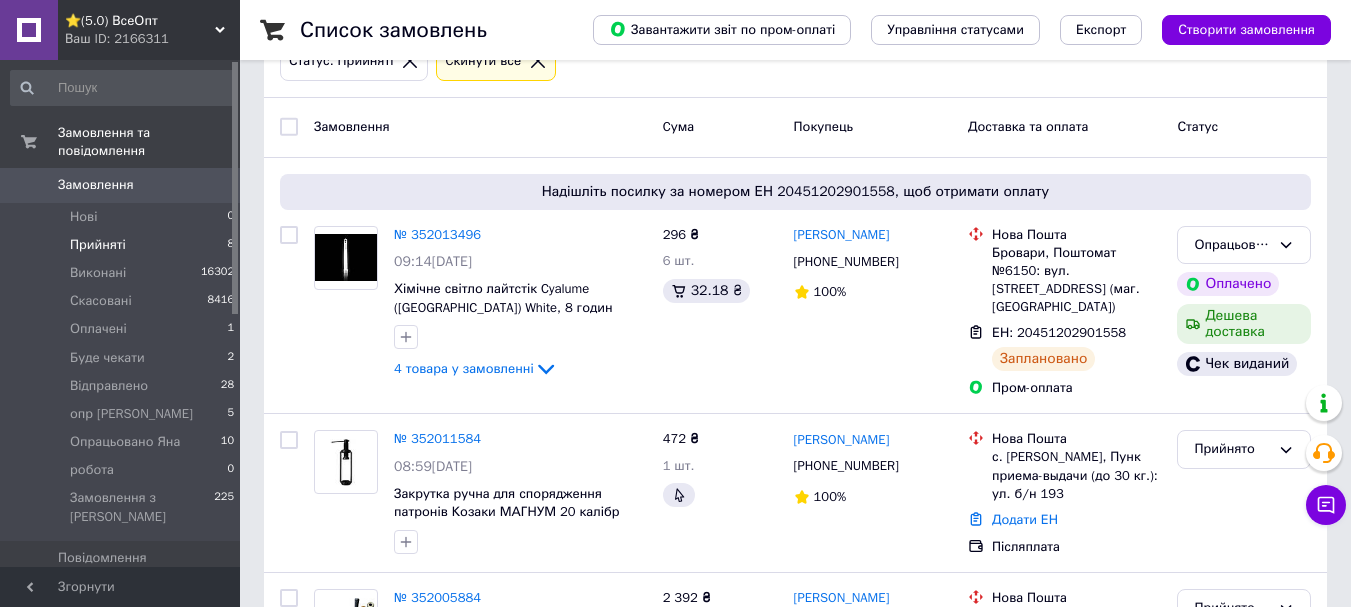 scroll, scrollTop: 300, scrollLeft: 0, axis: vertical 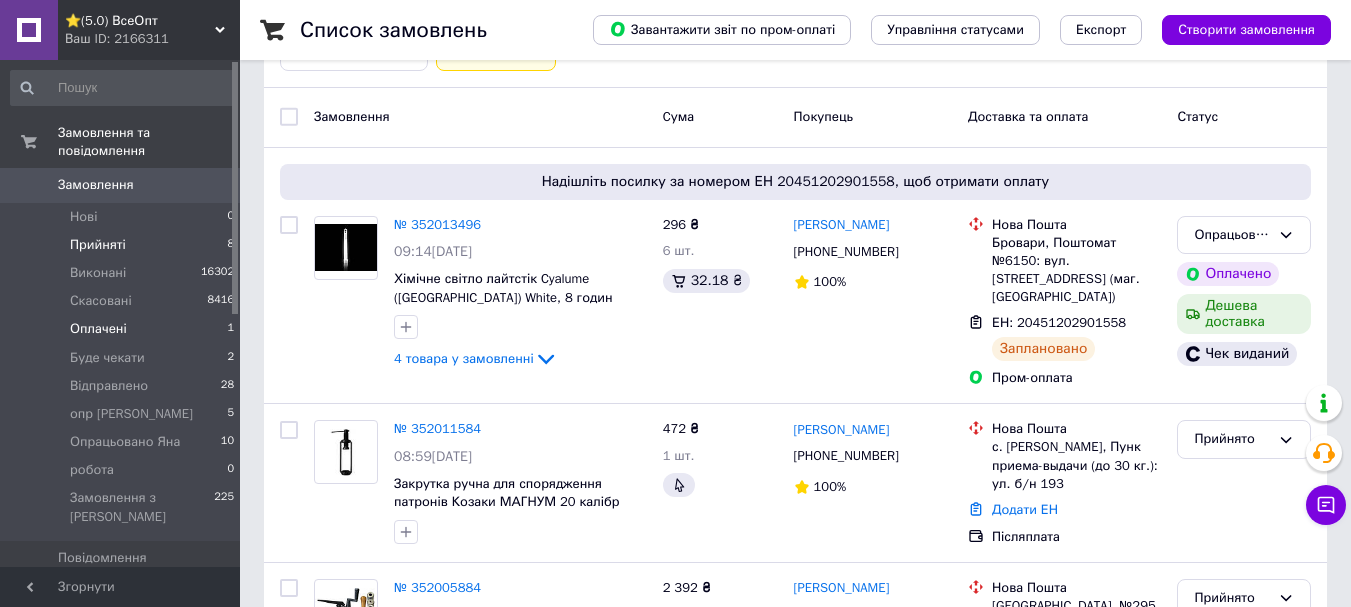 click on "Оплачені" at bounding box center (98, 329) 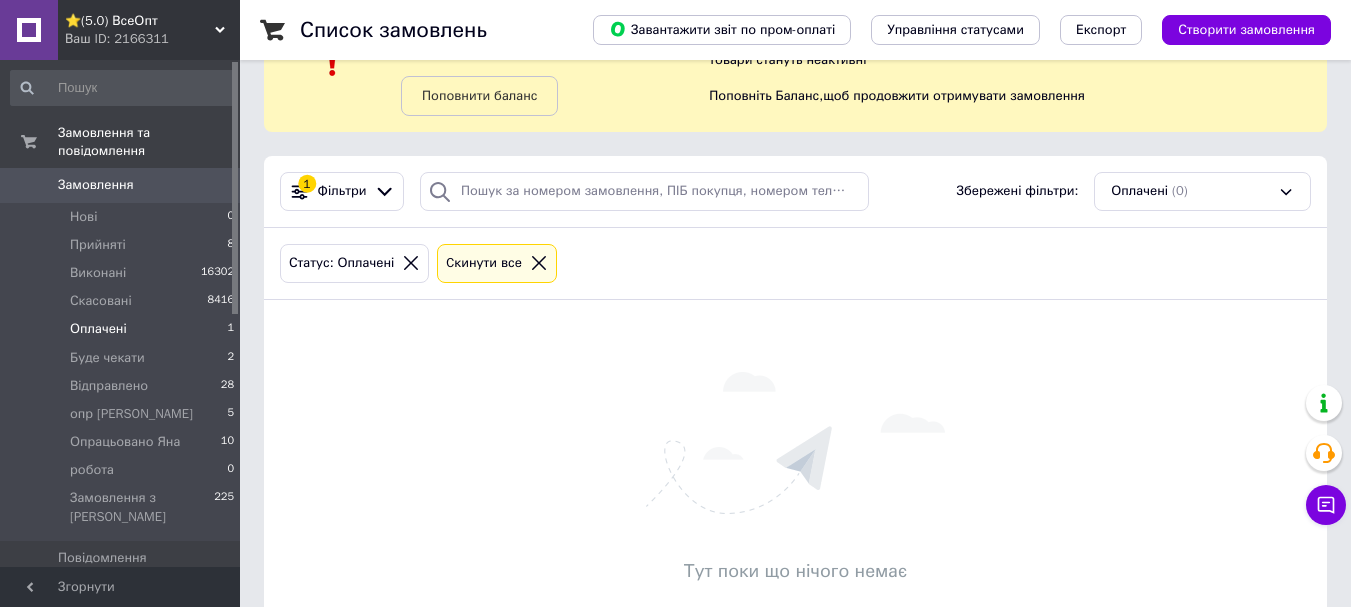 scroll, scrollTop: 167, scrollLeft: 0, axis: vertical 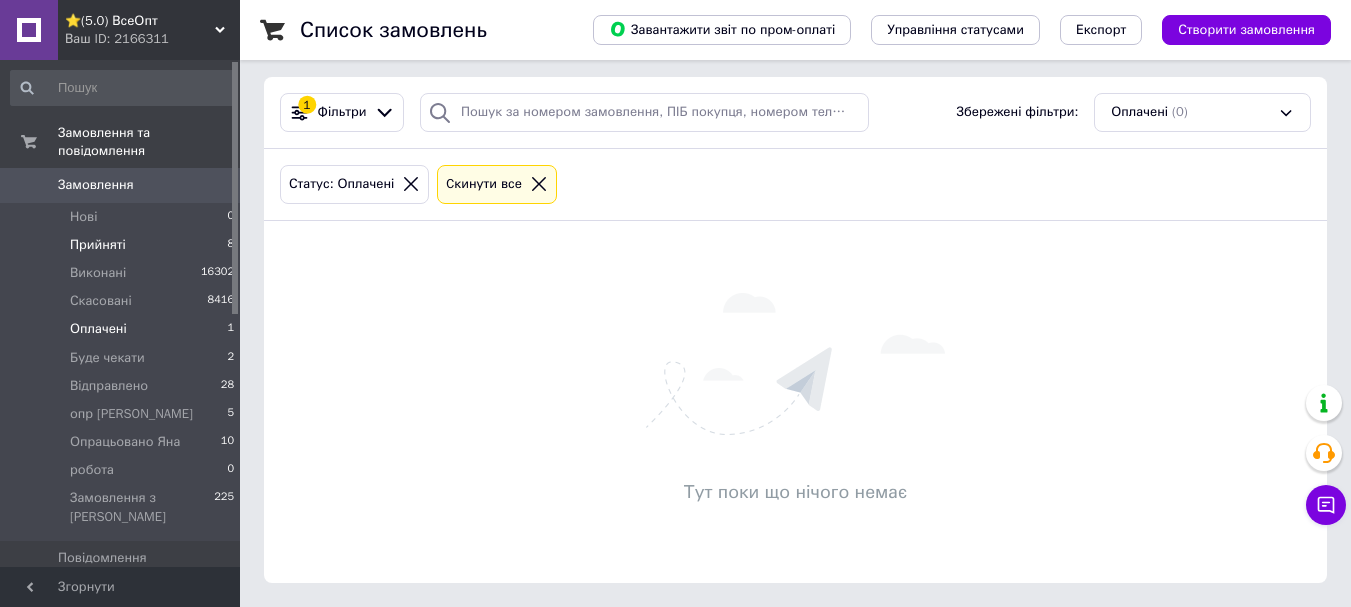 click on "Прийняті" at bounding box center (98, 245) 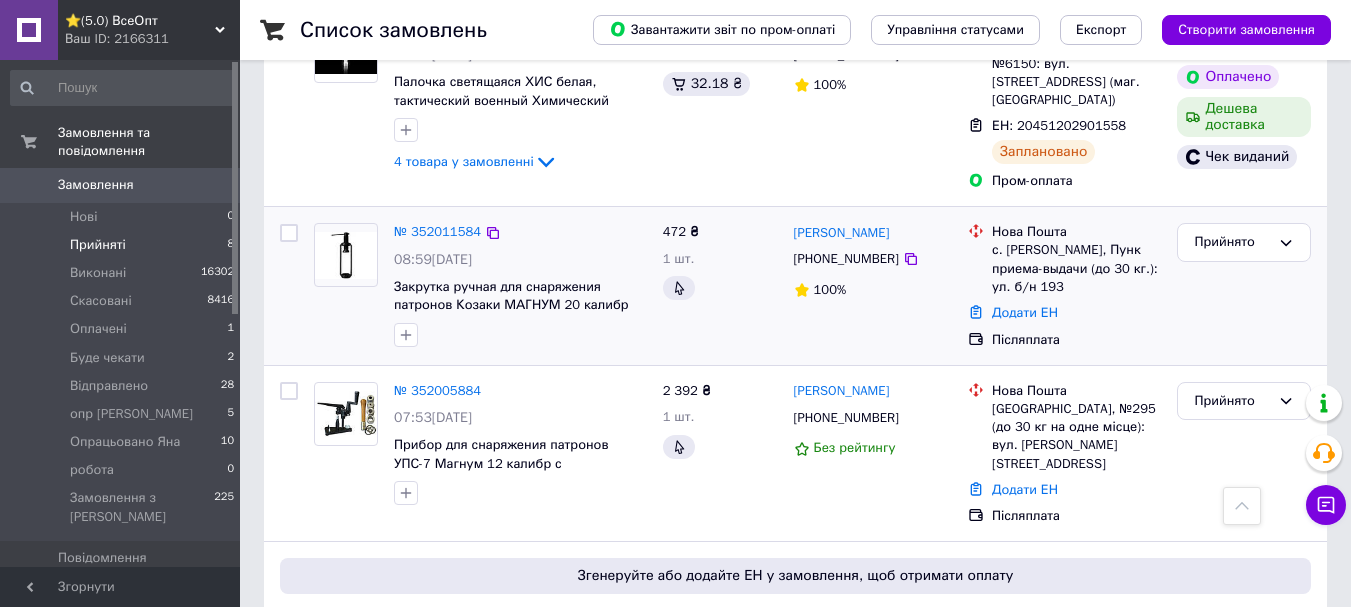 scroll, scrollTop: 500, scrollLeft: 0, axis: vertical 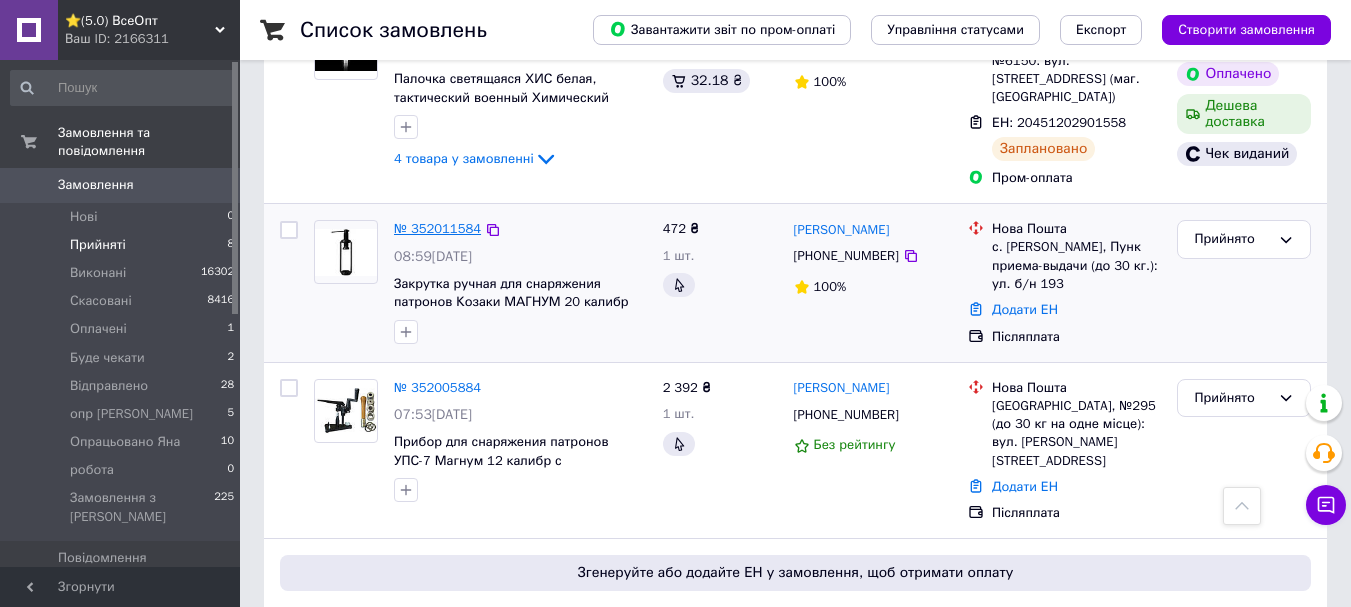 click on "№ 352011584" at bounding box center [437, 228] 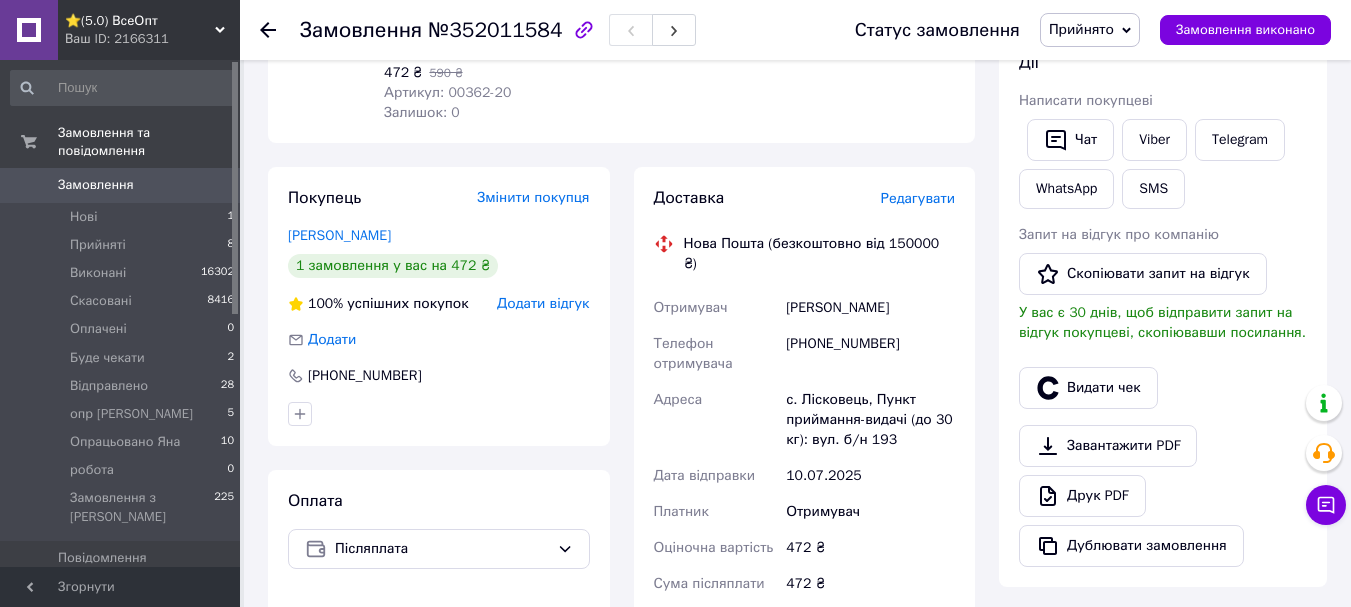 scroll, scrollTop: 400, scrollLeft: 0, axis: vertical 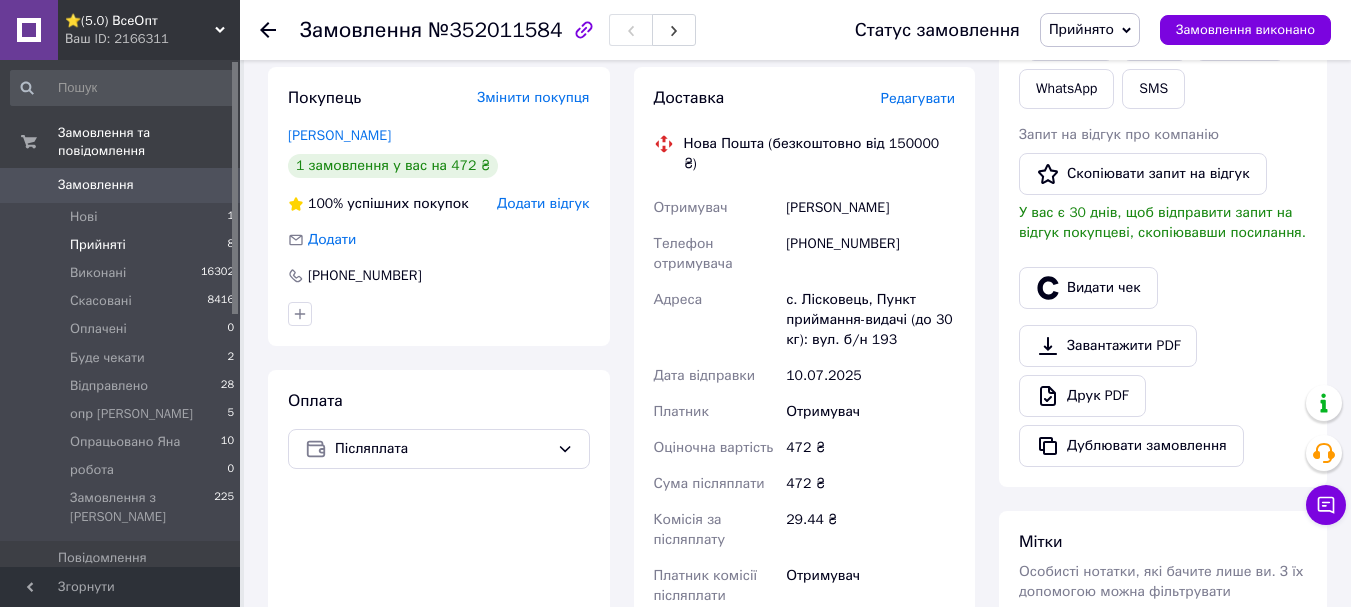 click on "Прийняті" at bounding box center [98, 245] 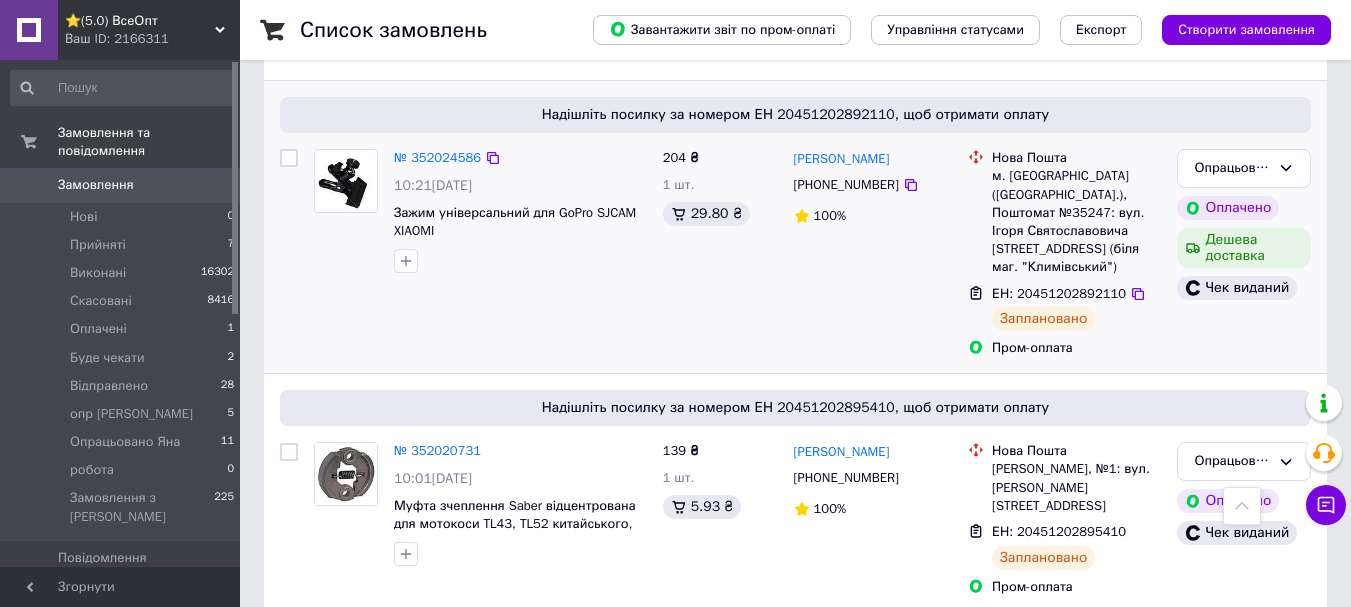 scroll, scrollTop: 700, scrollLeft: 0, axis: vertical 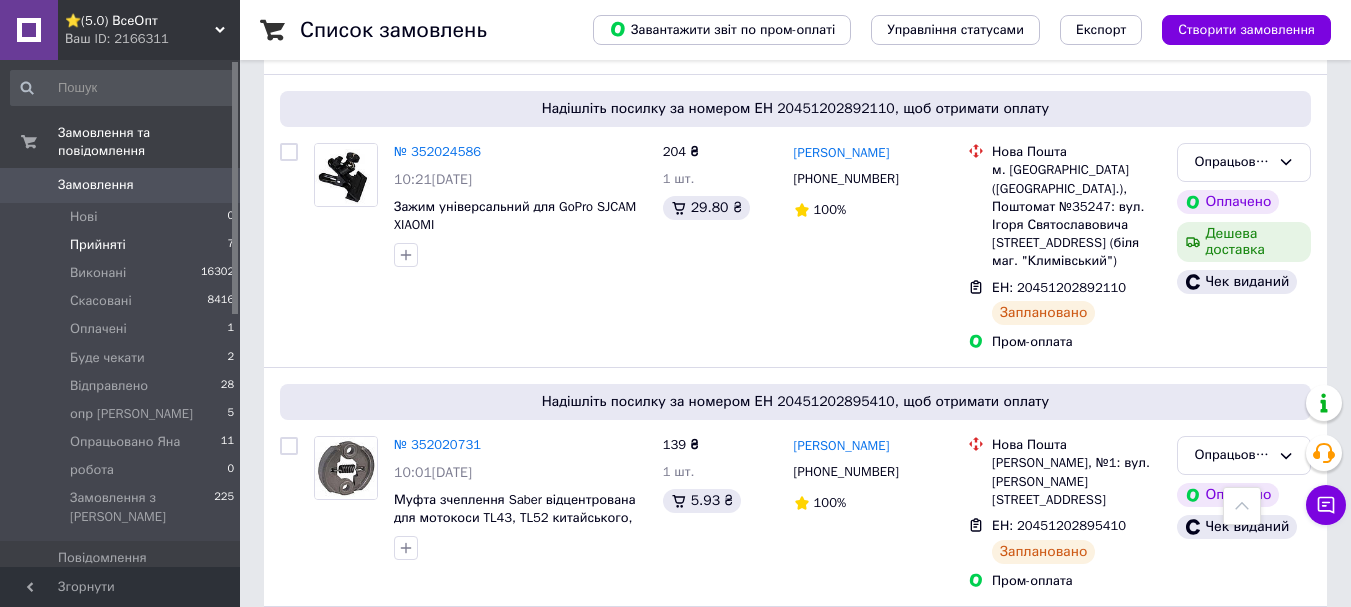 click on "Прийняті" at bounding box center [98, 245] 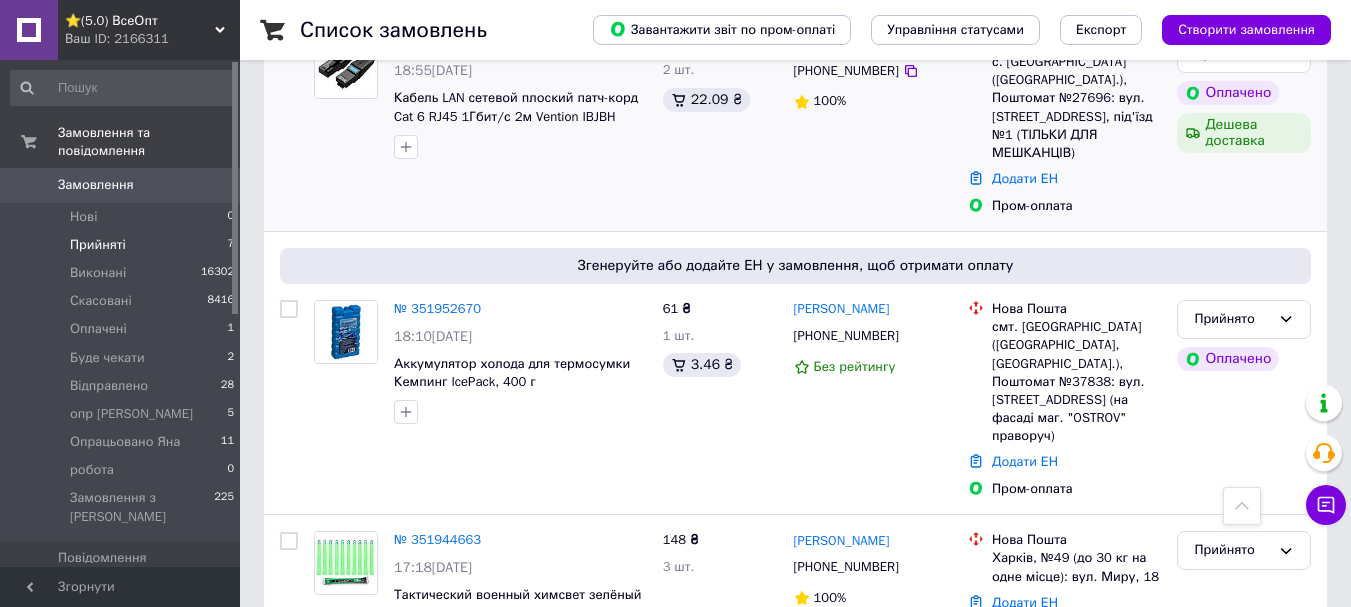 scroll, scrollTop: 1555, scrollLeft: 0, axis: vertical 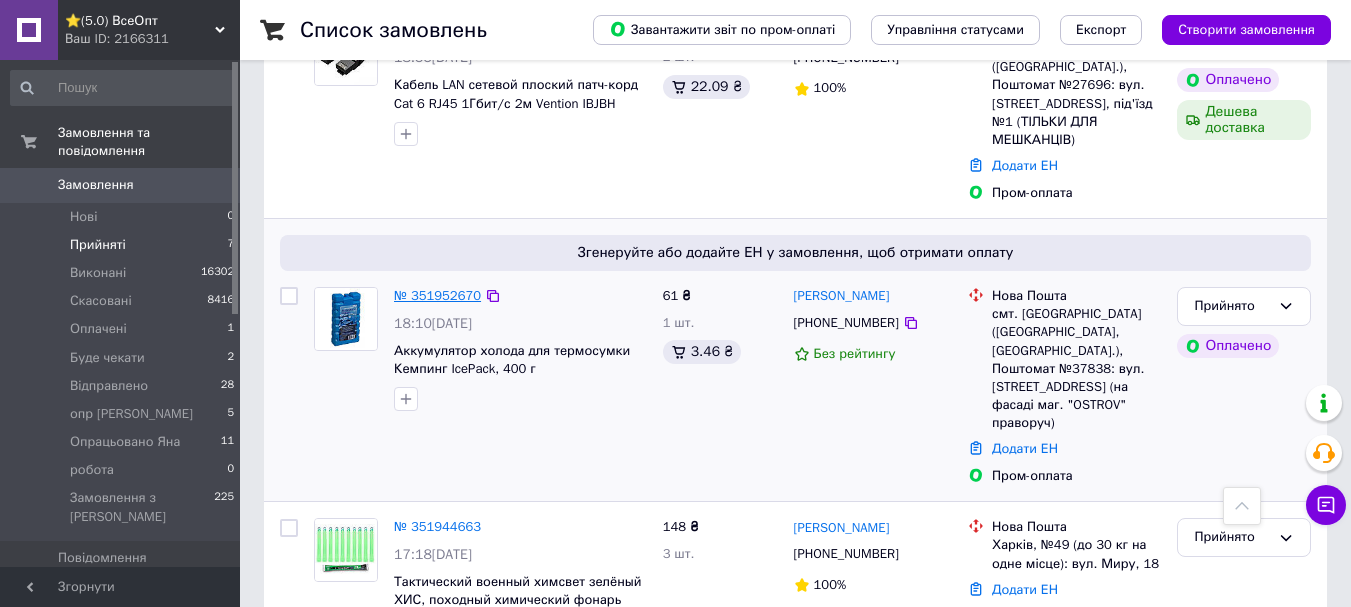 click on "№ 351952670" at bounding box center (437, 295) 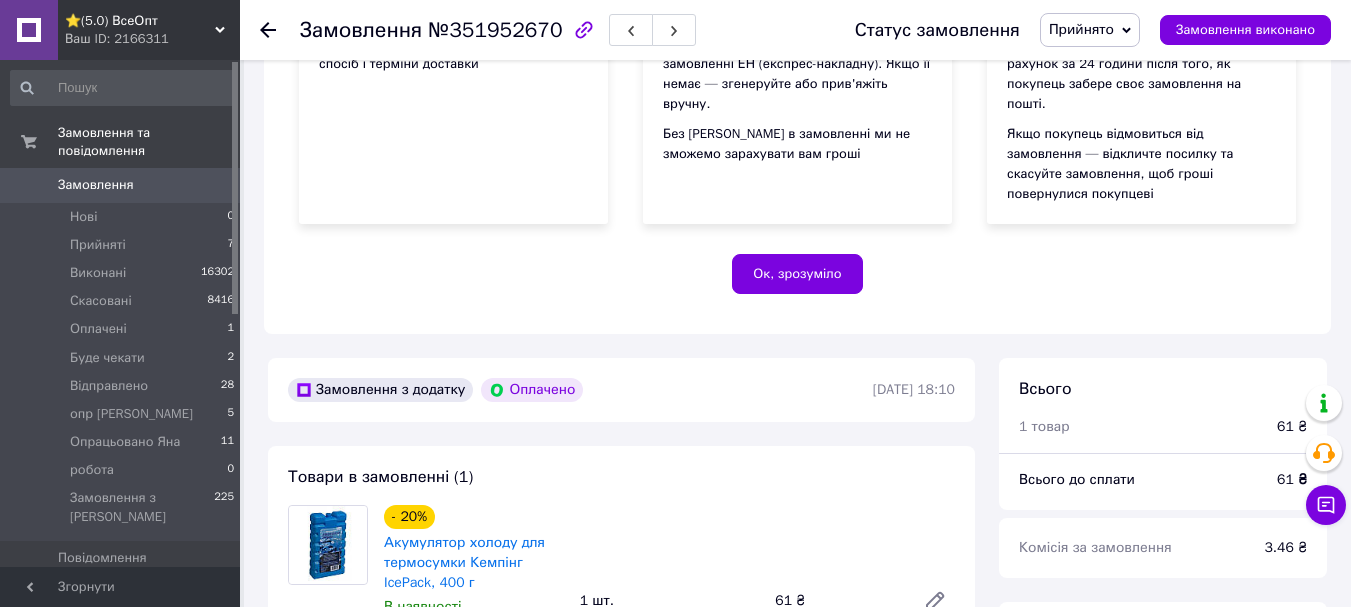 scroll, scrollTop: 555, scrollLeft: 0, axis: vertical 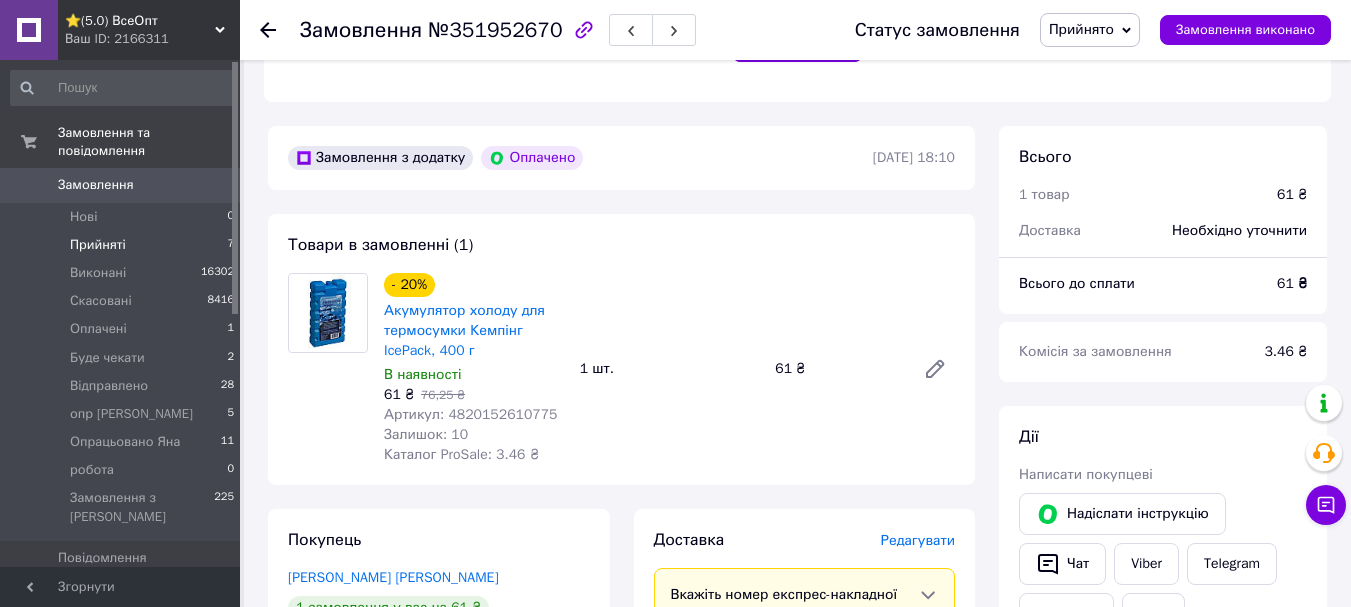 click on "Прийняті" at bounding box center [98, 245] 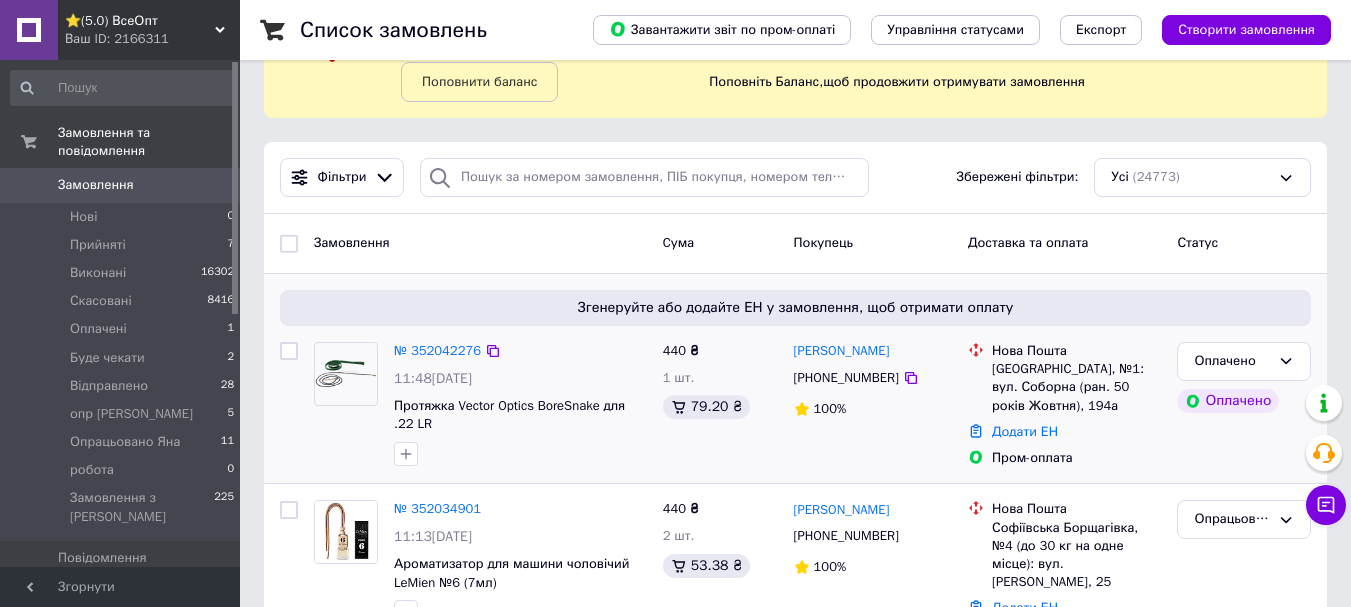 scroll, scrollTop: 200, scrollLeft: 0, axis: vertical 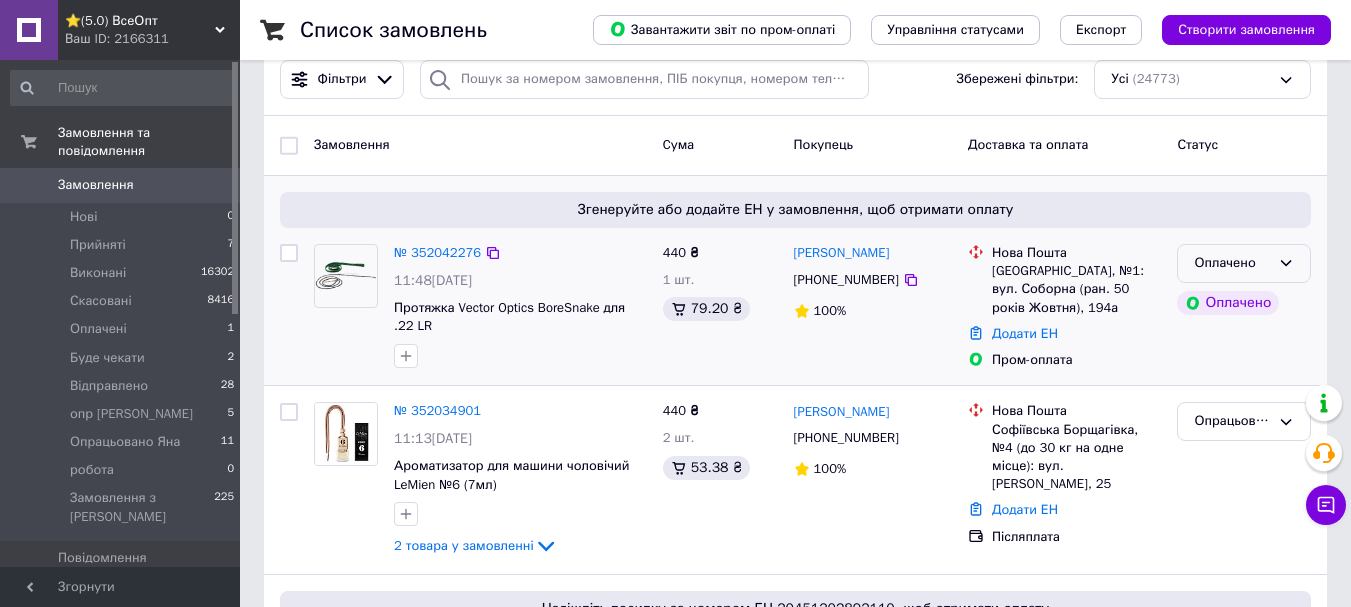 click 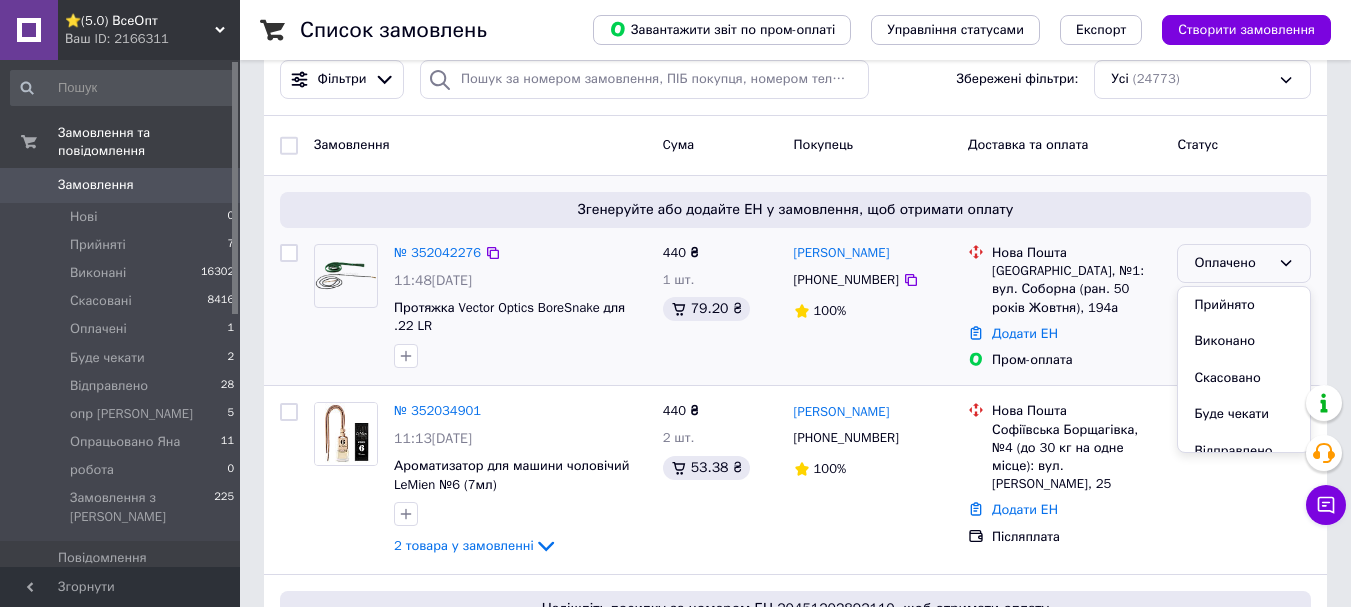 drag, startPoint x: 1219, startPoint y: 301, endPoint x: 380, endPoint y: 286, distance: 839.1341 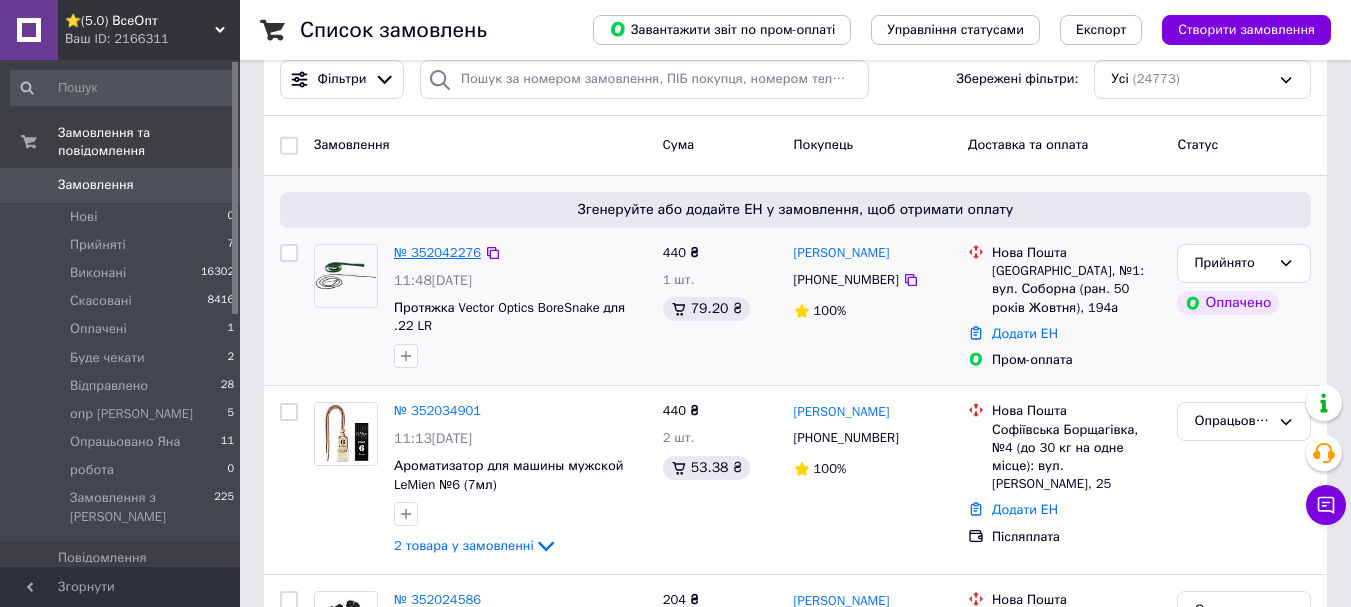 click on "№ 352042276" at bounding box center [437, 252] 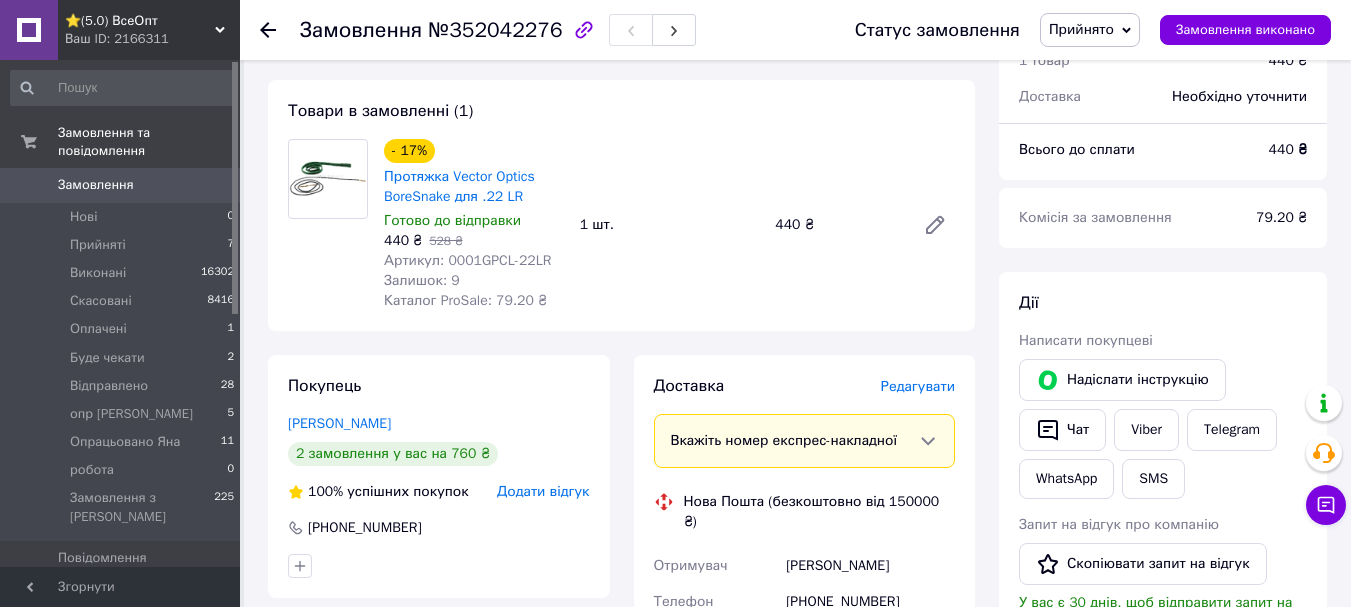 scroll, scrollTop: 555, scrollLeft: 0, axis: vertical 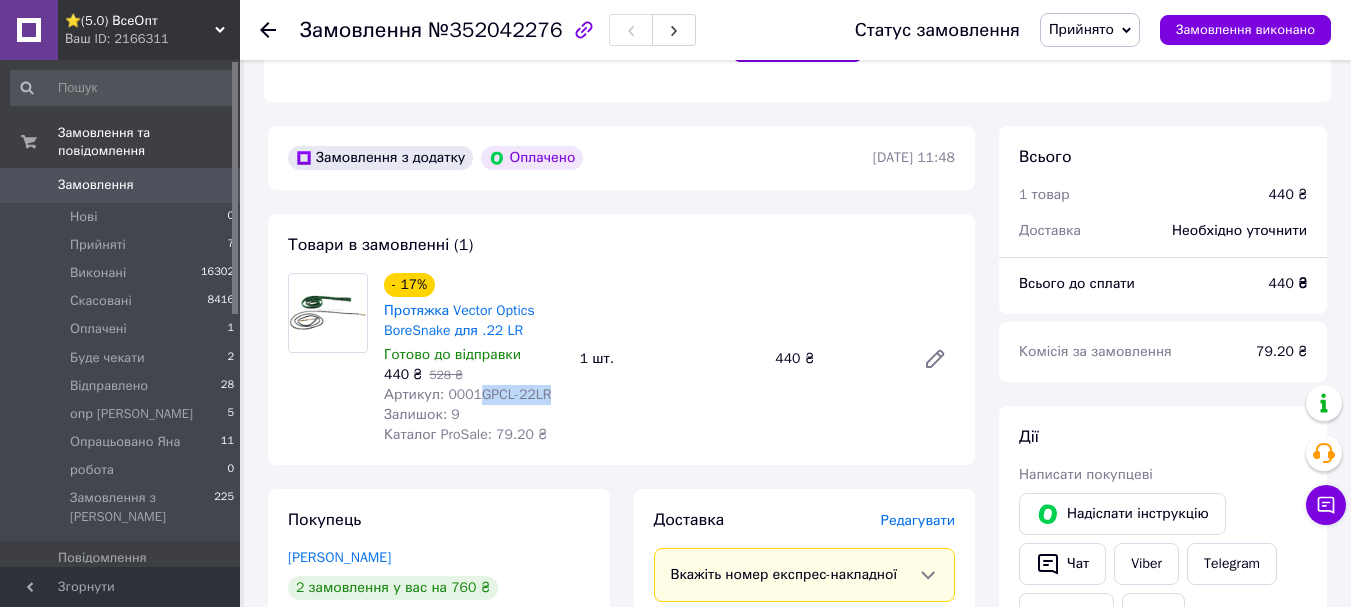 drag, startPoint x: 544, startPoint y: 374, endPoint x: 474, endPoint y: 376, distance: 70.028564 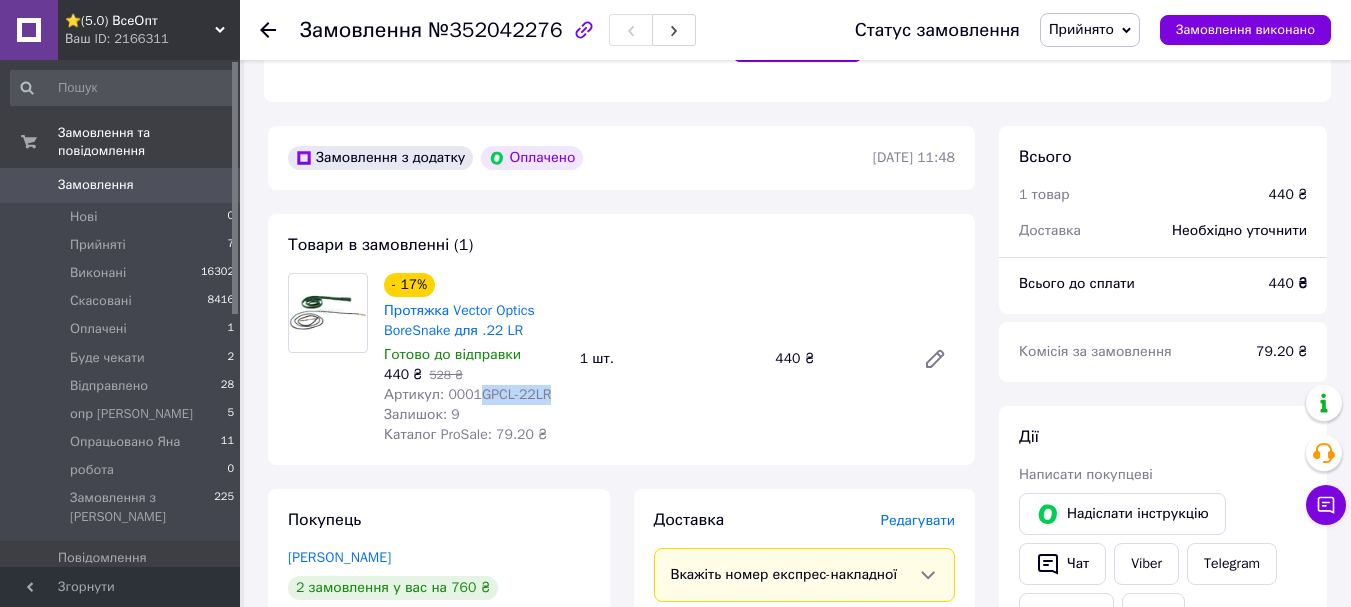 copy on "GPCL-22LR" 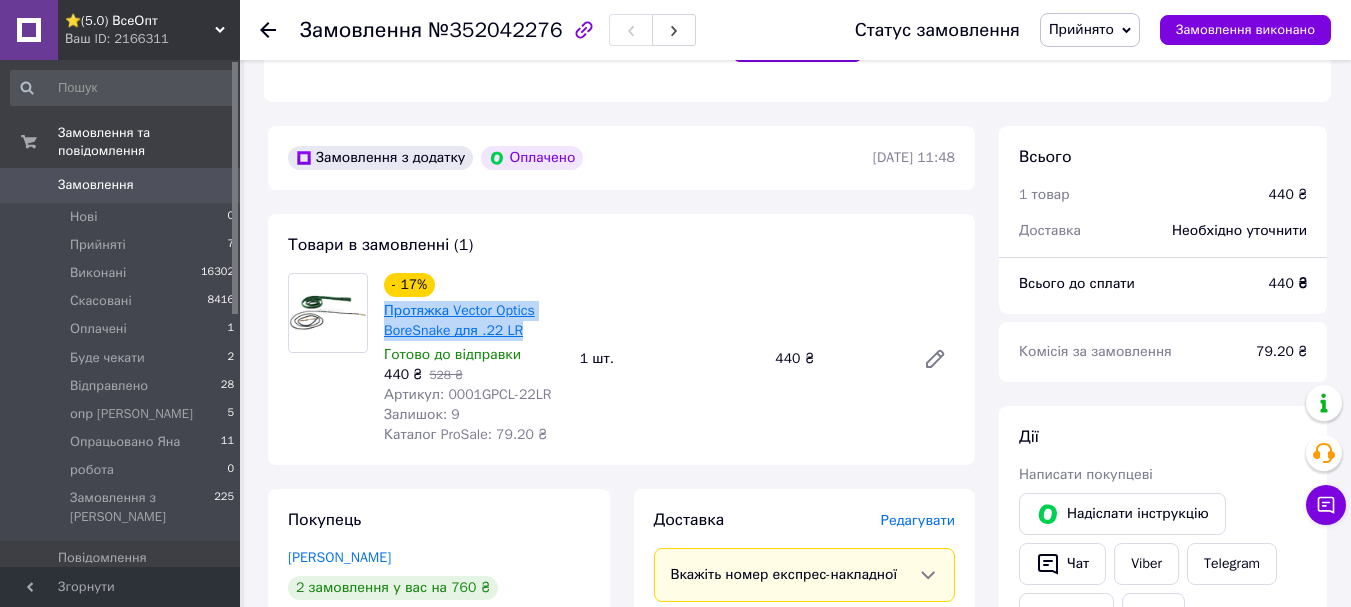 drag, startPoint x: 531, startPoint y: 311, endPoint x: 384, endPoint y: 297, distance: 147.66516 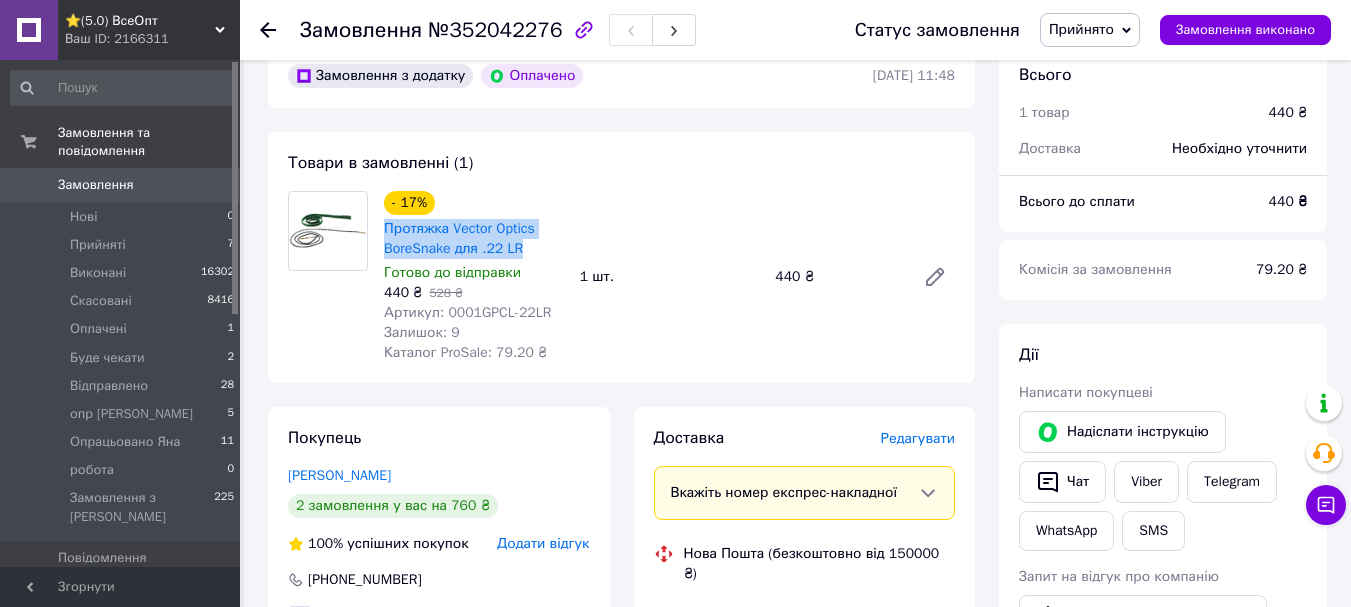 scroll, scrollTop: 238, scrollLeft: 0, axis: vertical 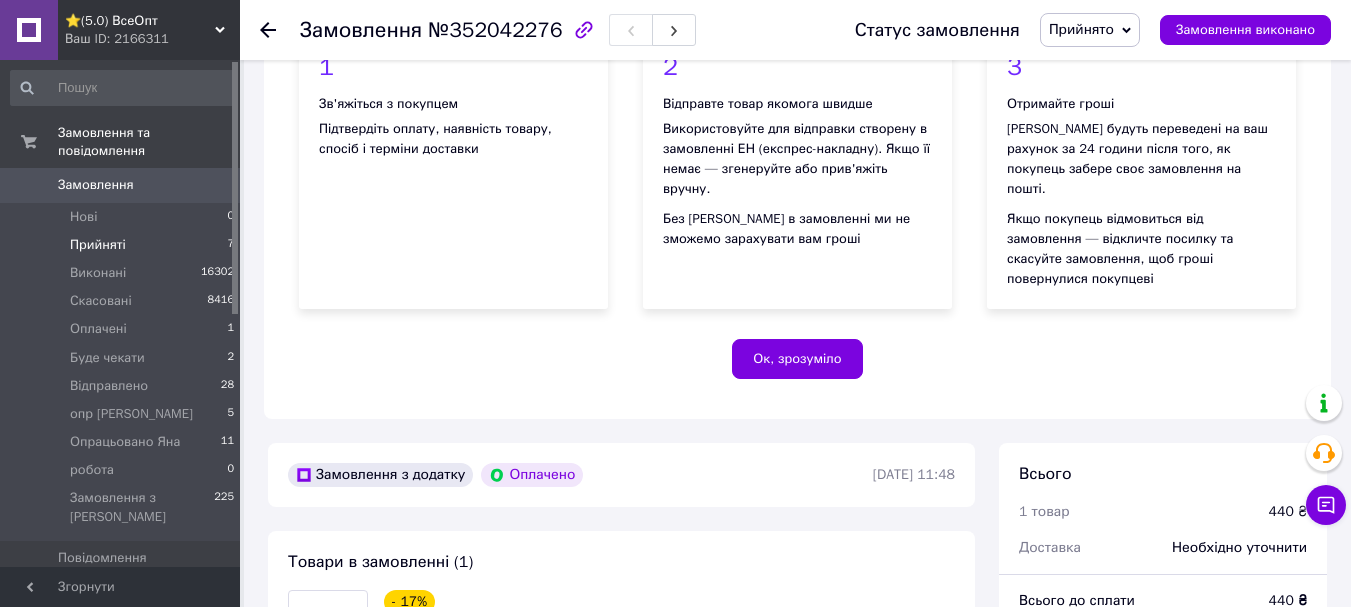 click on "Прийняті" at bounding box center [98, 245] 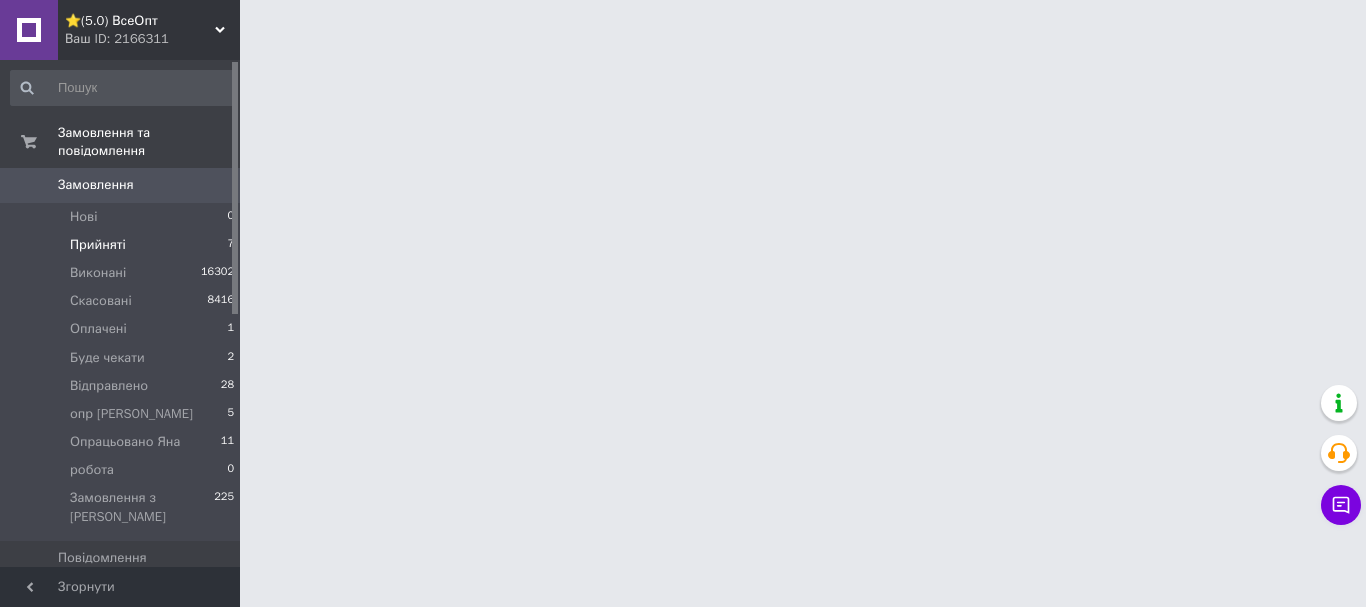 click on "Прийняті" at bounding box center [98, 245] 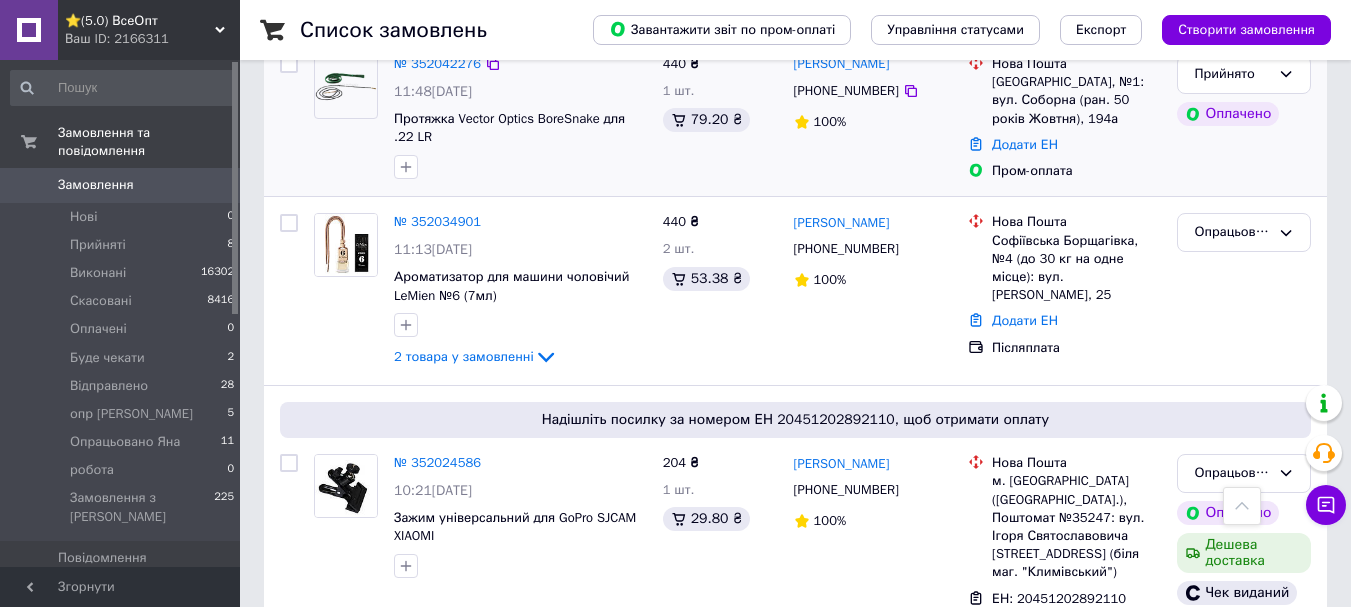scroll, scrollTop: 700, scrollLeft: 0, axis: vertical 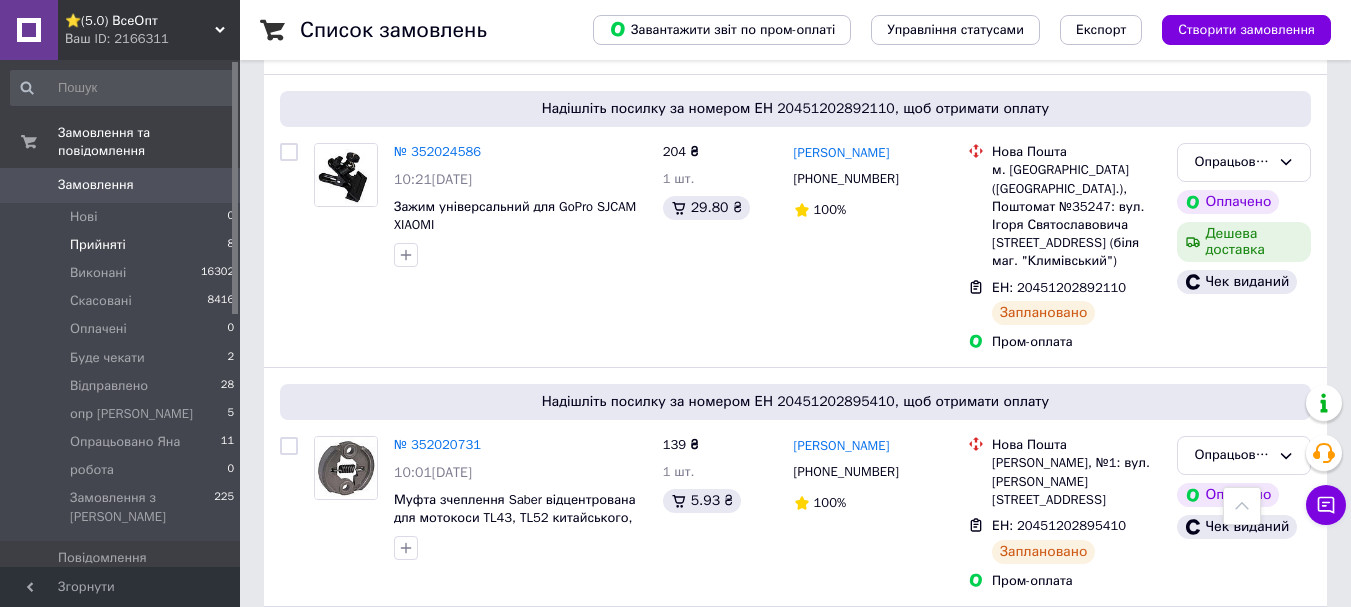 click on "Прийняті" at bounding box center (98, 245) 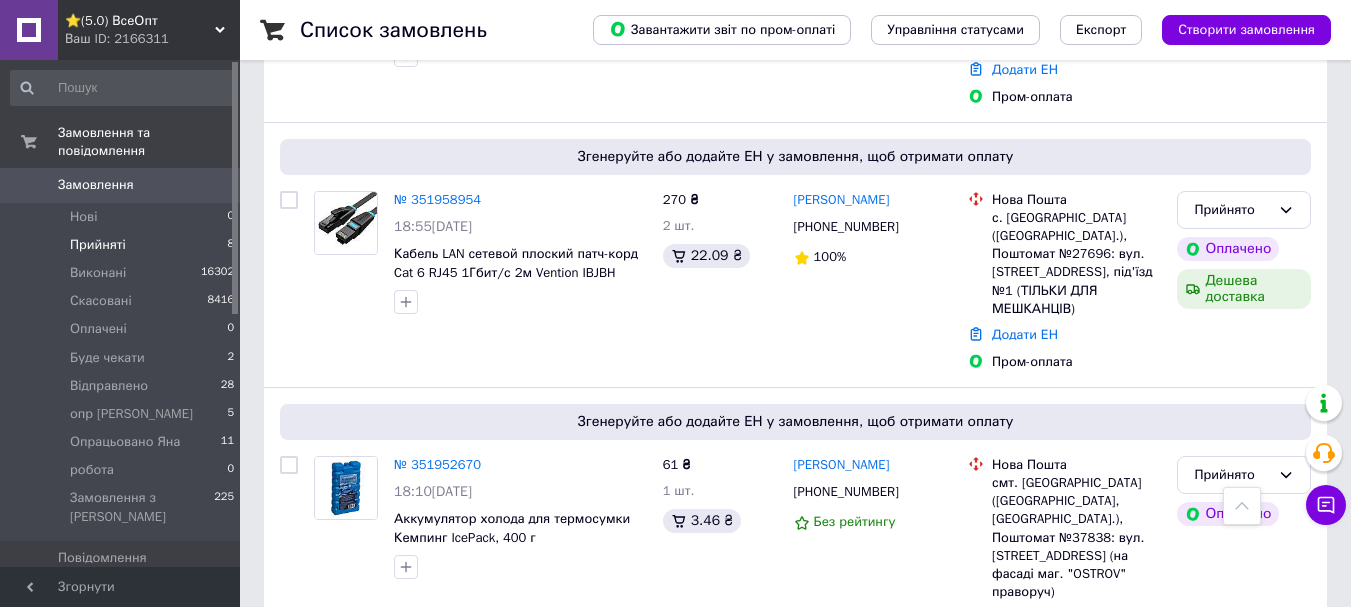 scroll, scrollTop: 1325, scrollLeft: 0, axis: vertical 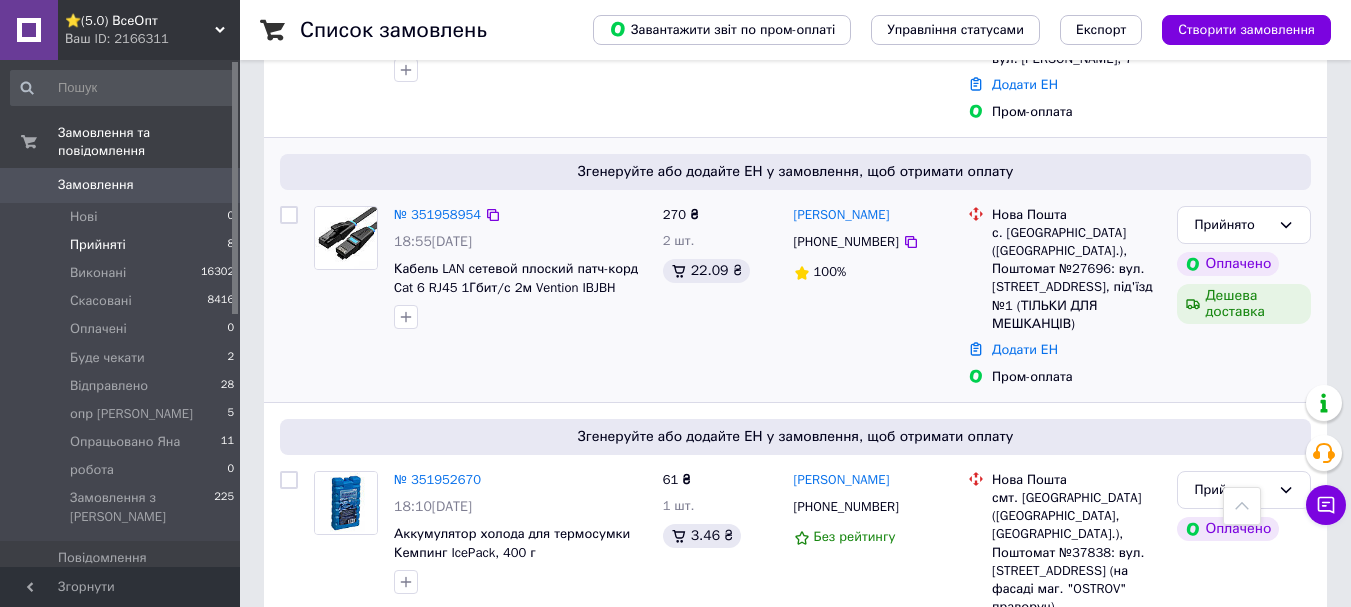 click on "№ 351958954" at bounding box center (437, 215) 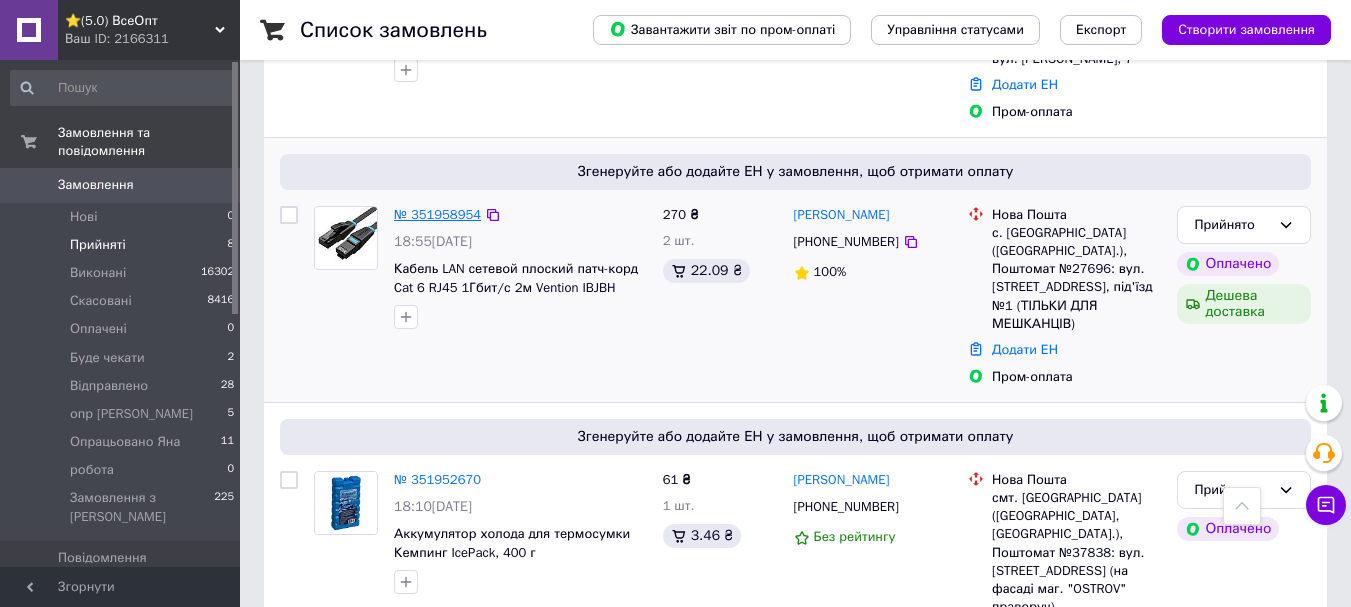 click on "№ 351958954" at bounding box center (437, 214) 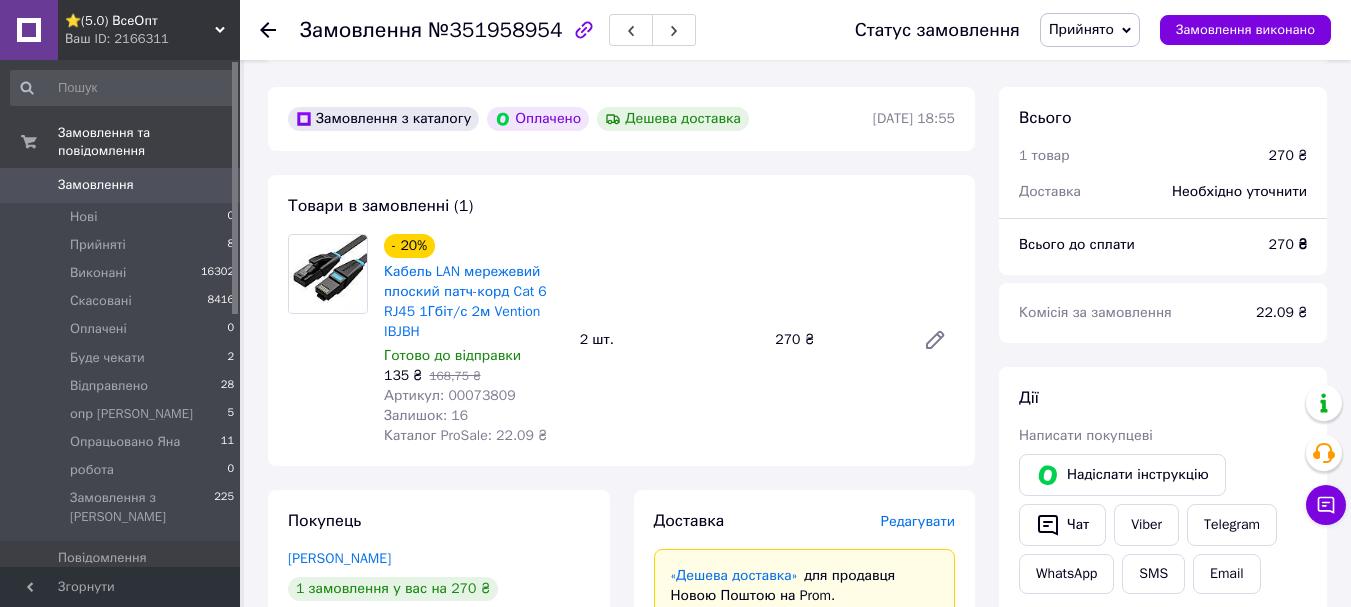 scroll, scrollTop: 562, scrollLeft: 0, axis: vertical 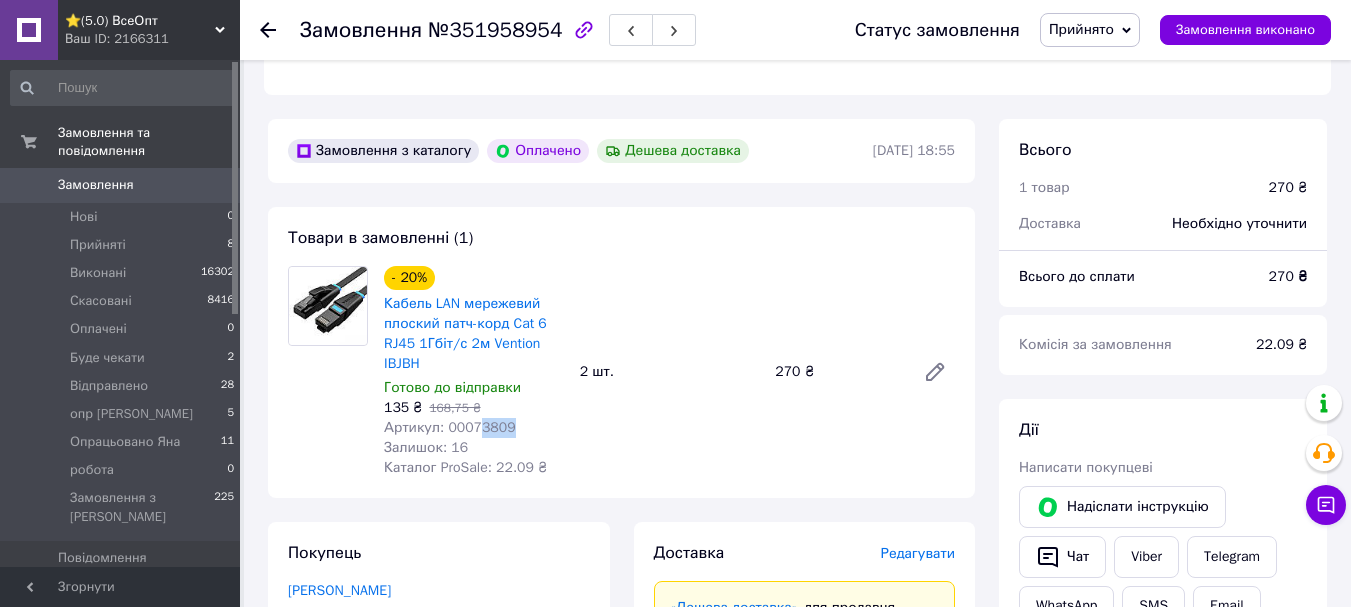 drag, startPoint x: 512, startPoint y: 405, endPoint x: 477, endPoint y: 407, distance: 35.057095 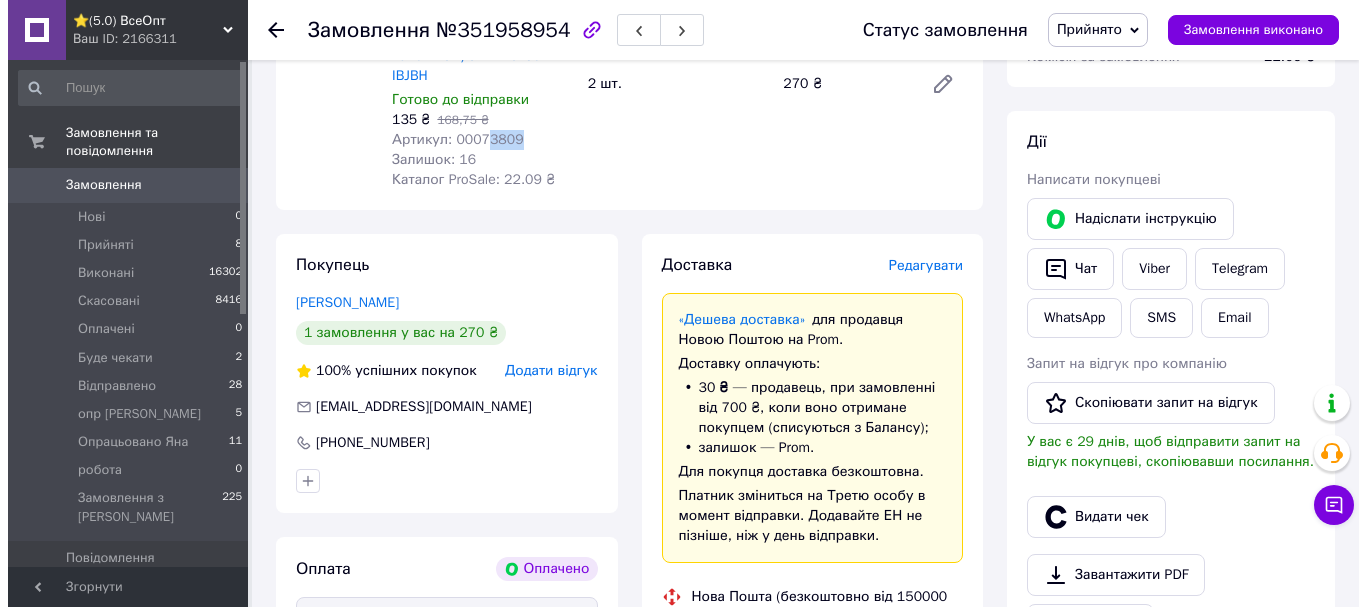 scroll, scrollTop: 862, scrollLeft: 0, axis: vertical 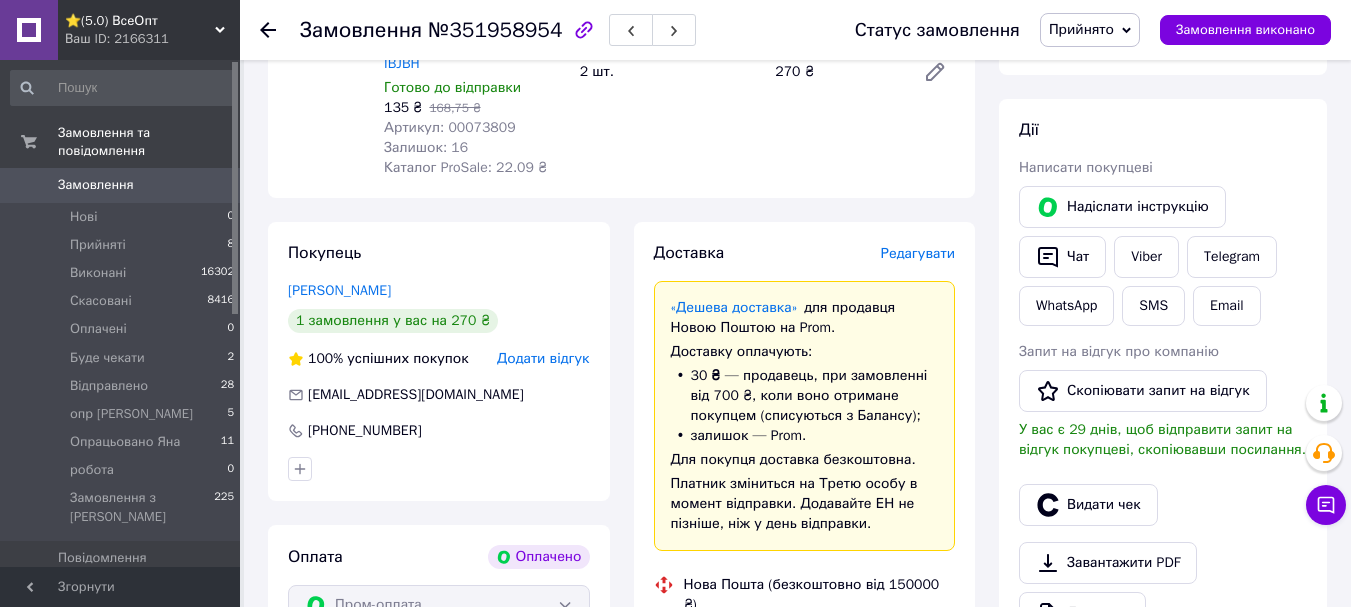 click on "Редагувати" at bounding box center [918, 253] 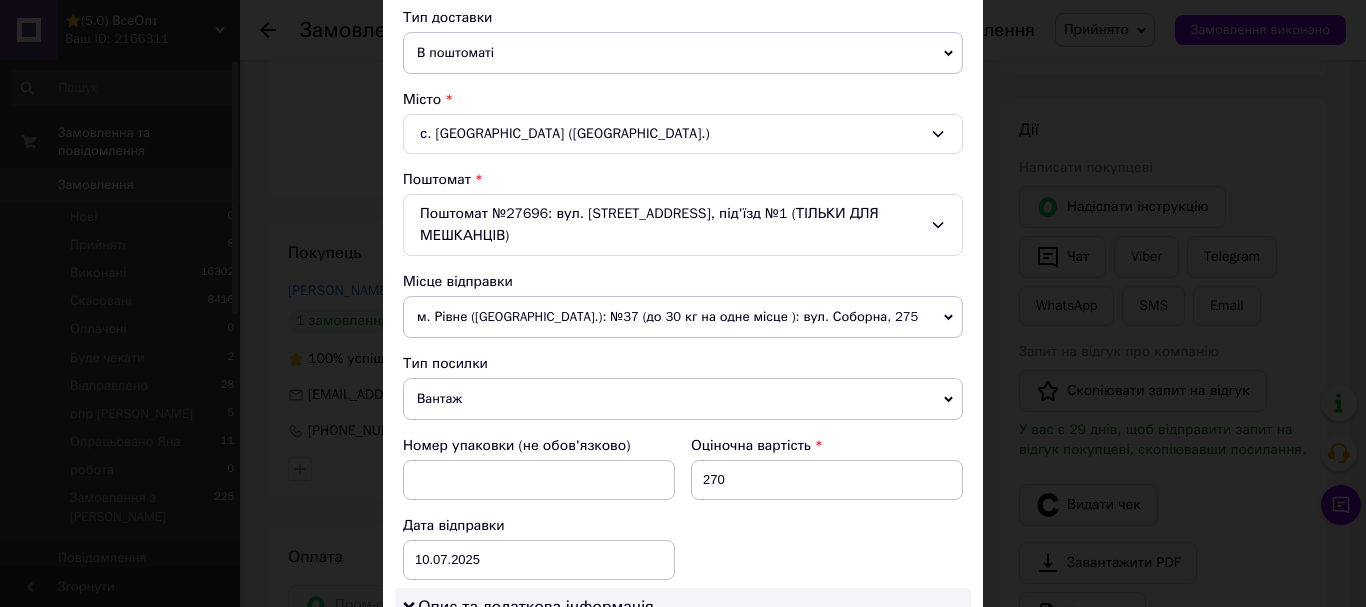 scroll, scrollTop: 500, scrollLeft: 0, axis: vertical 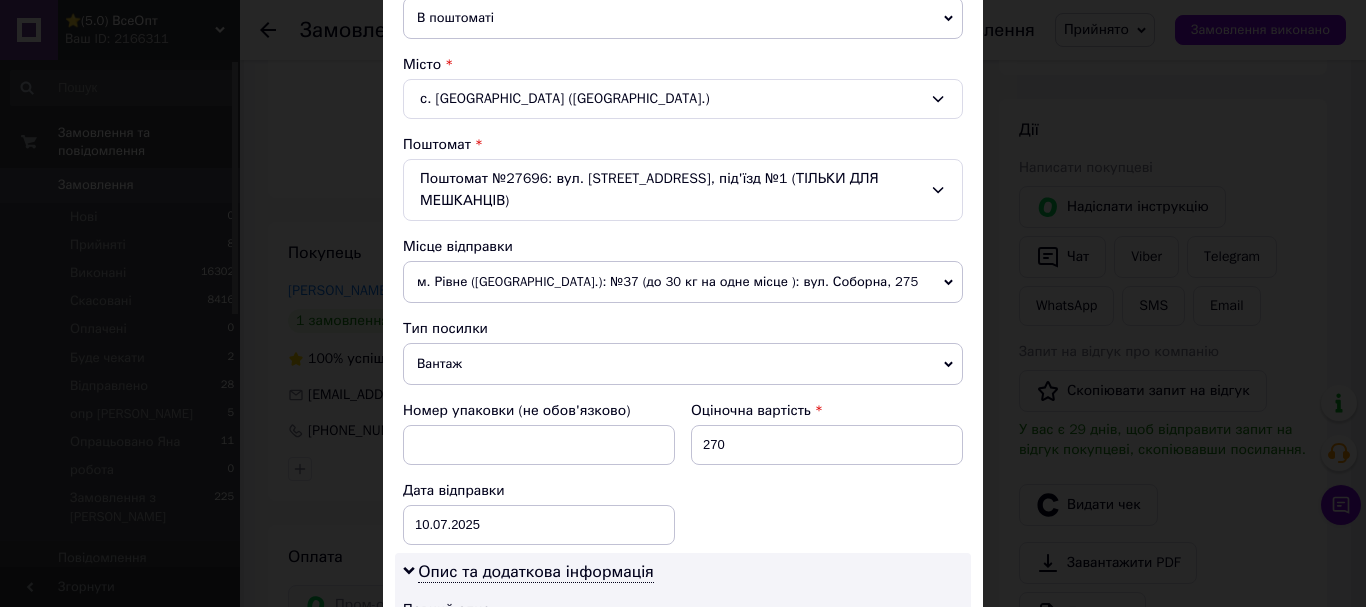 click on "м. Рівне ([GEOGRAPHIC_DATA].): №37 (до 30 кг на одне місце ): вул. Соборна, 275" at bounding box center (683, 282) 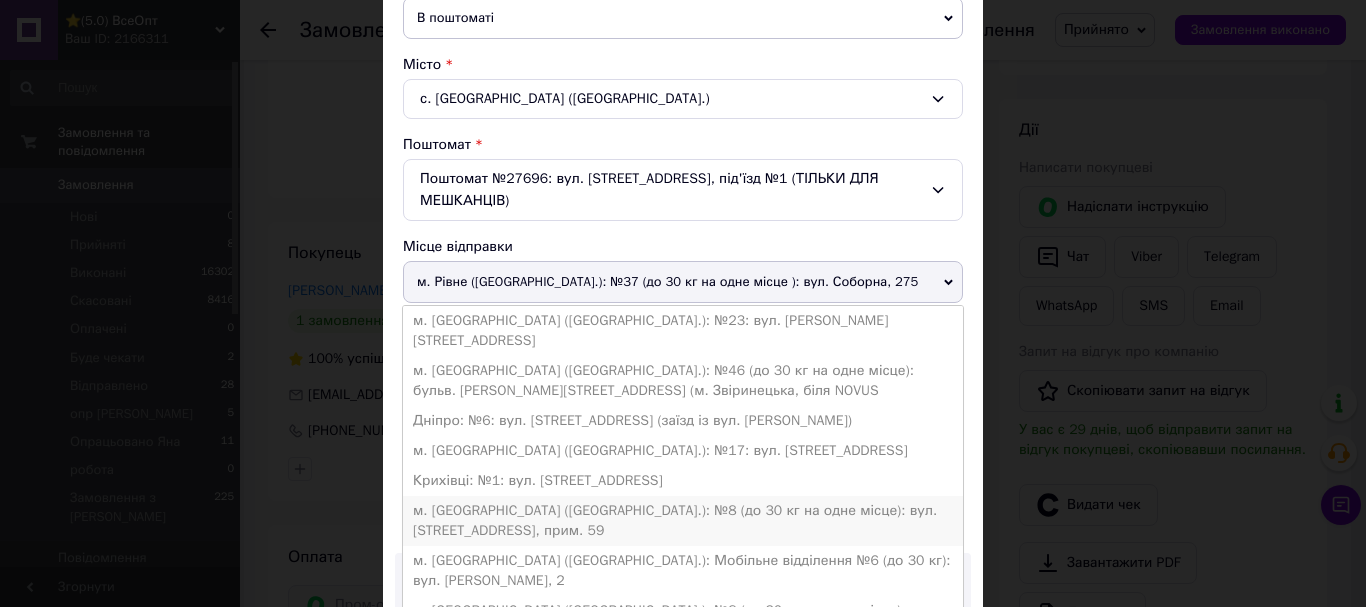 scroll, scrollTop: 100, scrollLeft: 0, axis: vertical 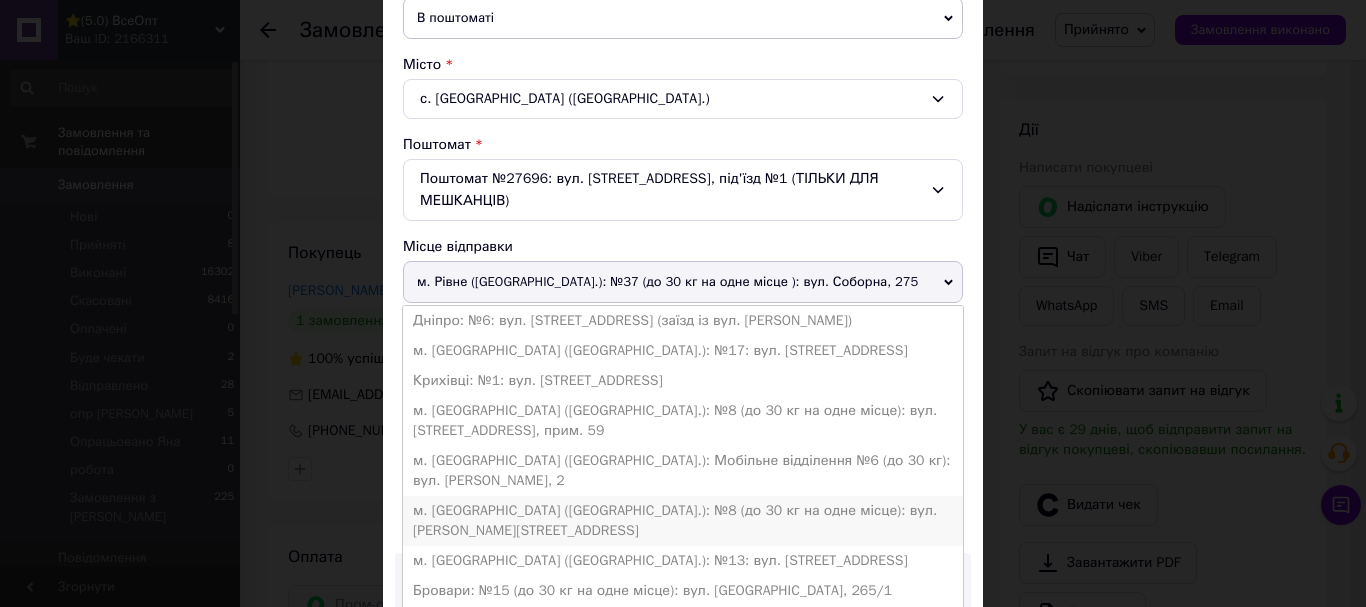 click on "м. [GEOGRAPHIC_DATA] ([GEOGRAPHIC_DATA].): №8 (до 30 кг на одне місце): вул. [PERSON_NAME][STREET_ADDRESS]" at bounding box center (683, 521) 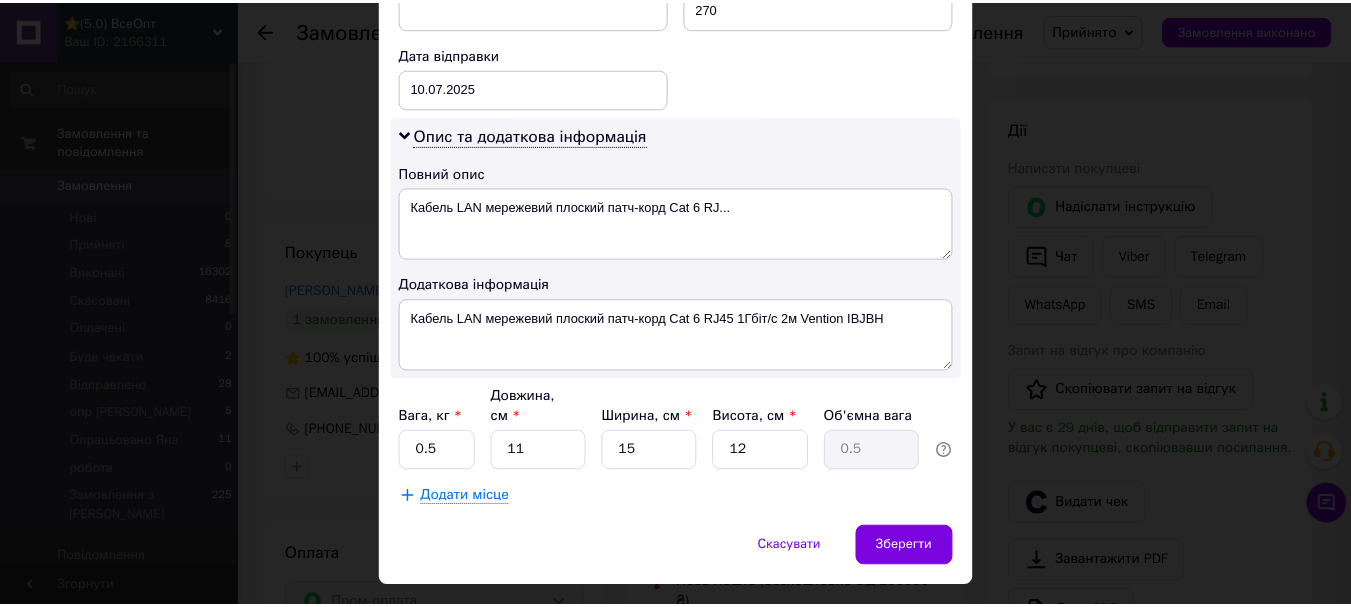scroll, scrollTop: 987, scrollLeft: 0, axis: vertical 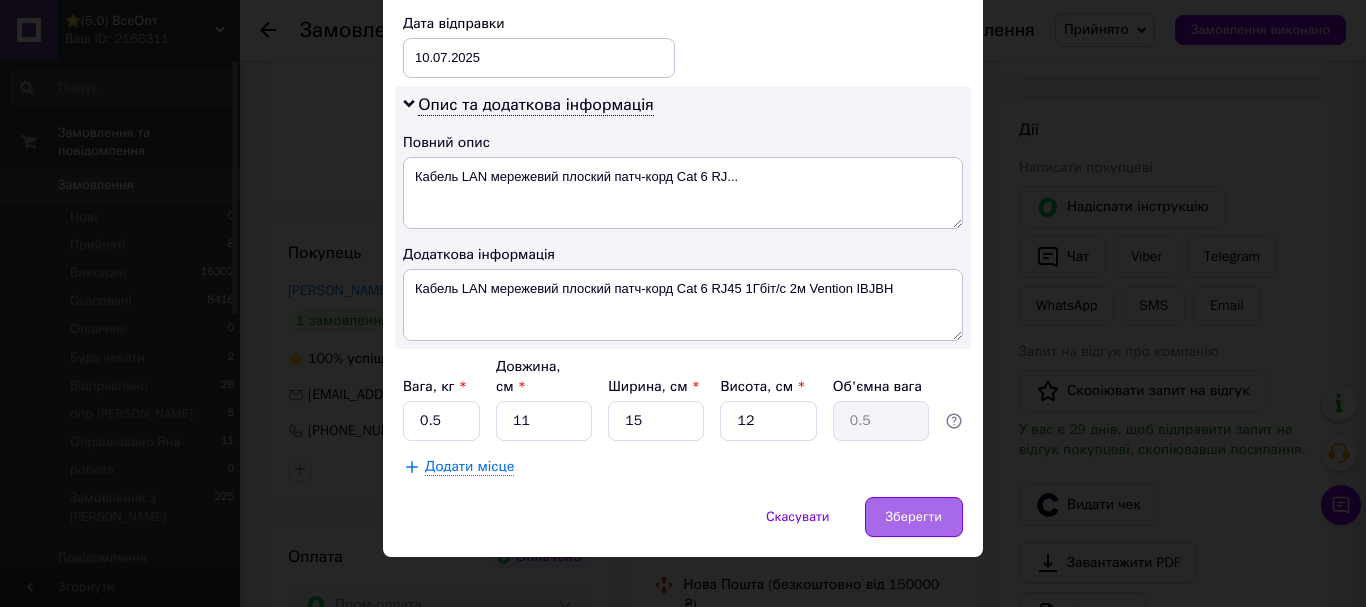 click on "Зберегти" at bounding box center [914, 517] 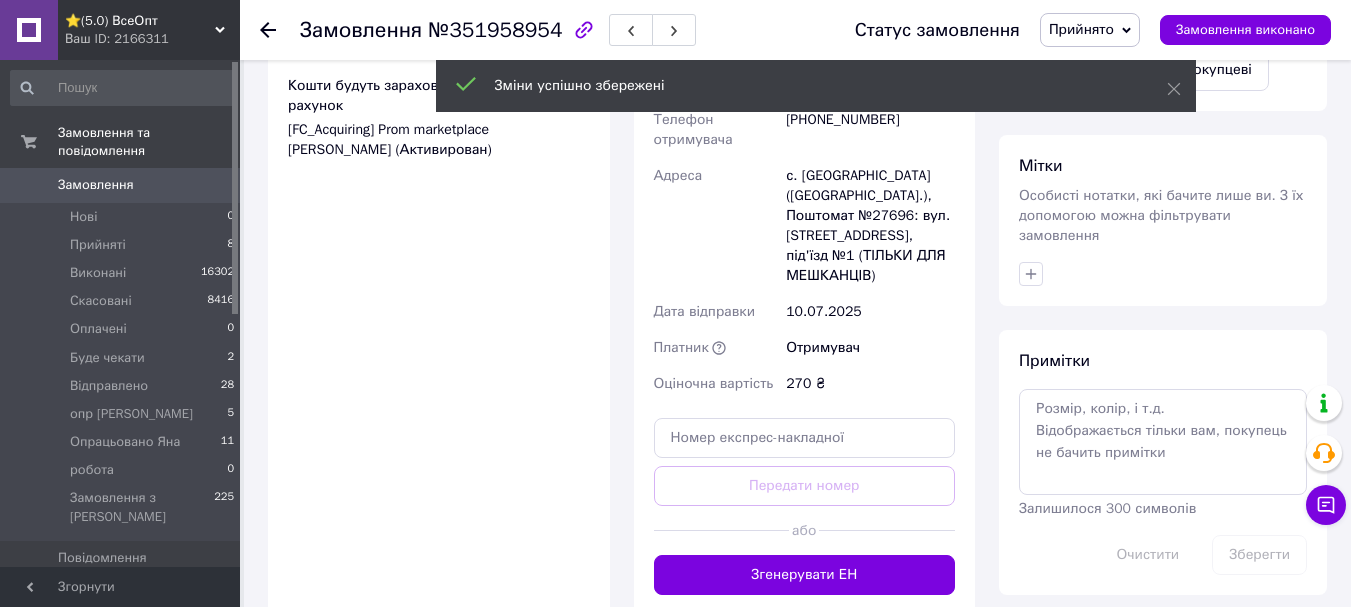 scroll, scrollTop: 1462, scrollLeft: 0, axis: vertical 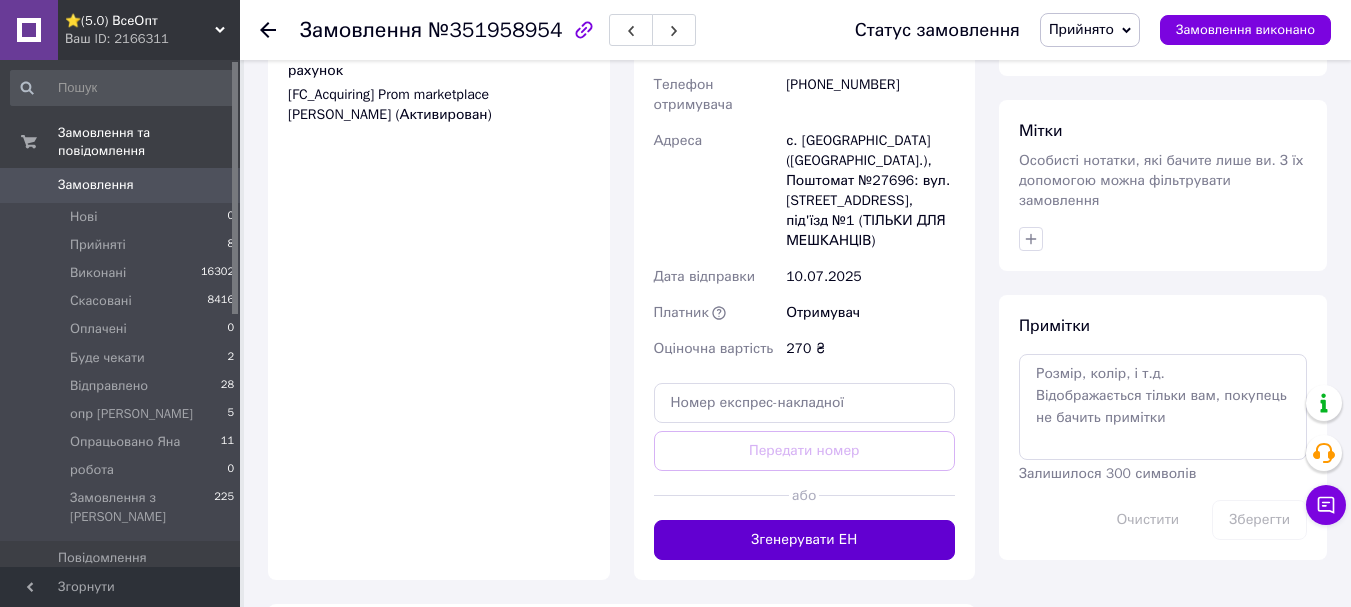 click on "Згенерувати ЕН" at bounding box center [805, 540] 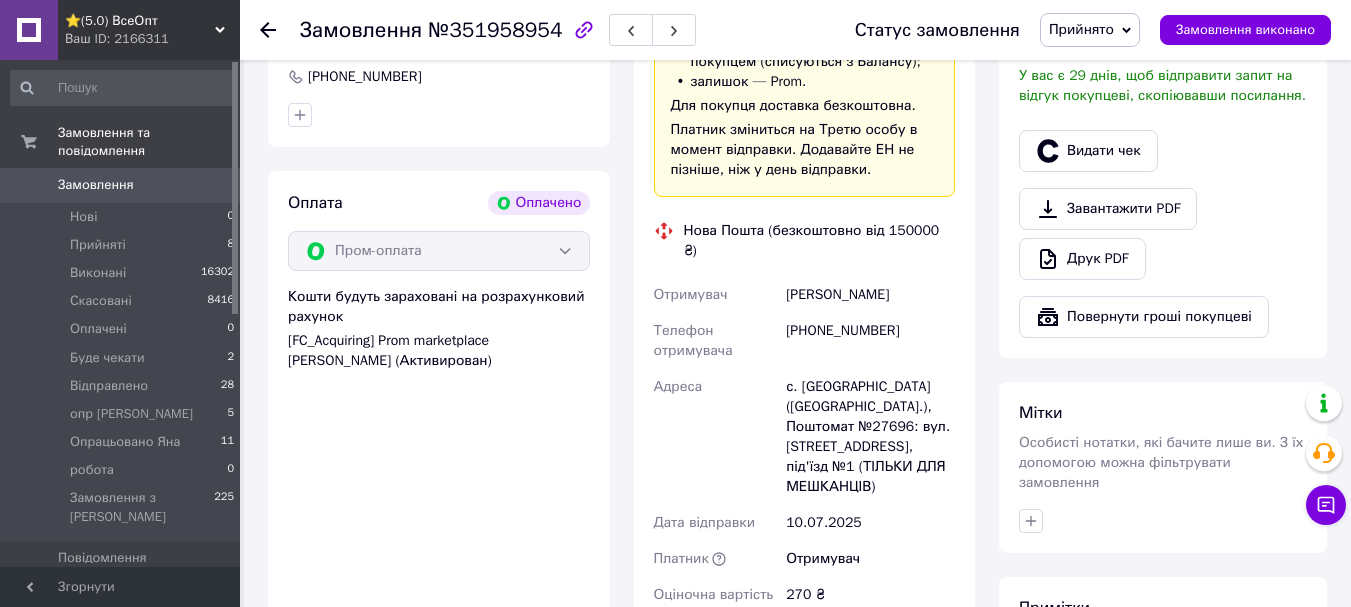 scroll, scrollTop: 1162, scrollLeft: 0, axis: vertical 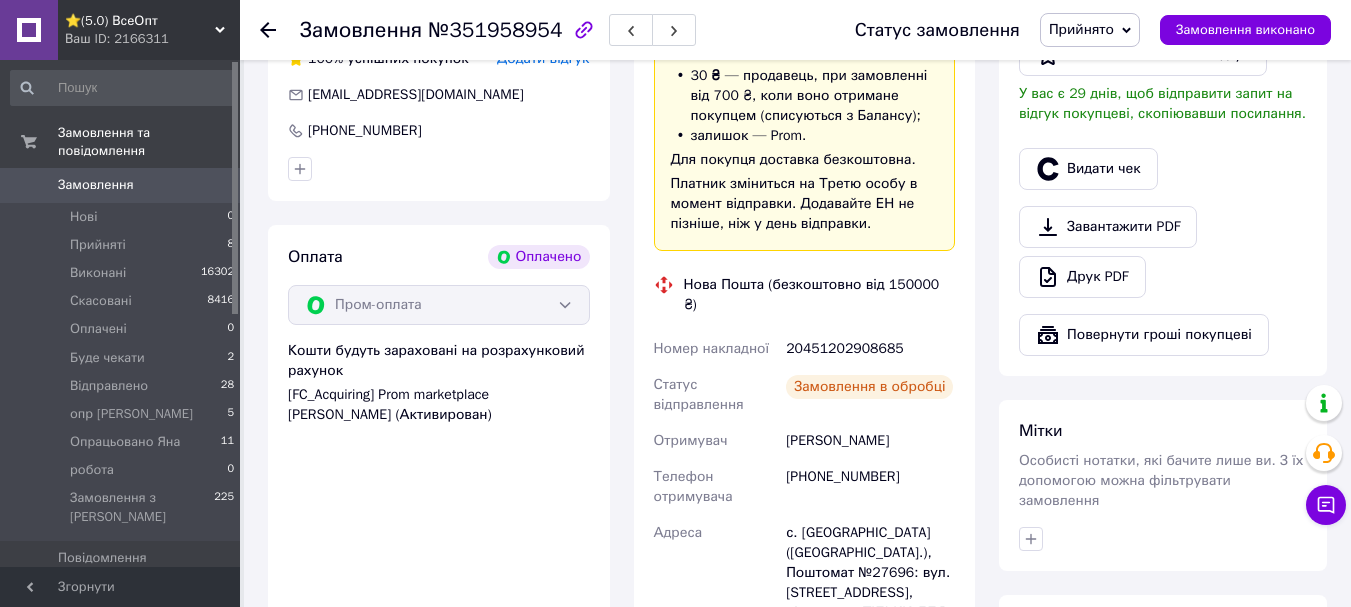 click on "Видати чек" at bounding box center [1088, 169] 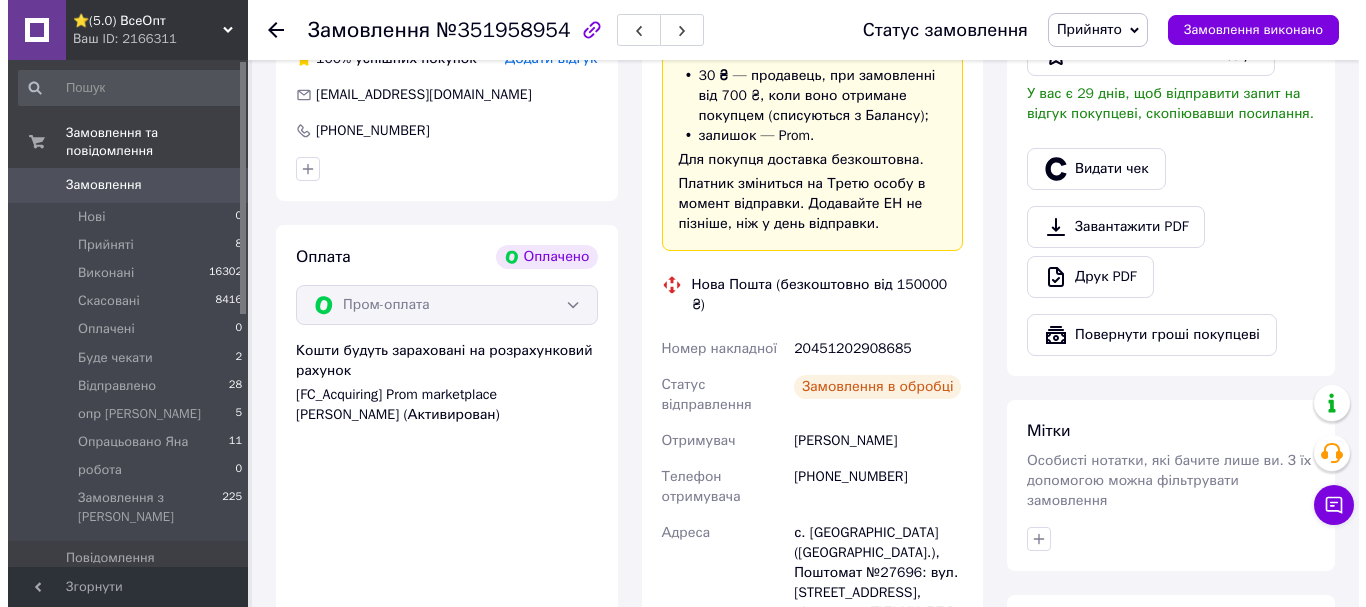 scroll, scrollTop: 1142, scrollLeft: 0, axis: vertical 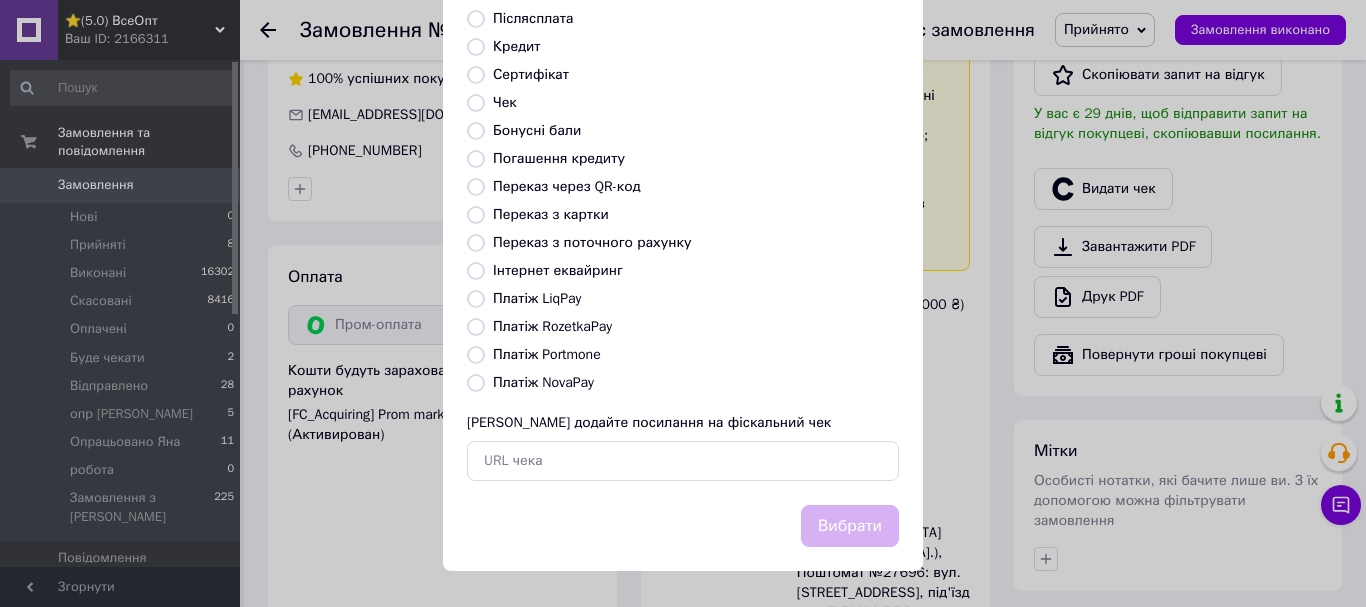 click on "Платіж RozetkaPay" at bounding box center [476, 327] 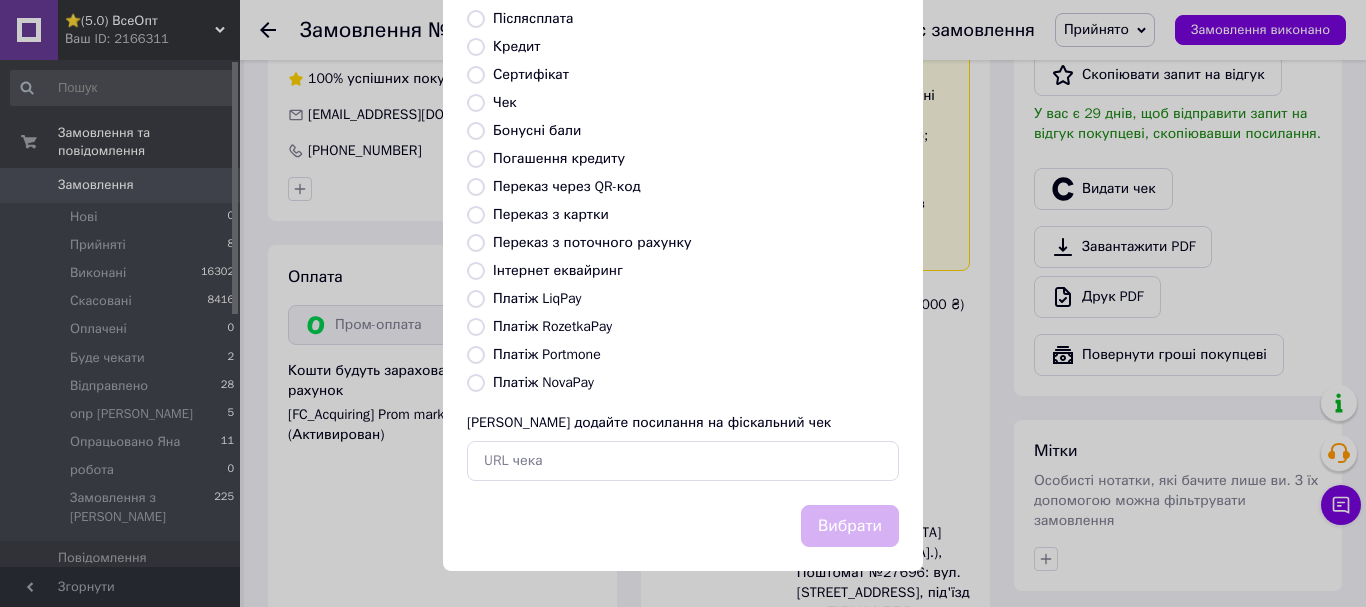 radio on "true" 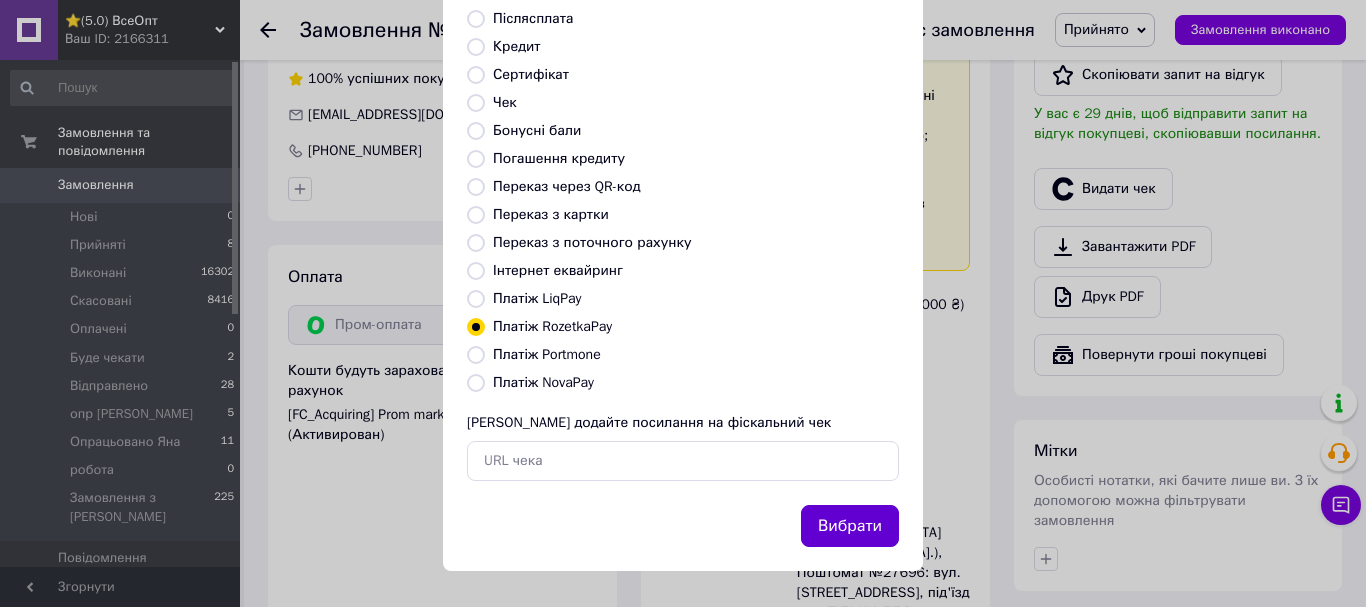 click on "Вибрати" at bounding box center [850, 526] 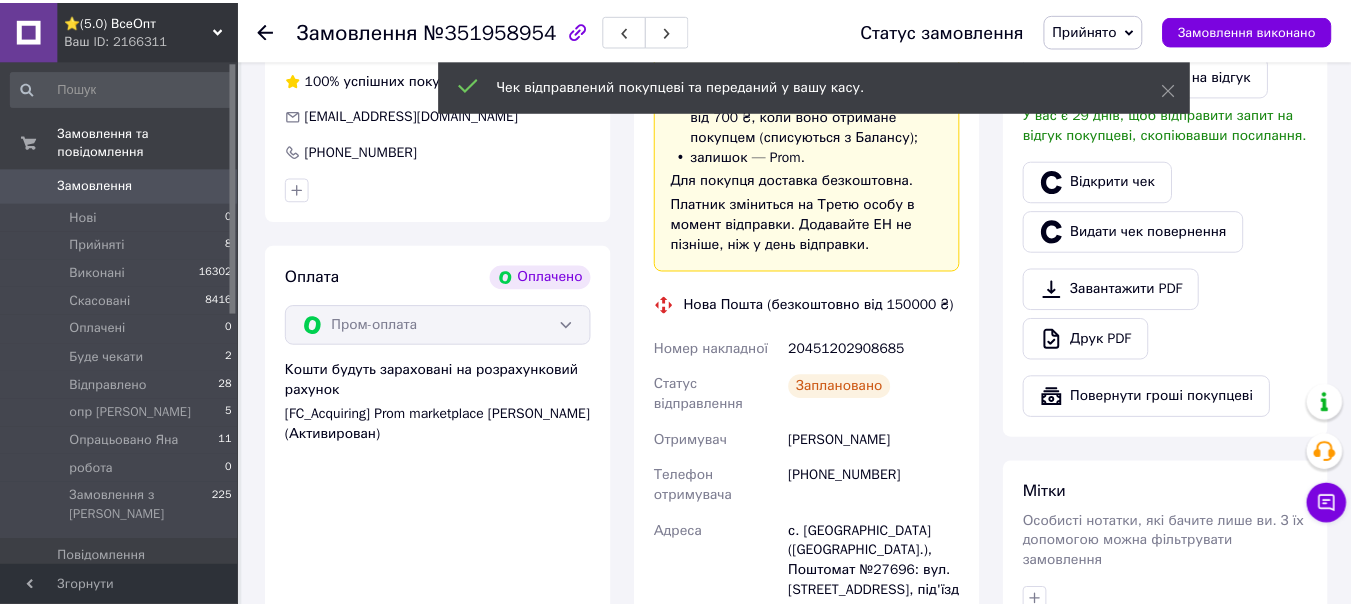 scroll, scrollTop: 1162, scrollLeft: 0, axis: vertical 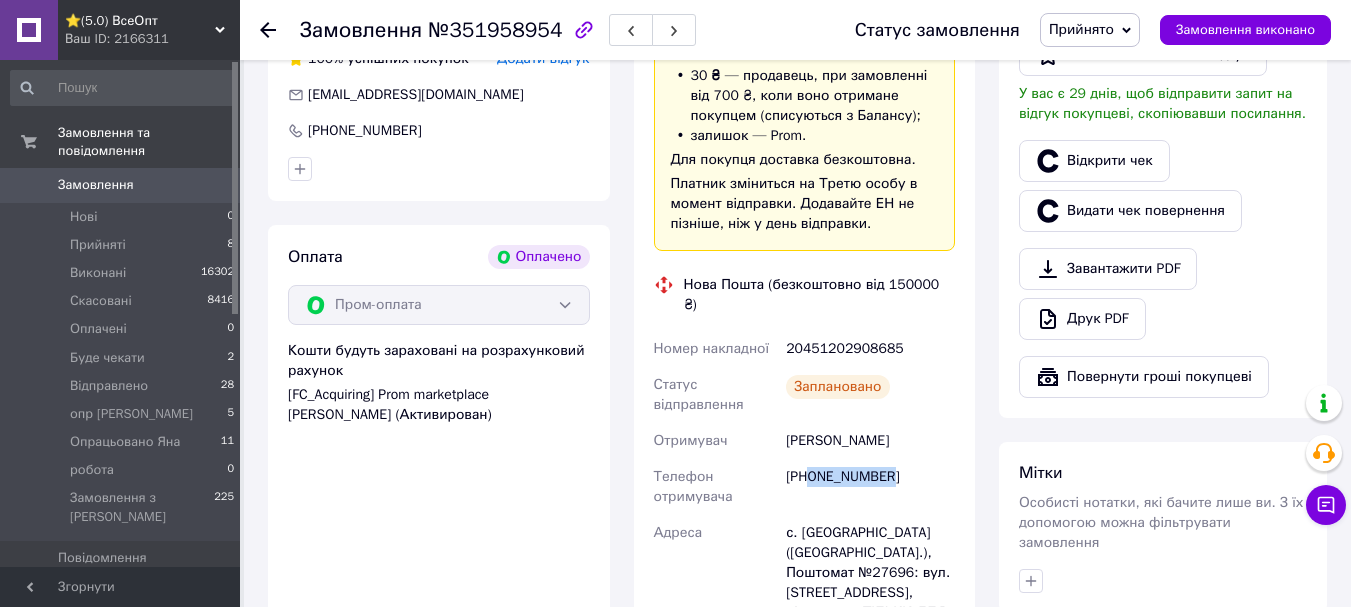 drag, startPoint x: 900, startPoint y: 439, endPoint x: 811, endPoint y: 438, distance: 89.005615 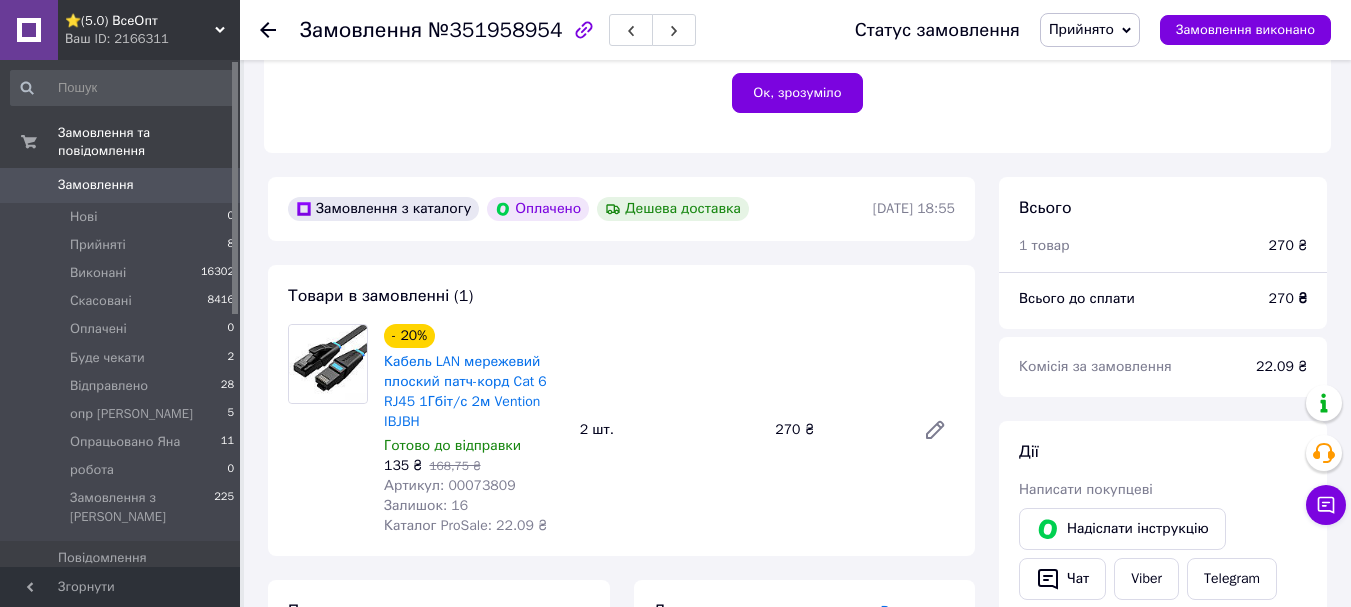 scroll, scrollTop: 262, scrollLeft: 0, axis: vertical 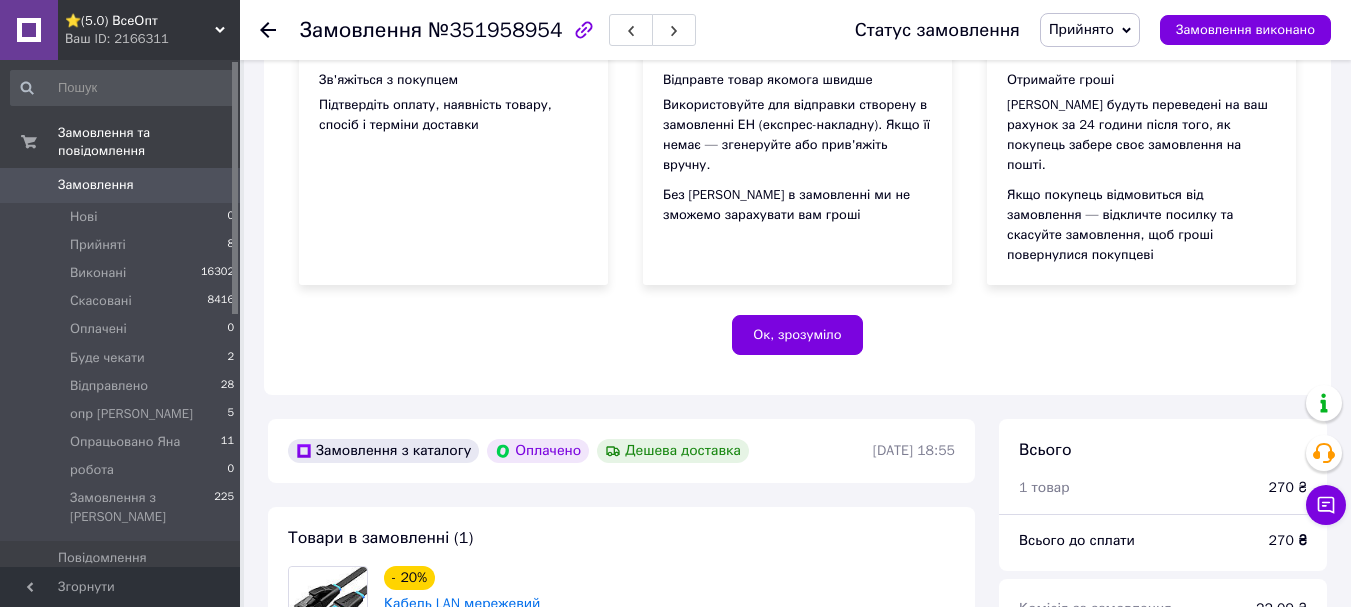click on "Прийнято" at bounding box center (1090, 30) 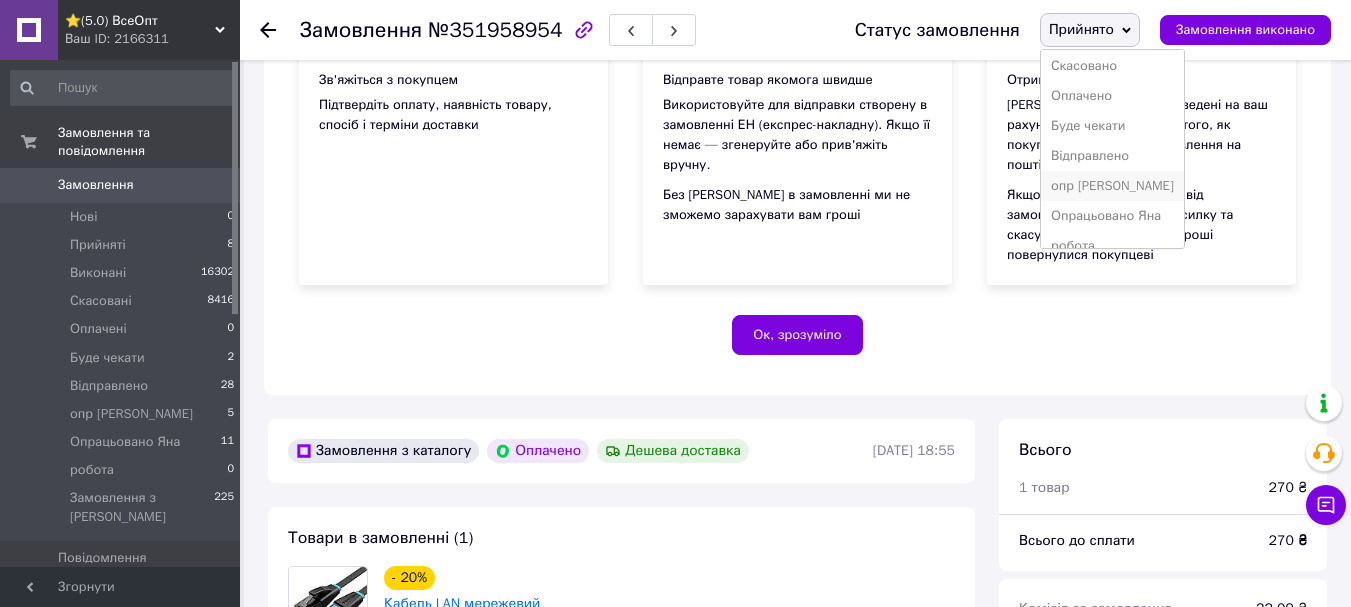 scroll, scrollTop: 52, scrollLeft: 0, axis: vertical 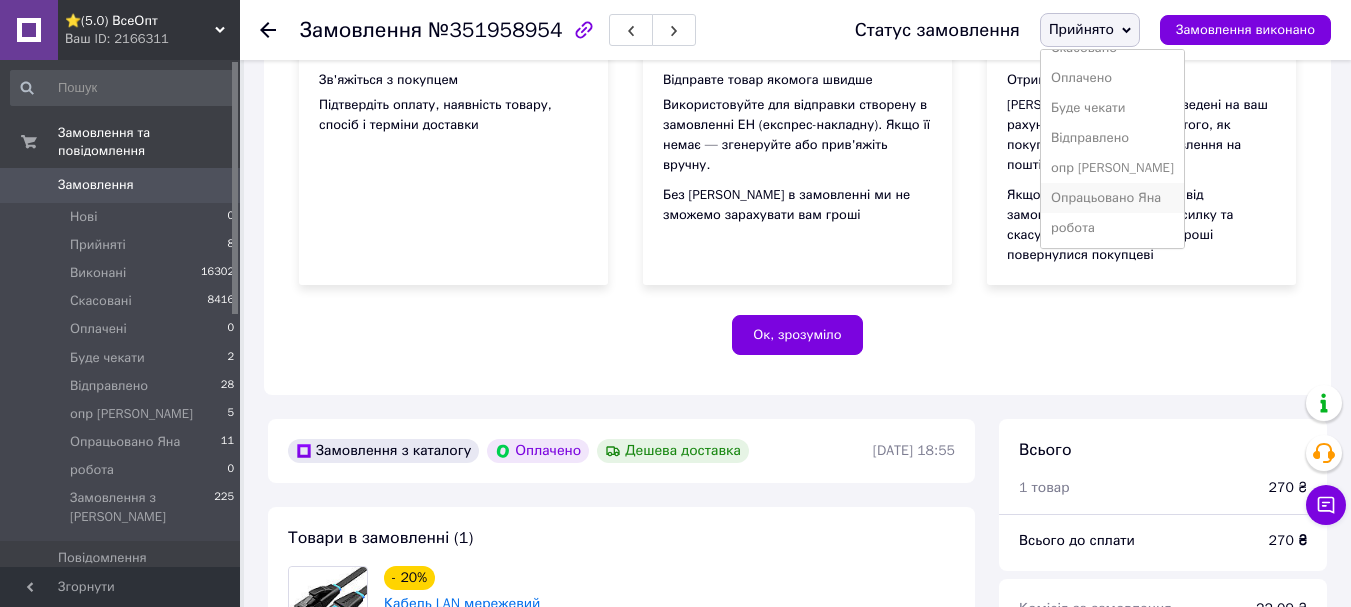 click on "Опрацьовано  Яна" at bounding box center [1112, 198] 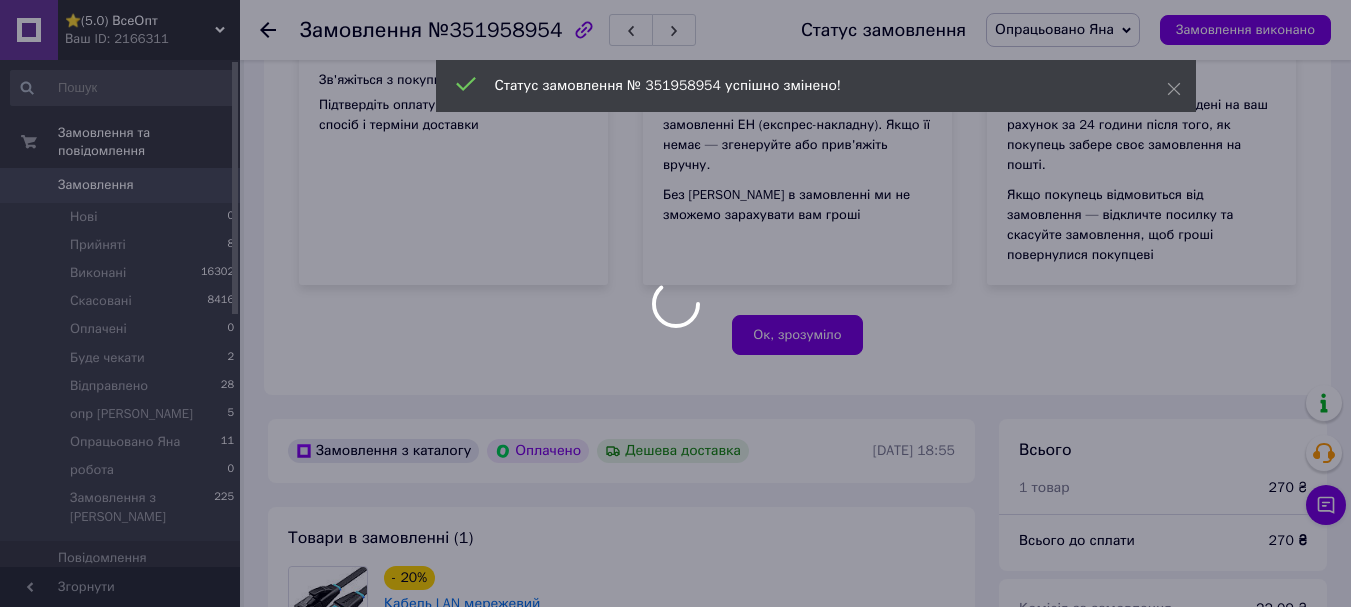 scroll, scrollTop: 40, scrollLeft: 0, axis: vertical 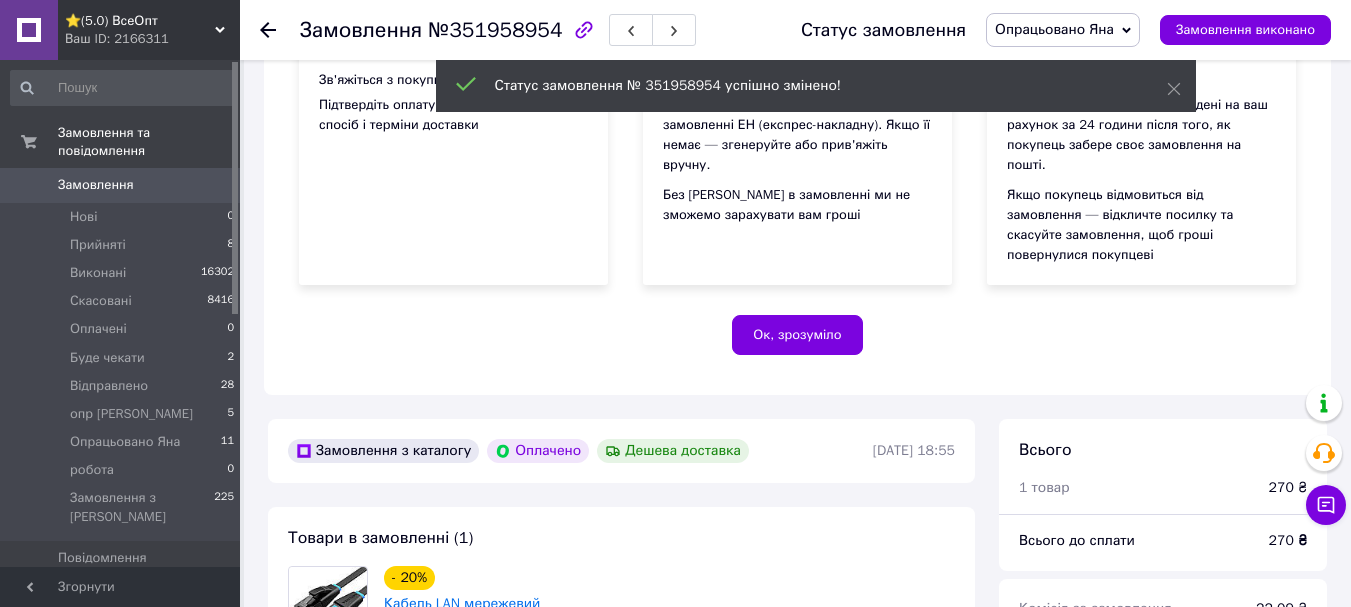 drag, startPoint x: 265, startPoint y: 27, endPoint x: 289, endPoint y: 55, distance: 36.878178 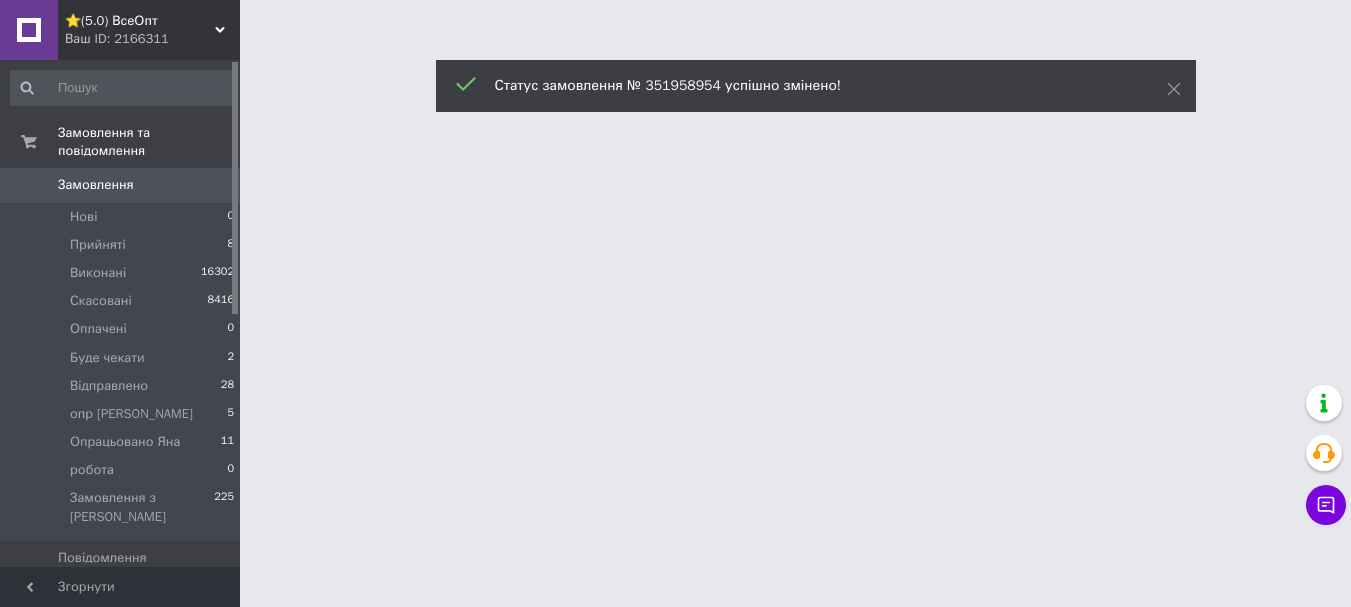 scroll, scrollTop: 0, scrollLeft: 0, axis: both 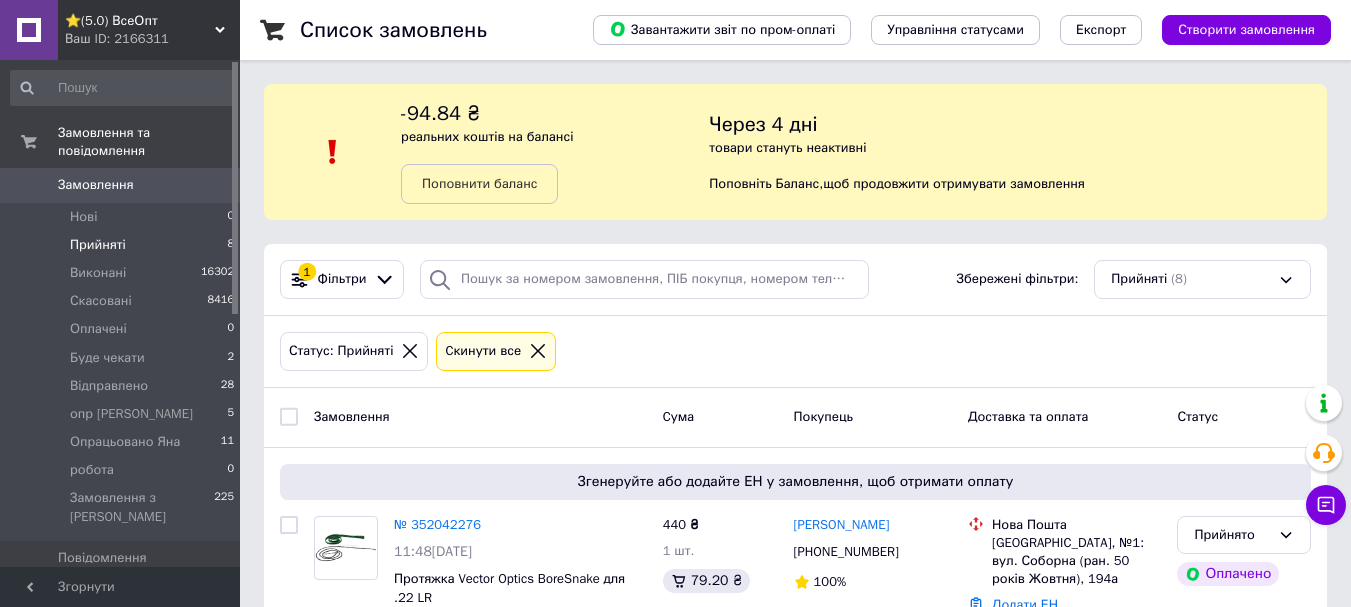 click on "Прийняті" at bounding box center [98, 245] 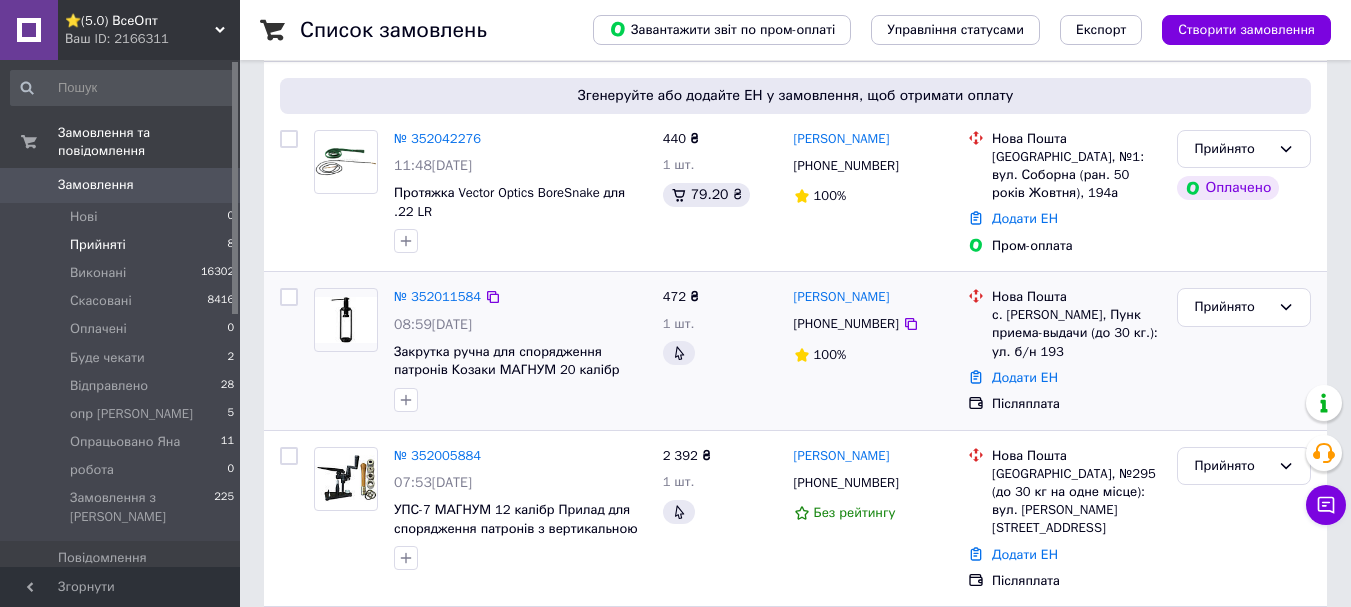 scroll, scrollTop: 400, scrollLeft: 0, axis: vertical 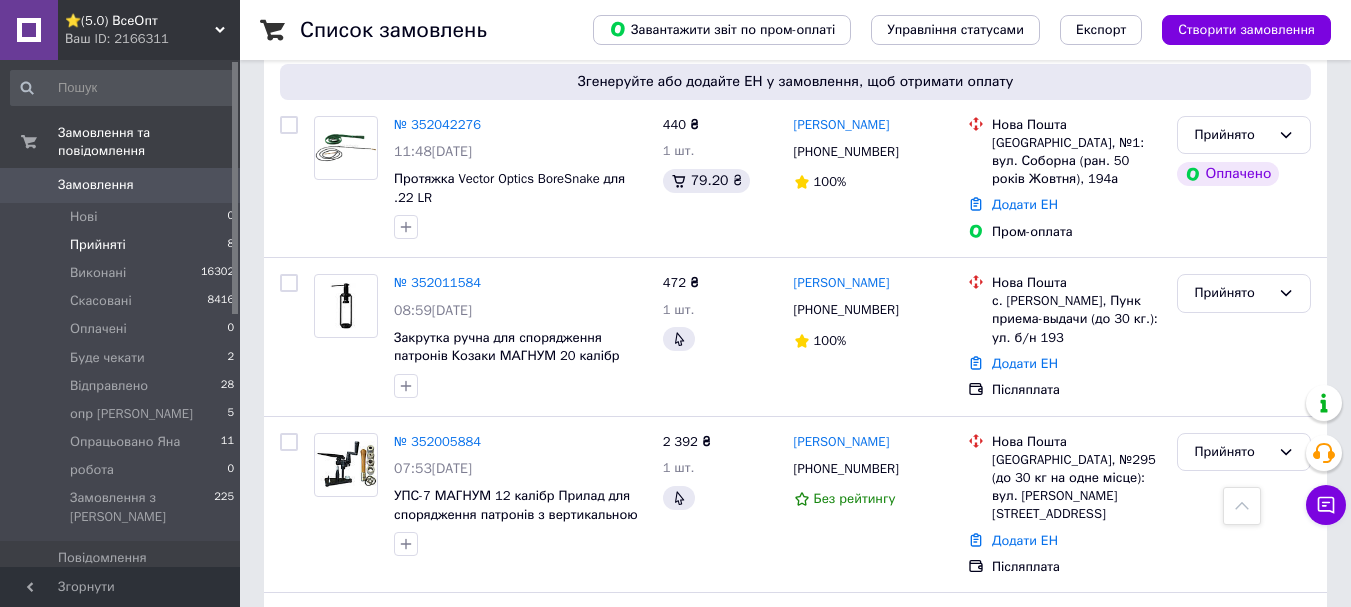 click on "Товари та послуги" at bounding box center [115, 592] 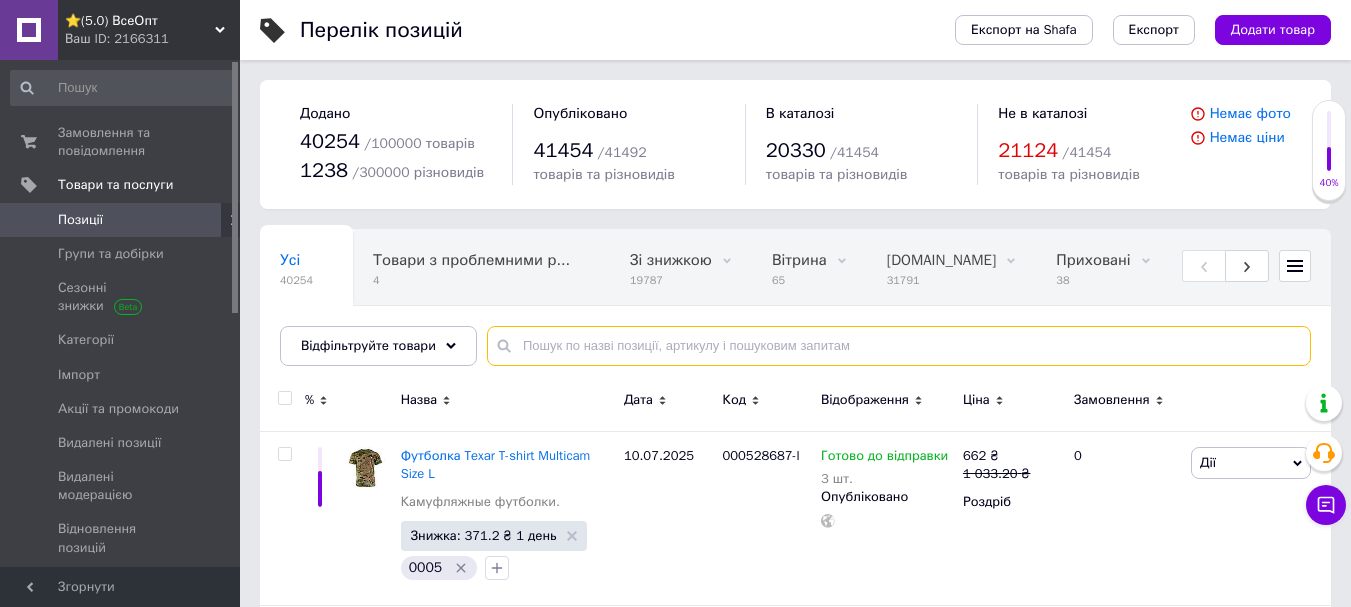 click at bounding box center [899, 346] 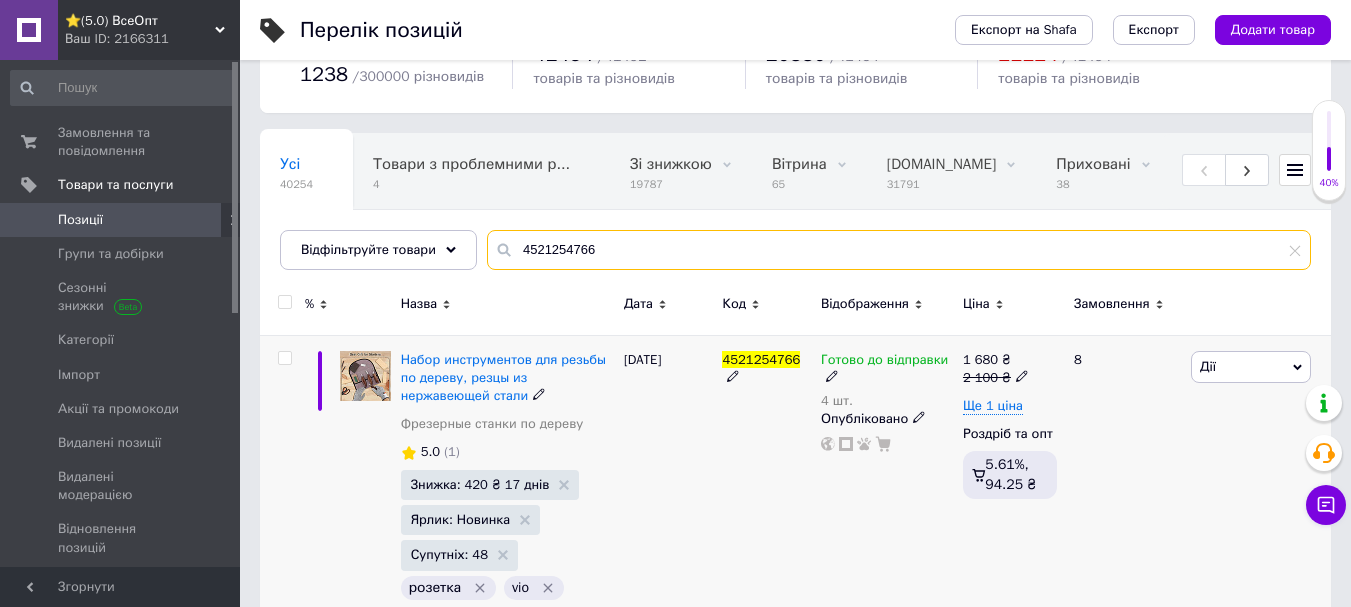 scroll, scrollTop: 198, scrollLeft: 0, axis: vertical 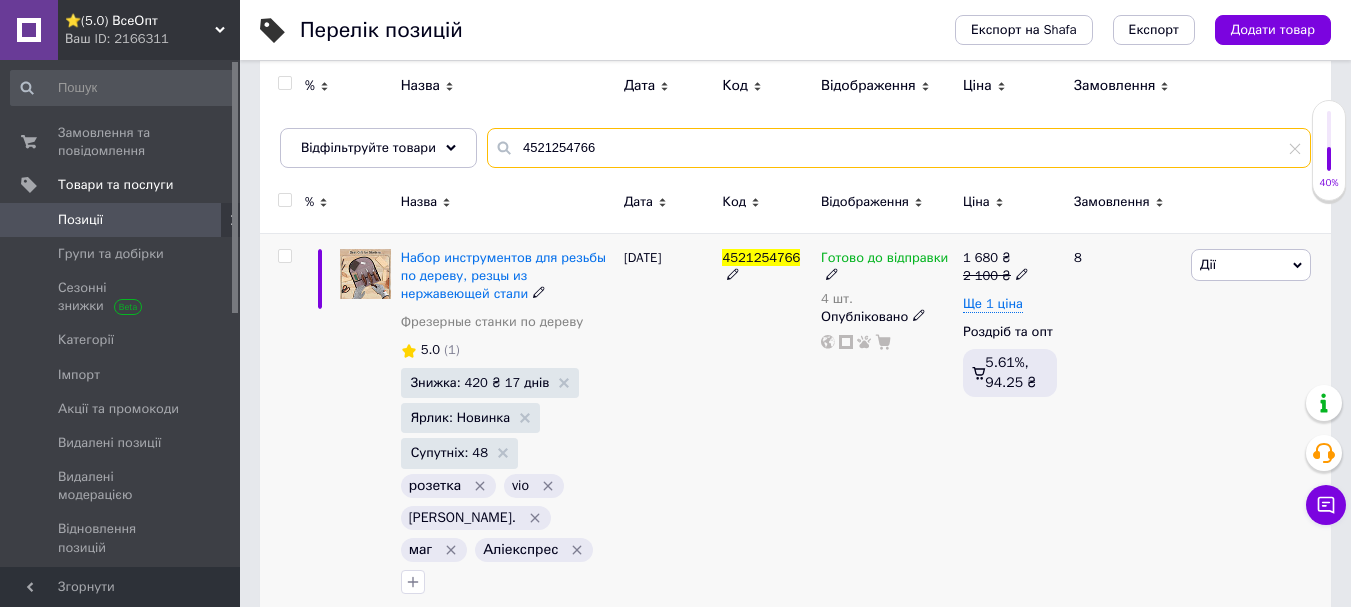 type on "4521254766" 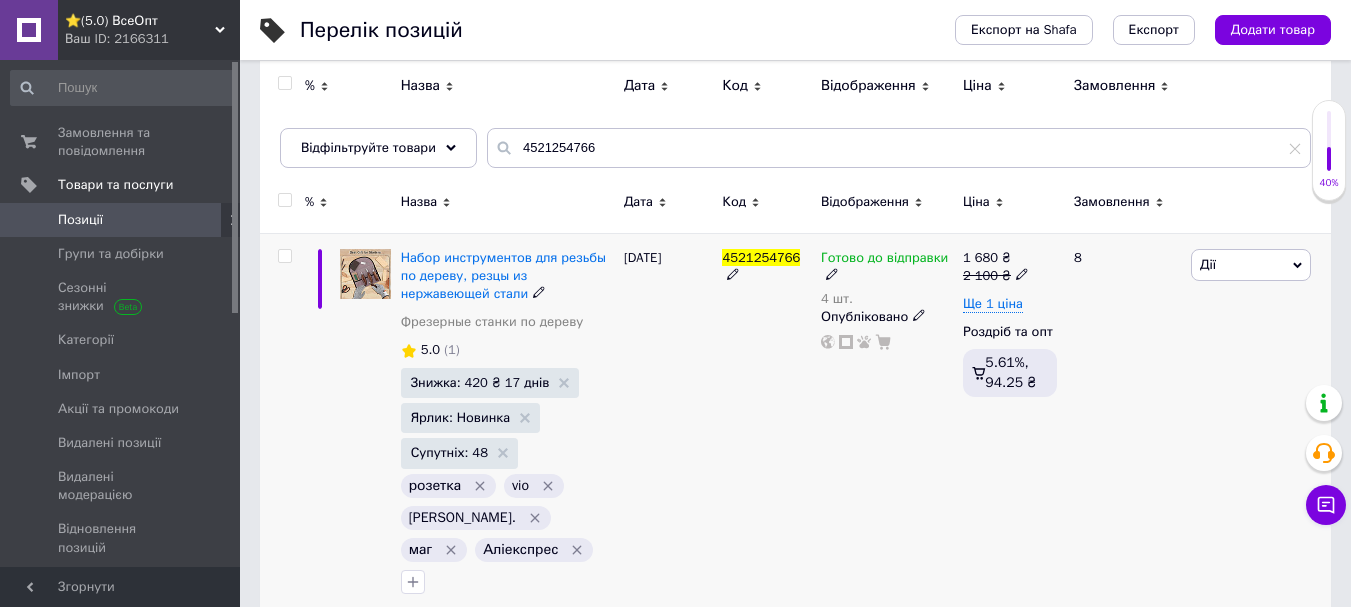 click 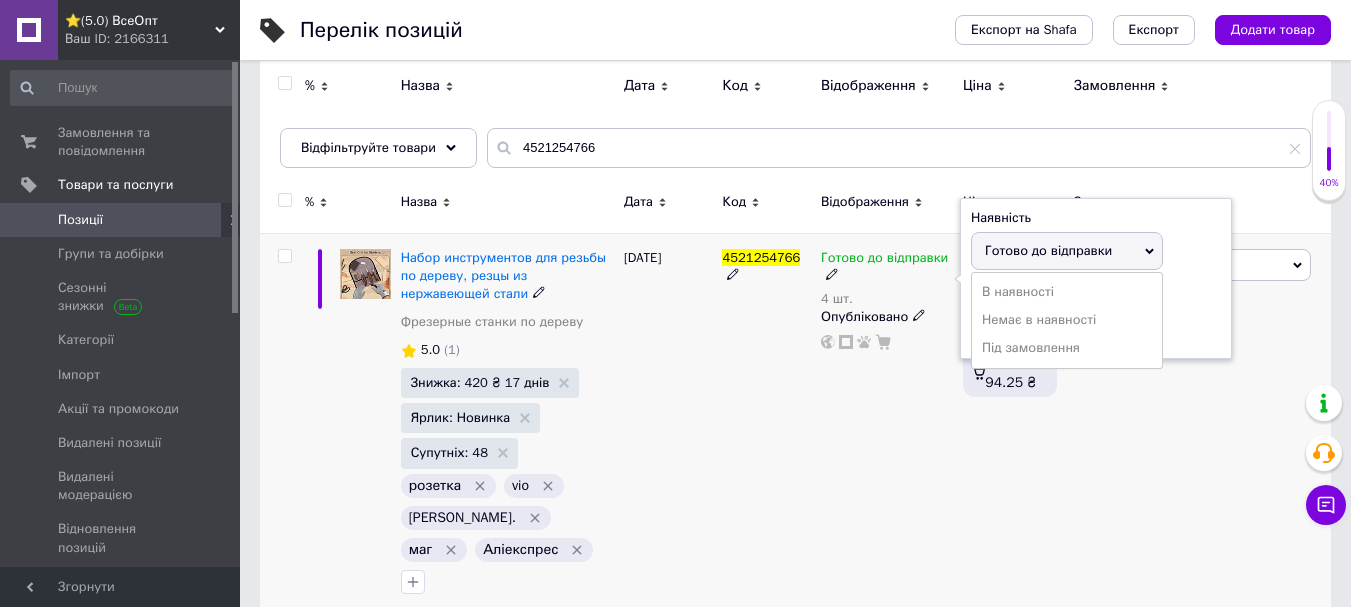 drag, startPoint x: 1004, startPoint y: 255, endPoint x: 1004, endPoint y: 351, distance: 96 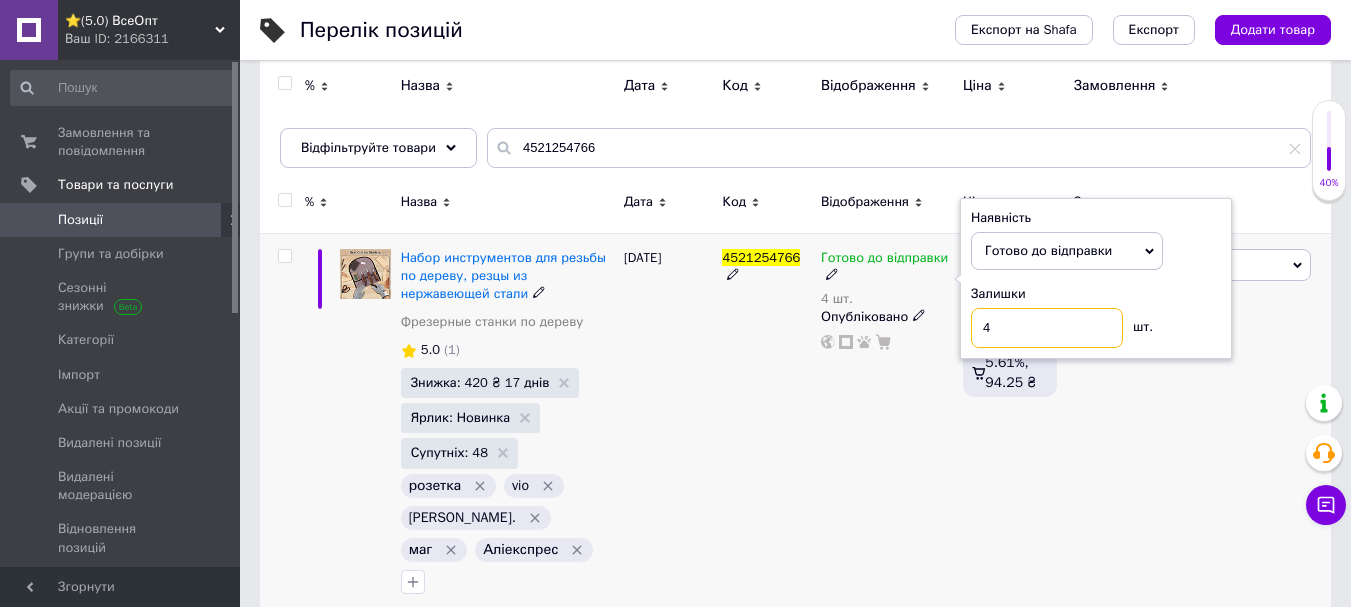 click on "4" at bounding box center [1047, 328] 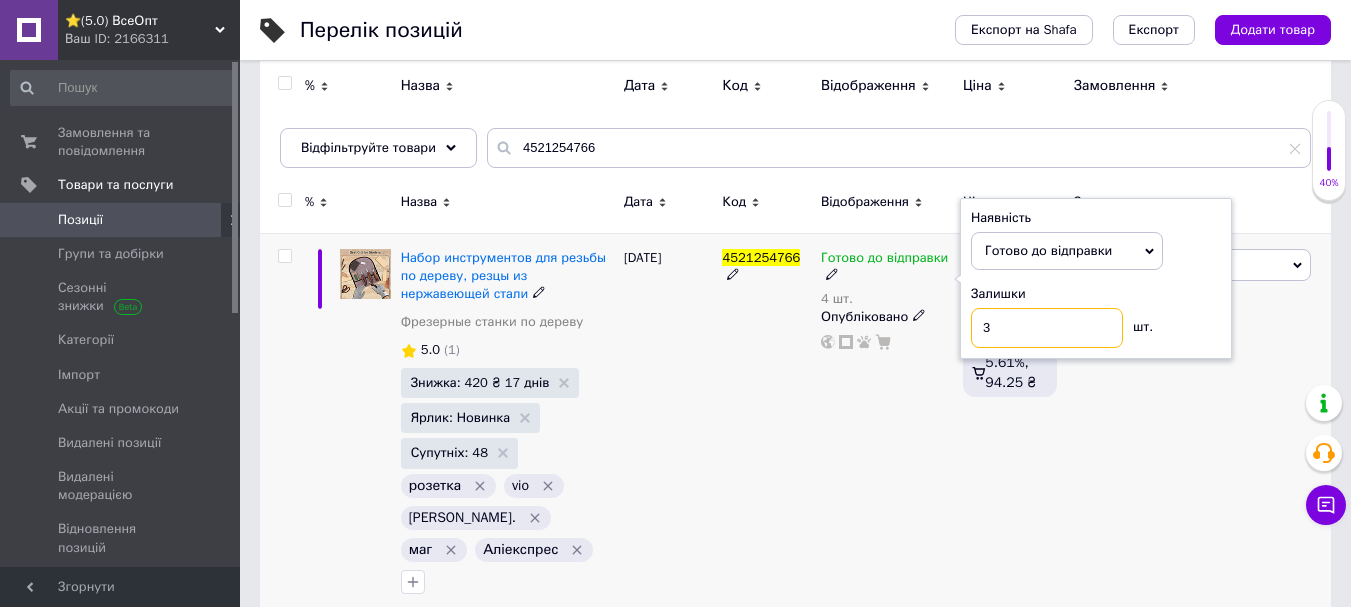 type on "3" 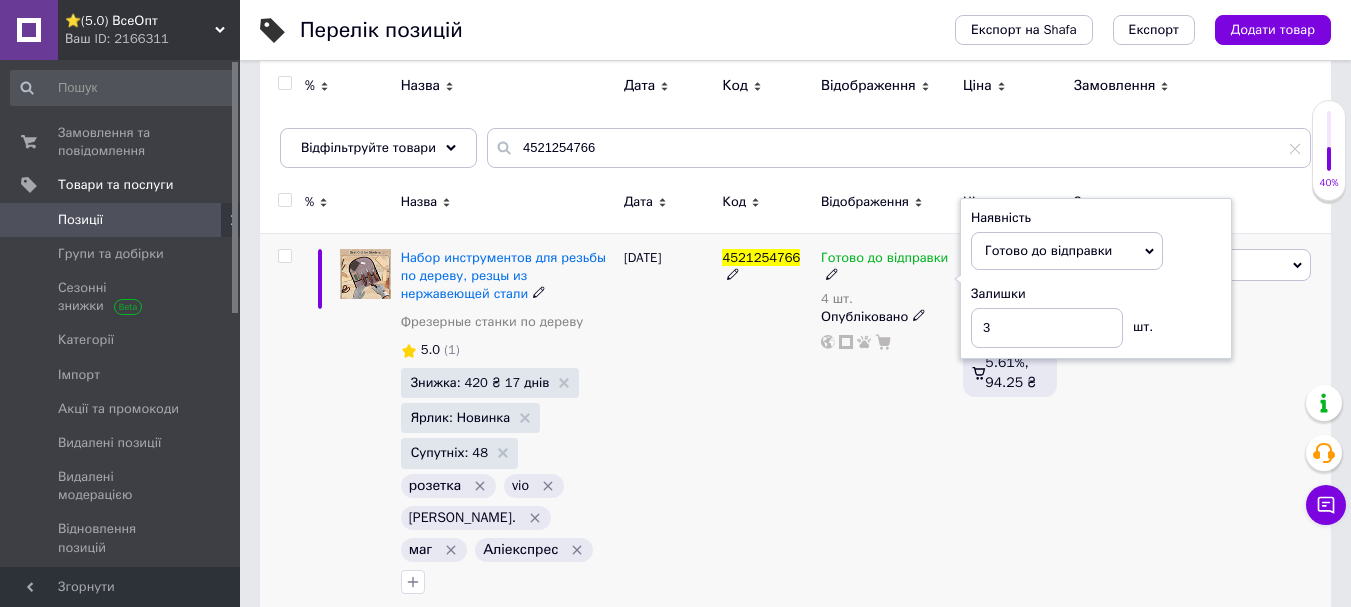 click on "4521254766" at bounding box center [766, 425] 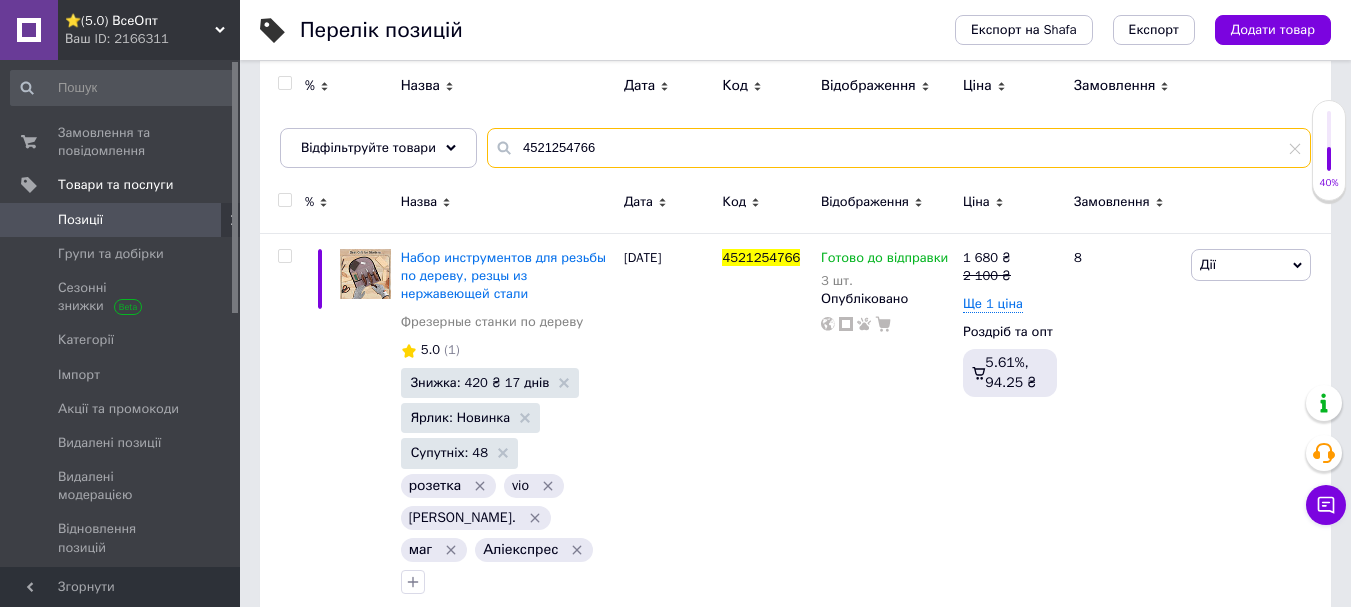 drag, startPoint x: 641, startPoint y: 154, endPoint x: 492, endPoint y: 142, distance: 149.48244 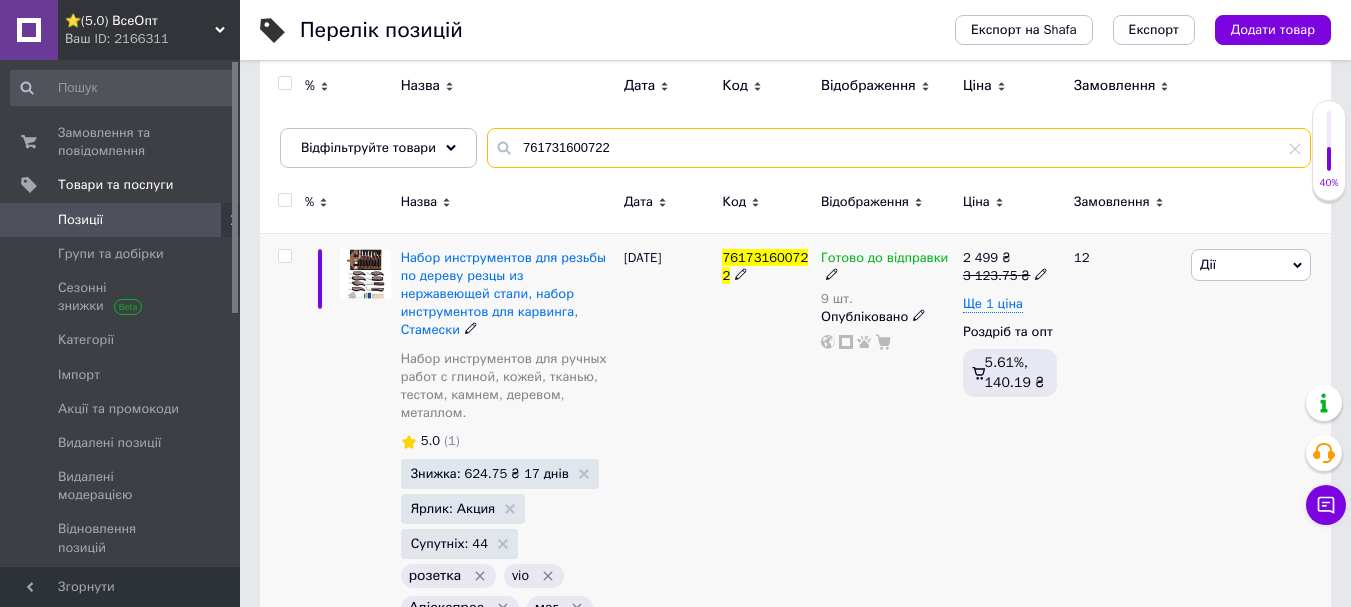 type on "761731600722" 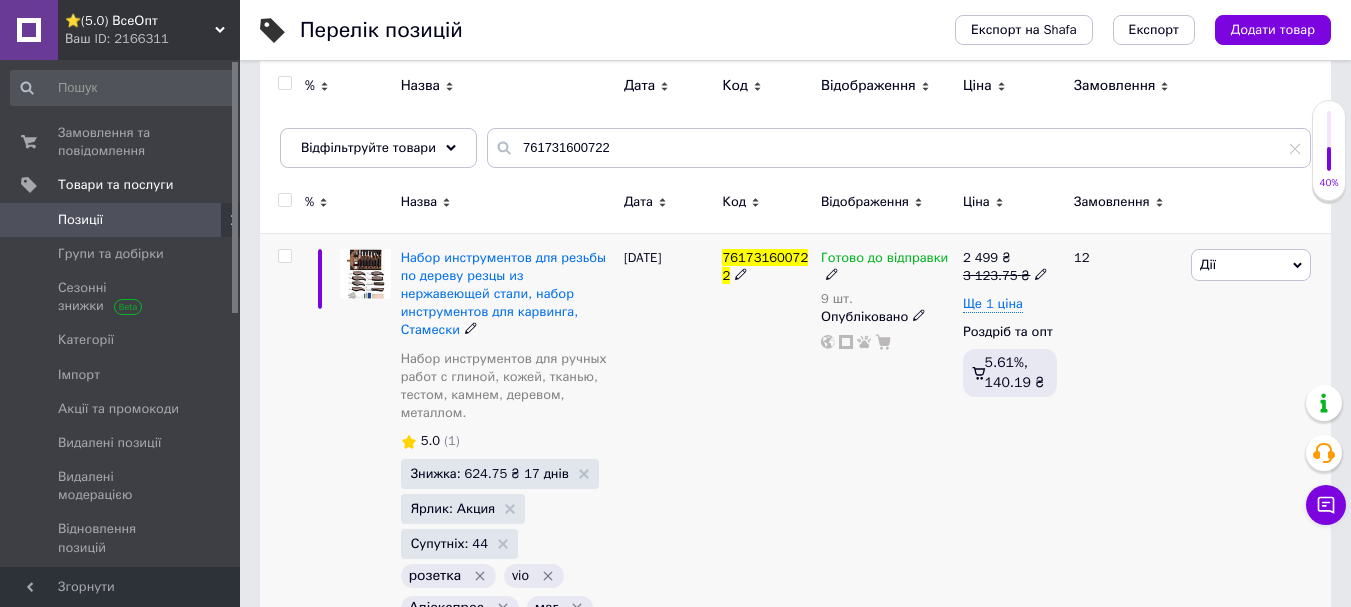 click 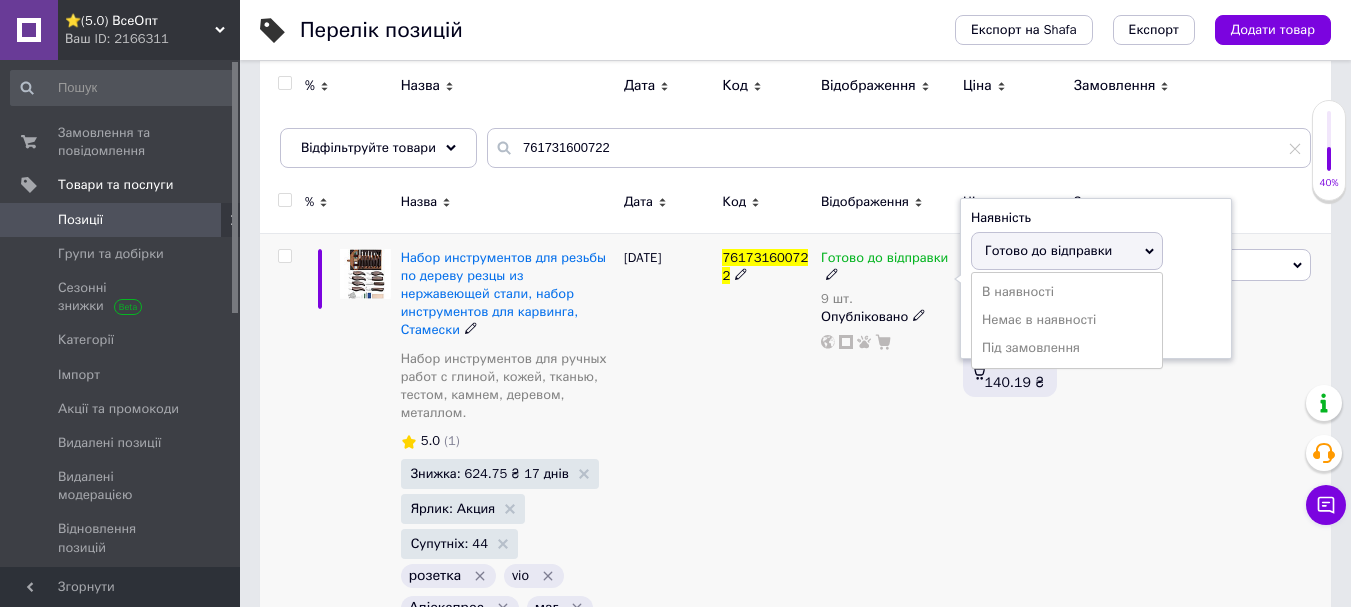 drag, startPoint x: 1017, startPoint y: 256, endPoint x: 1019, endPoint y: 316, distance: 60.033325 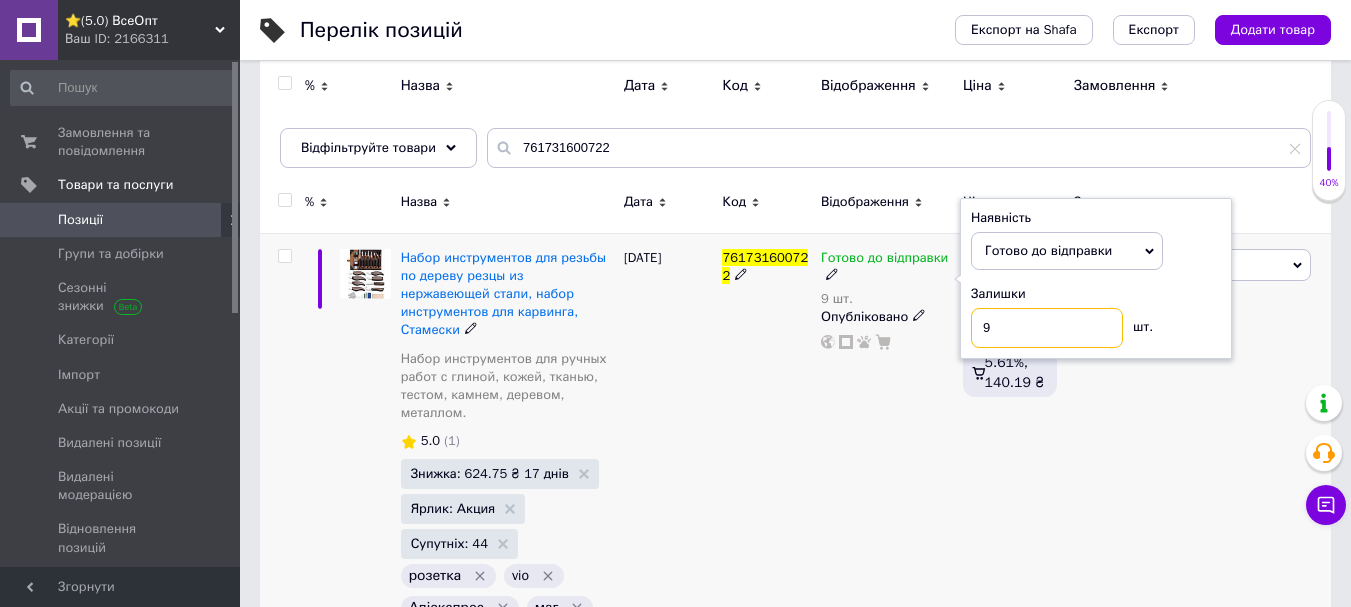 click on "9" at bounding box center (1047, 328) 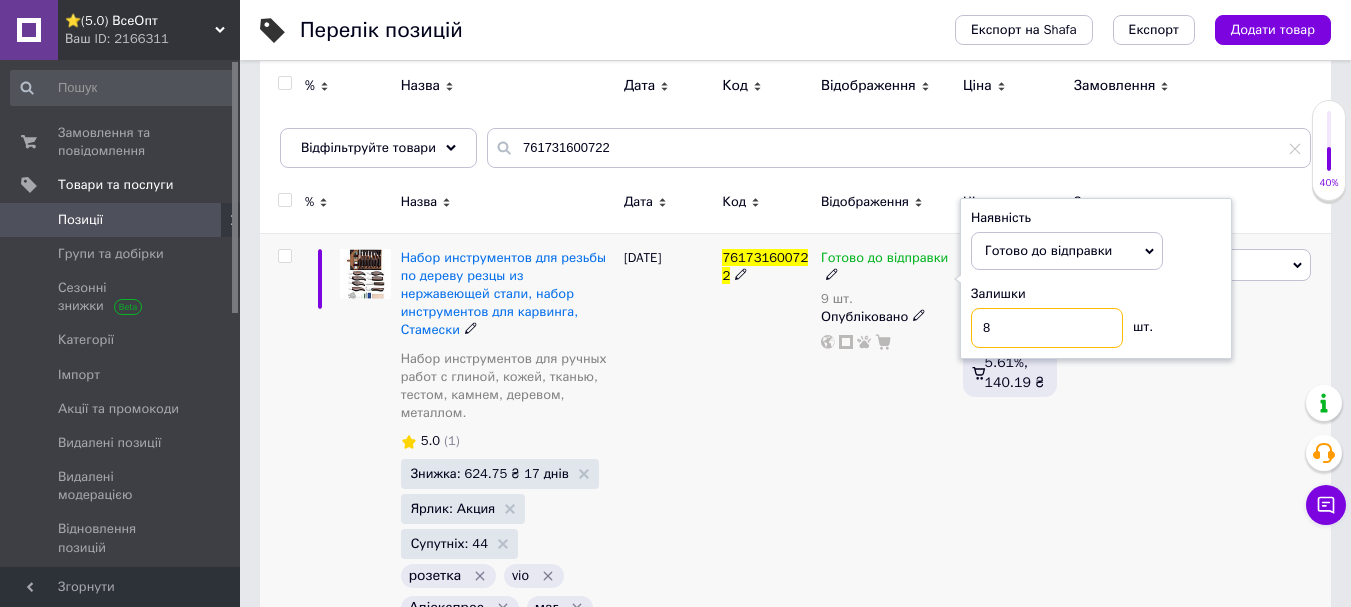 type on "8" 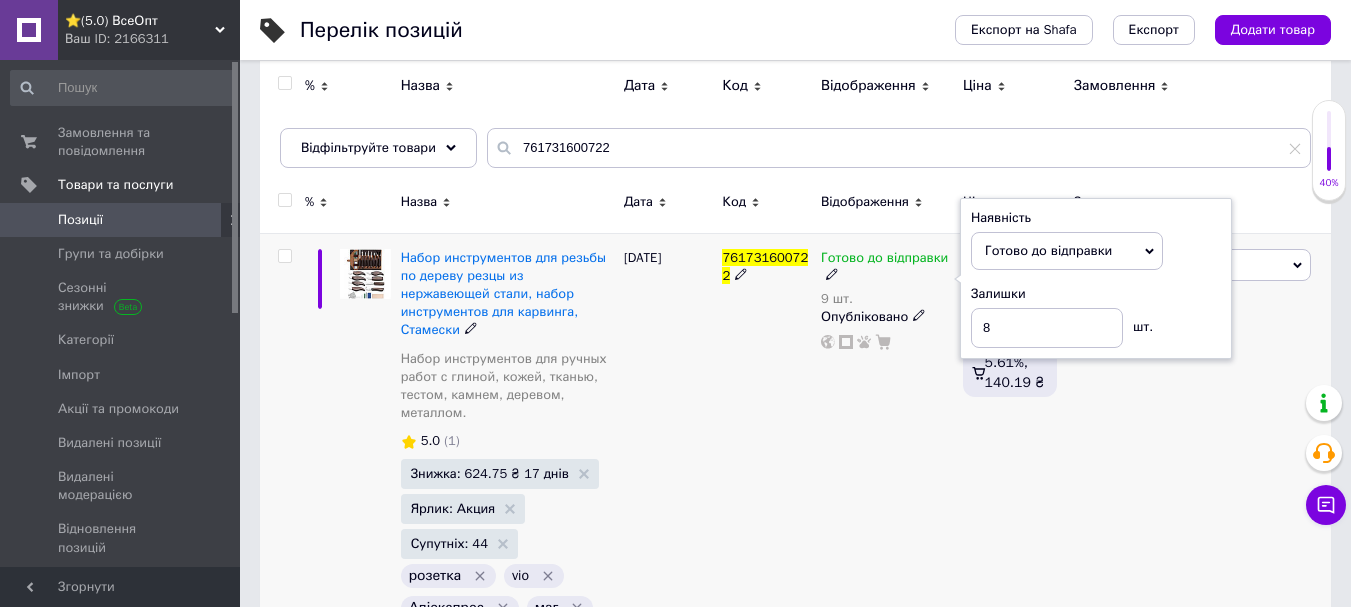 click on "Готово до відправки 9 шт. Наявність [PERSON_NAME] до відправки В наявності Немає в наявності Під замовлення Залишки 8 шт. Опубліковано" at bounding box center [887, 455] 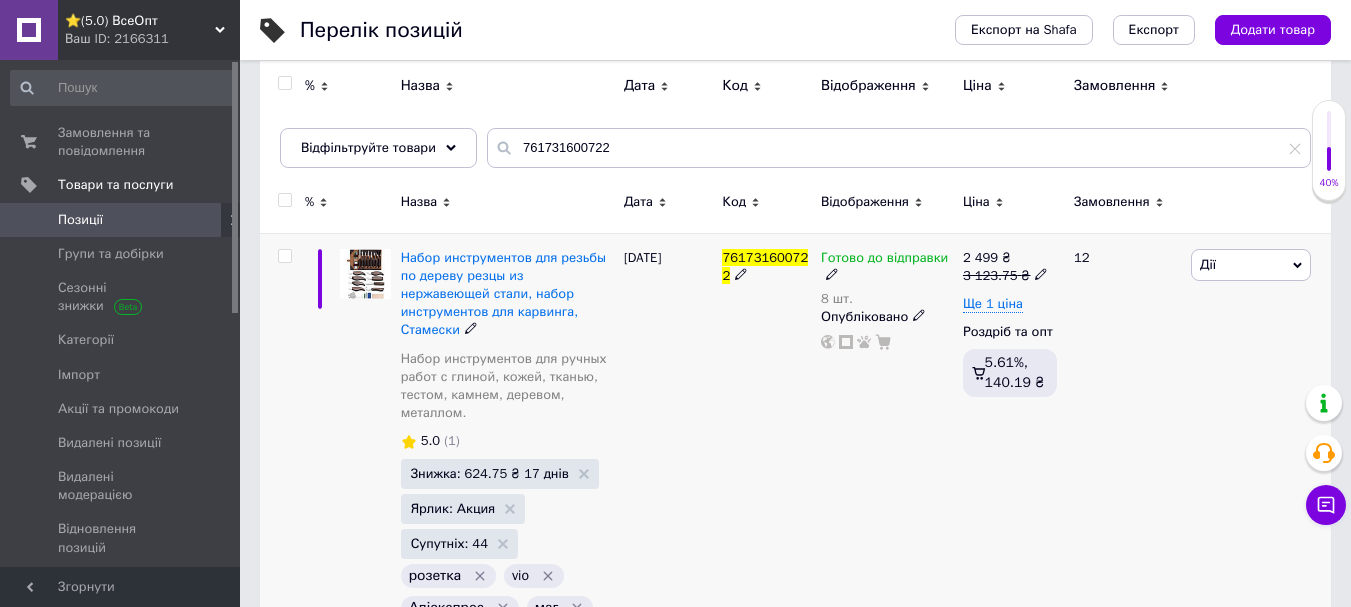 click 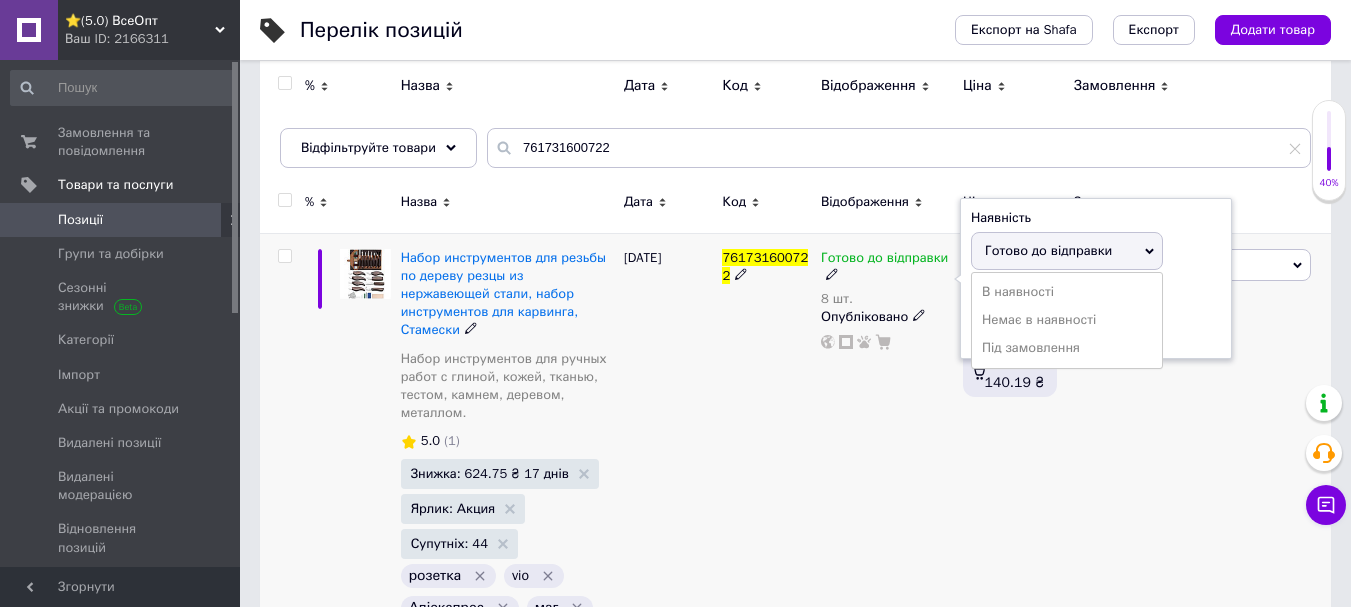 click on "Готово до відправки" at bounding box center (1048, 250) 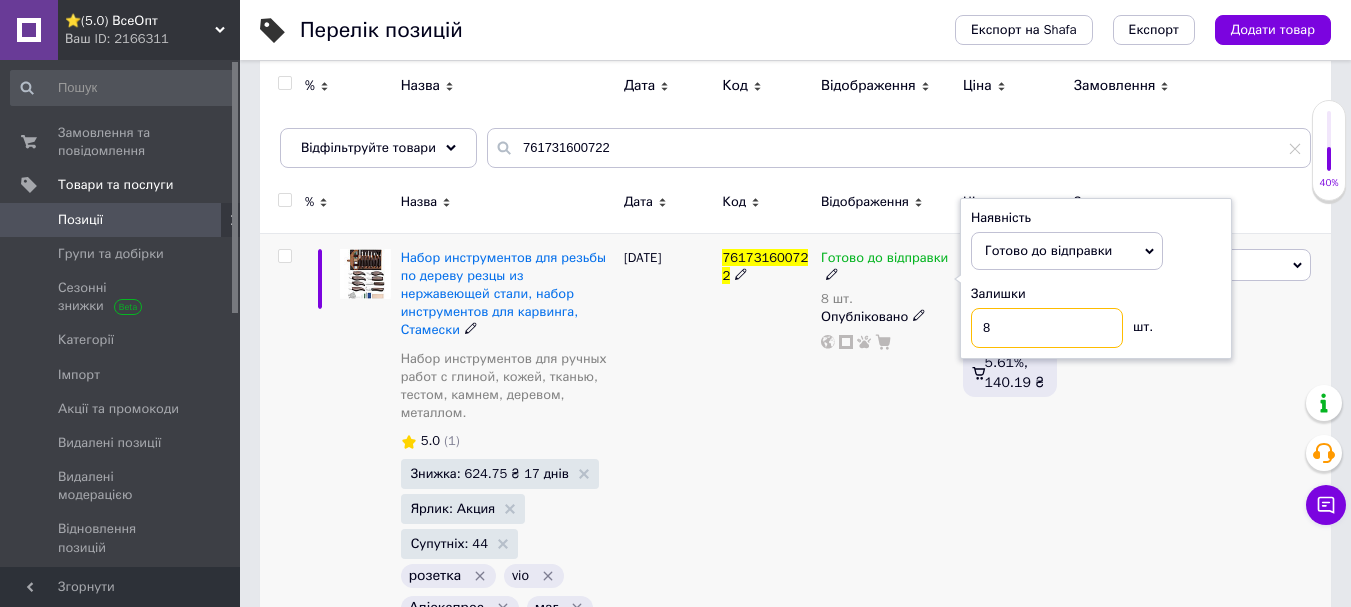 drag, startPoint x: 1013, startPoint y: 334, endPoint x: 1003, endPoint y: 324, distance: 14.142136 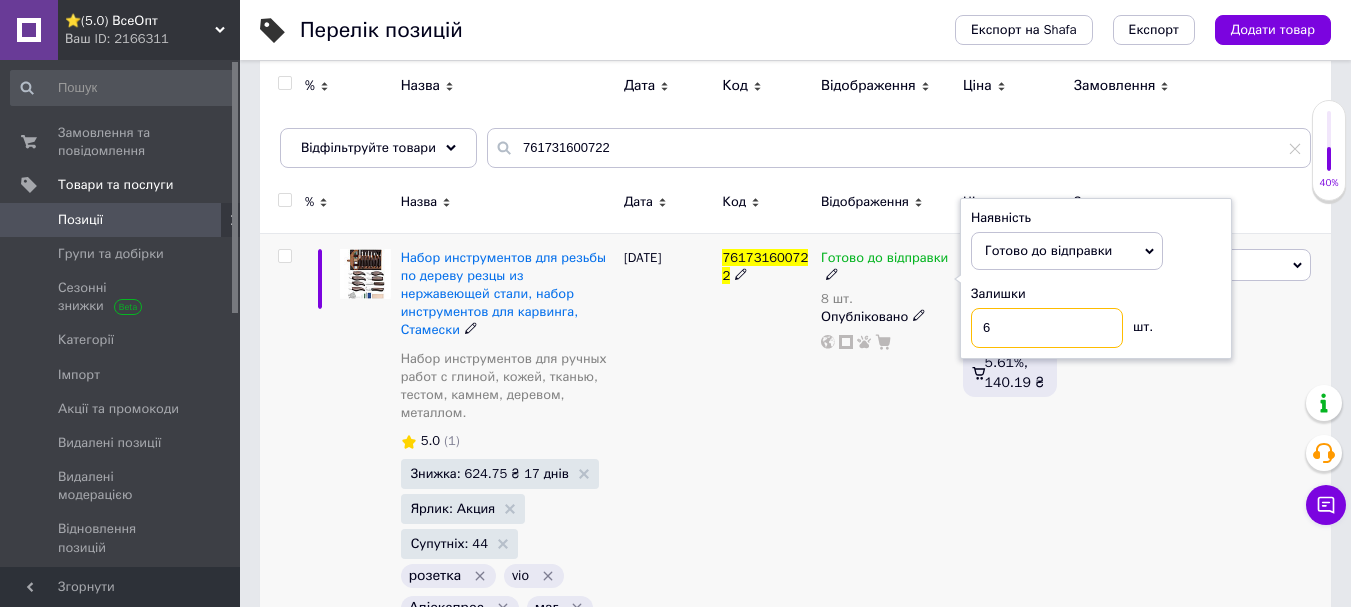 type on "6" 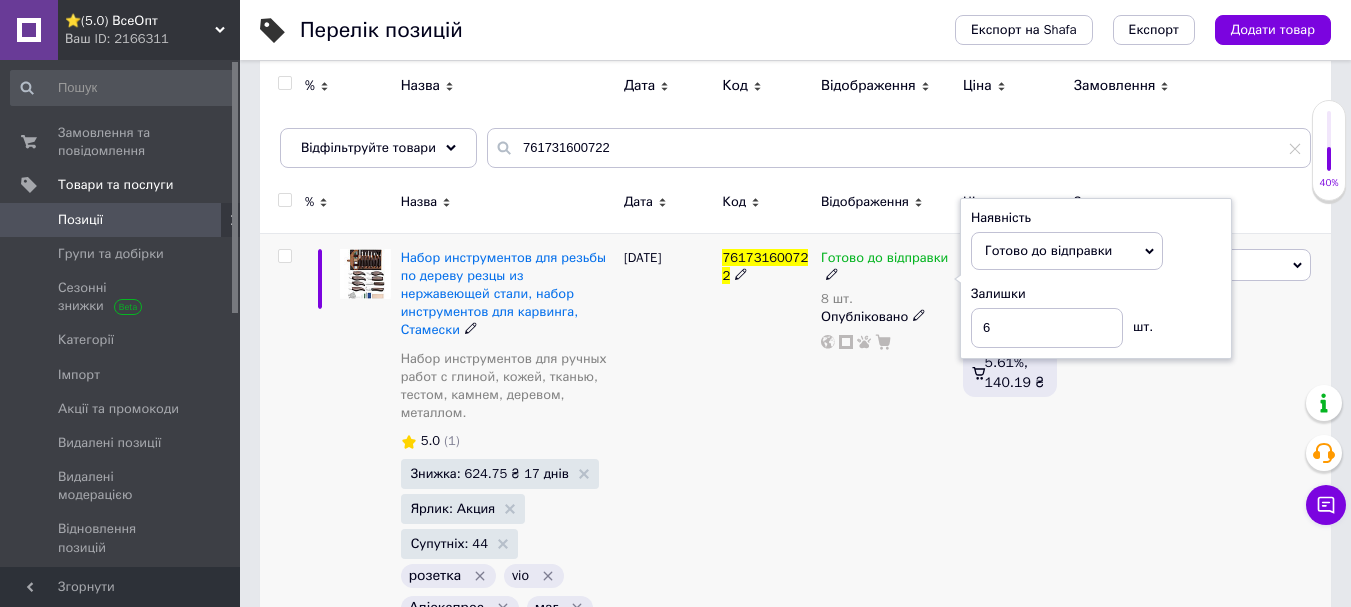 click on "761731600722" at bounding box center [766, 455] 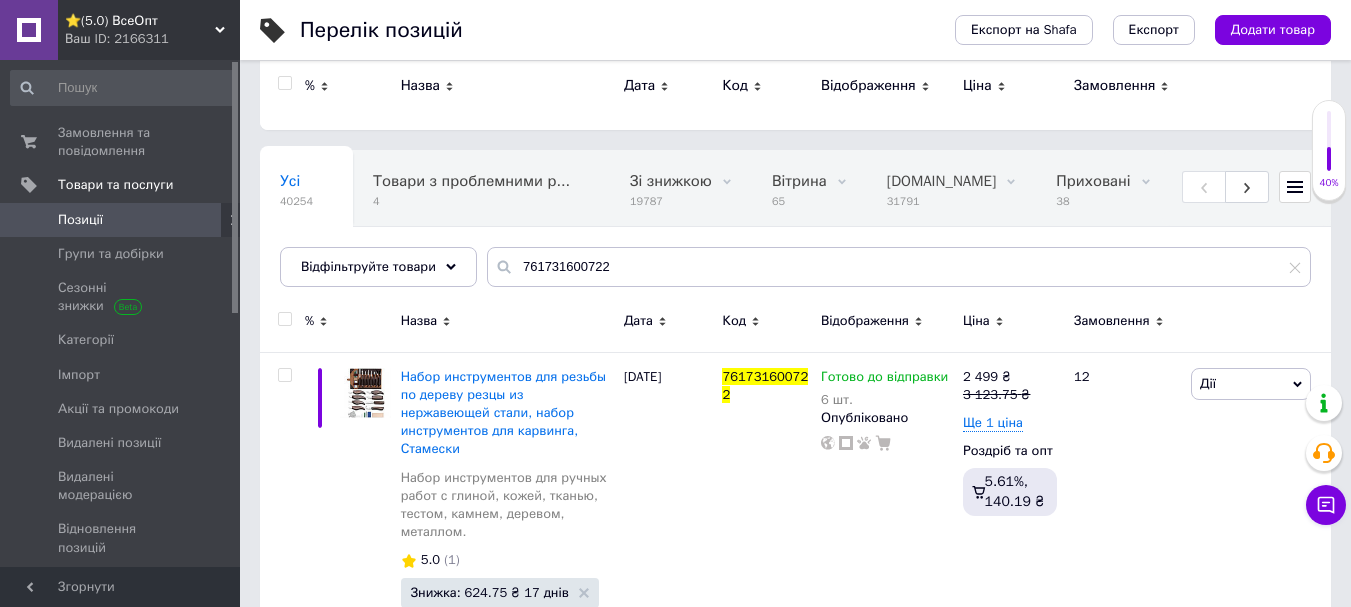scroll, scrollTop: 0, scrollLeft: 0, axis: both 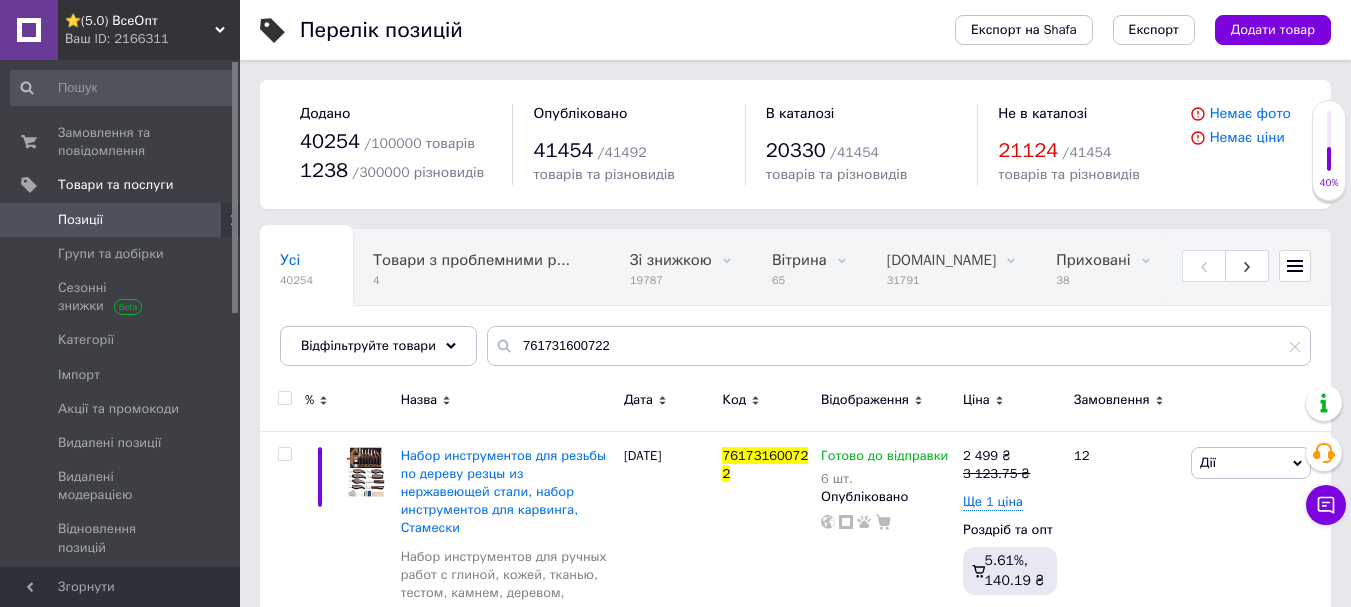 click on "Замовлення та повідомлення 0 0 Товари та послуги Позиції Групи та добірки Сезонні знижки Категорії Імпорт Акції та промокоди Видалені позиції Видалені модерацією Відновлення позицій Характеристики Сповіщення 6 4 Показники роботи компанії Панель управління Відгуки Клієнти Каталог ProSale Аналітика Інструменти веб-майстра та SEO Управління сайтом Гаманець компанії [PERSON_NAME] Тарифи та рахунки Prom топ" at bounding box center (123, 316) 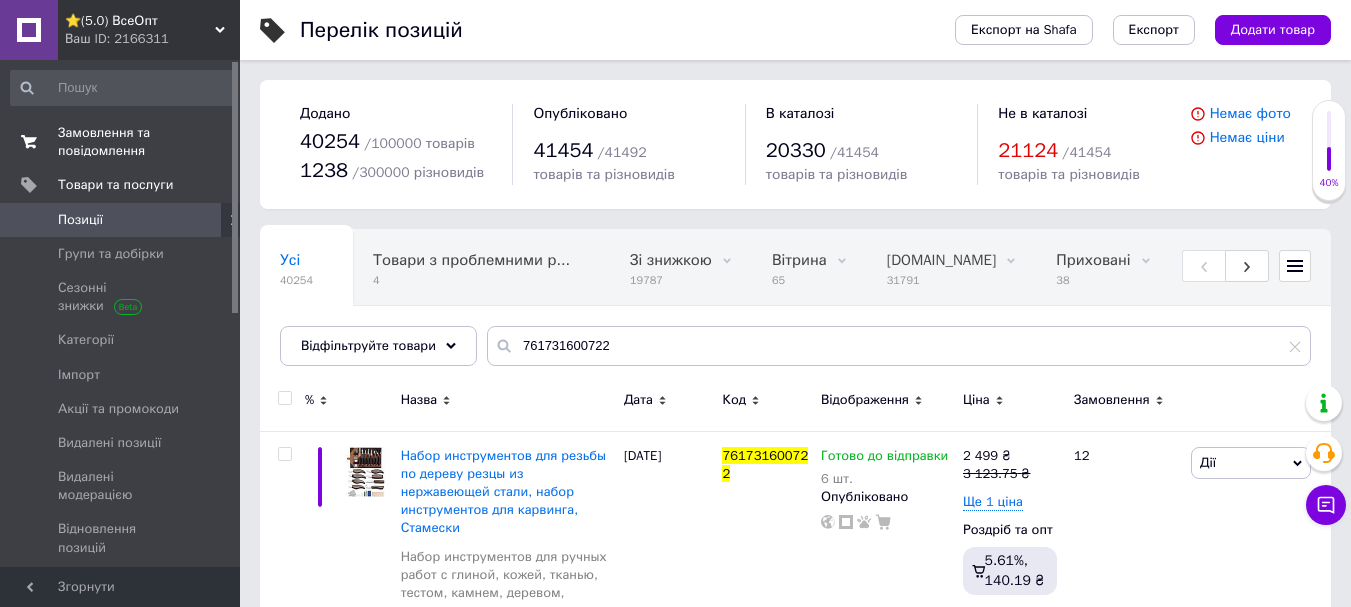 click on "Замовлення та повідомлення" at bounding box center (121, 142) 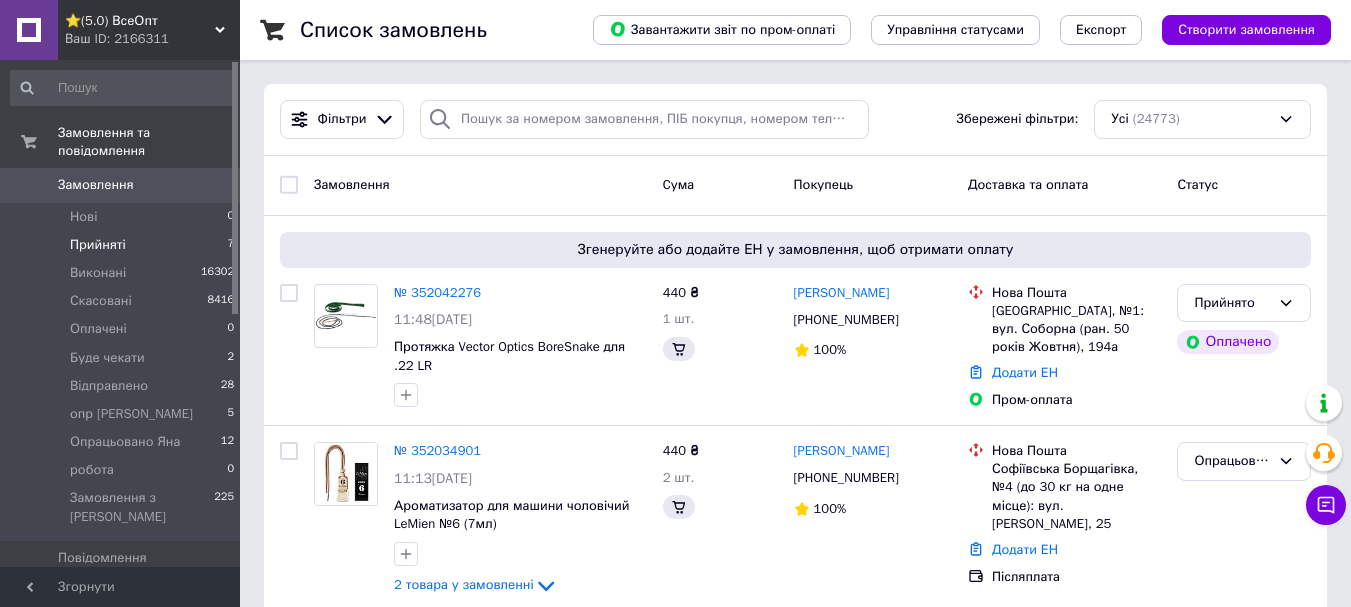 click on "Прийняті" at bounding box center (98, 245) 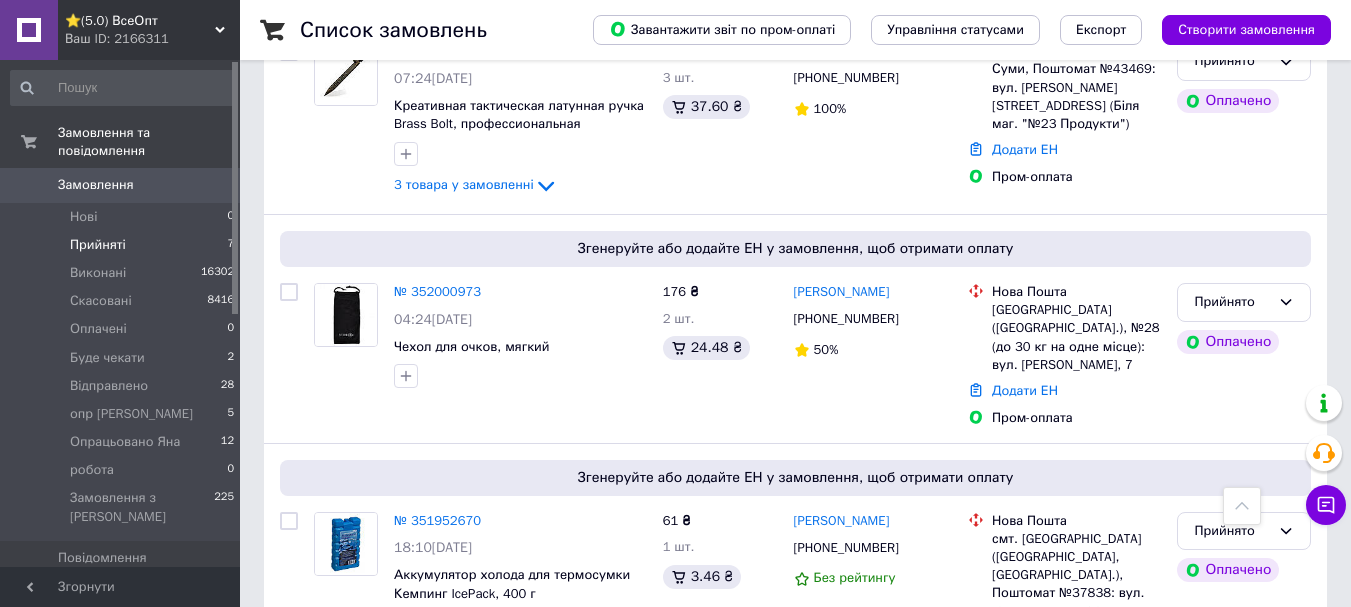 scroll, scrollTop: 978, scrollLeft: 0, axis: vertical 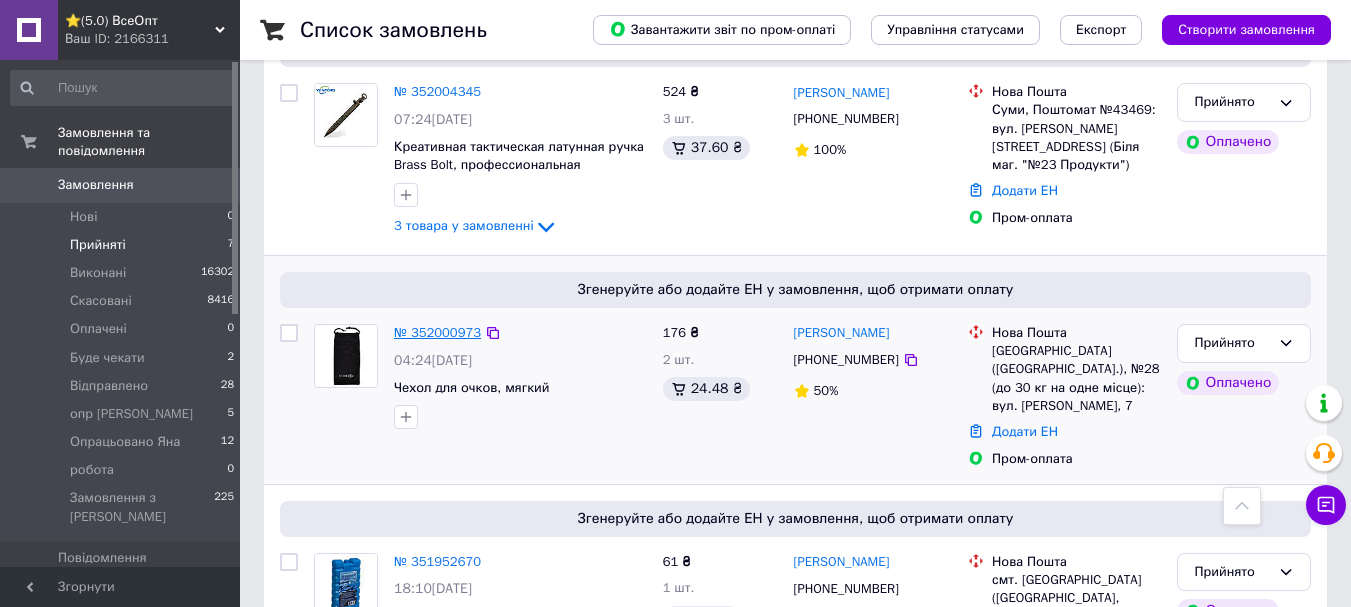 click on "№ 352000973" at bounding box center (437, 332) 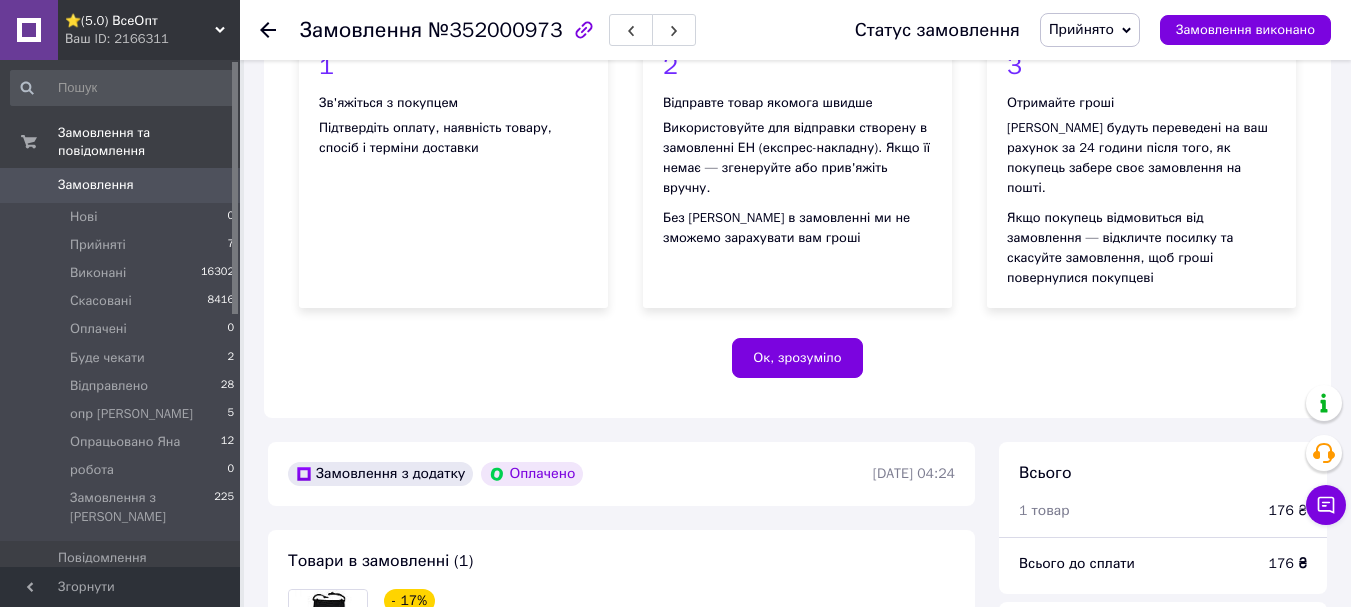 scroll, scrollTop: 500, scrollLeft: 0, axis: vertical 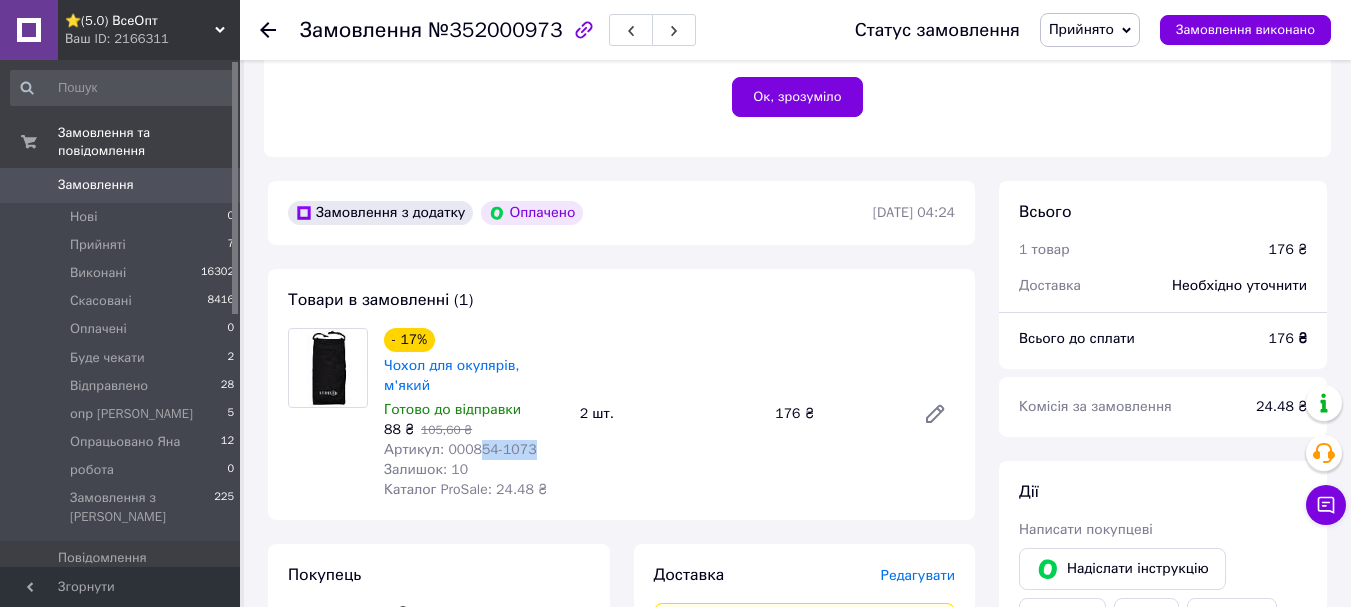 drag, startPoint x: 533, startPoint y: 407, endPoint x: 474, endPoint y: 407, distance: 59 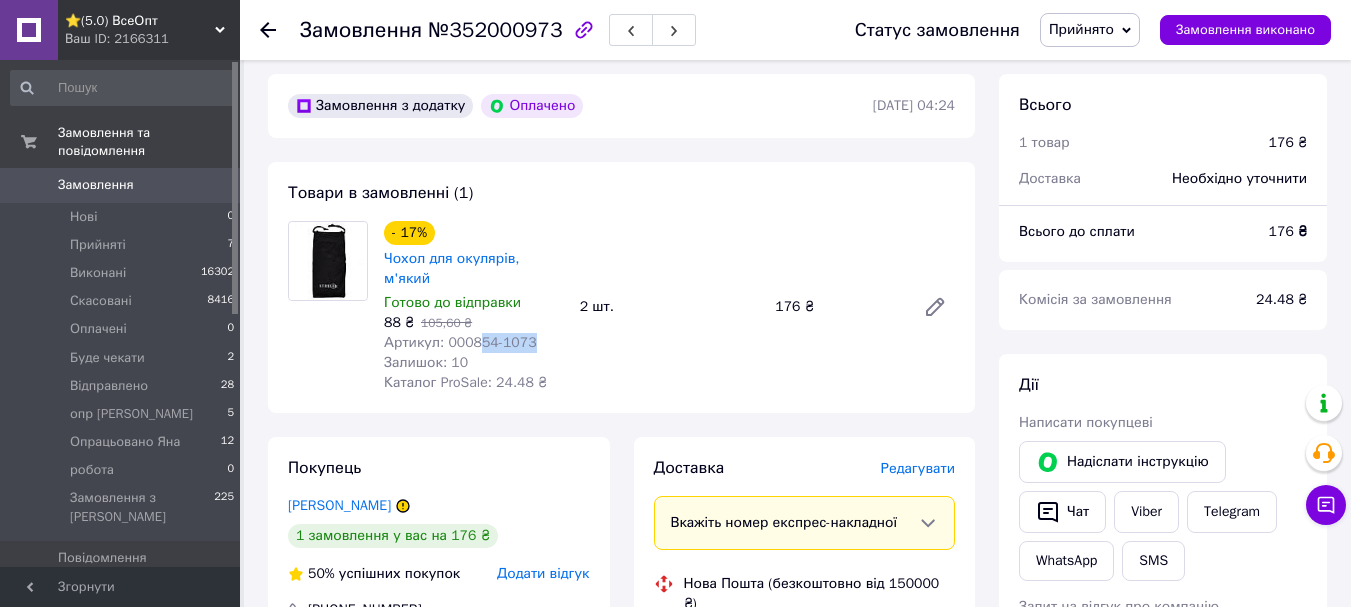 scroll, scrollTop: 600, scrollLeft: 0, axis: vertical 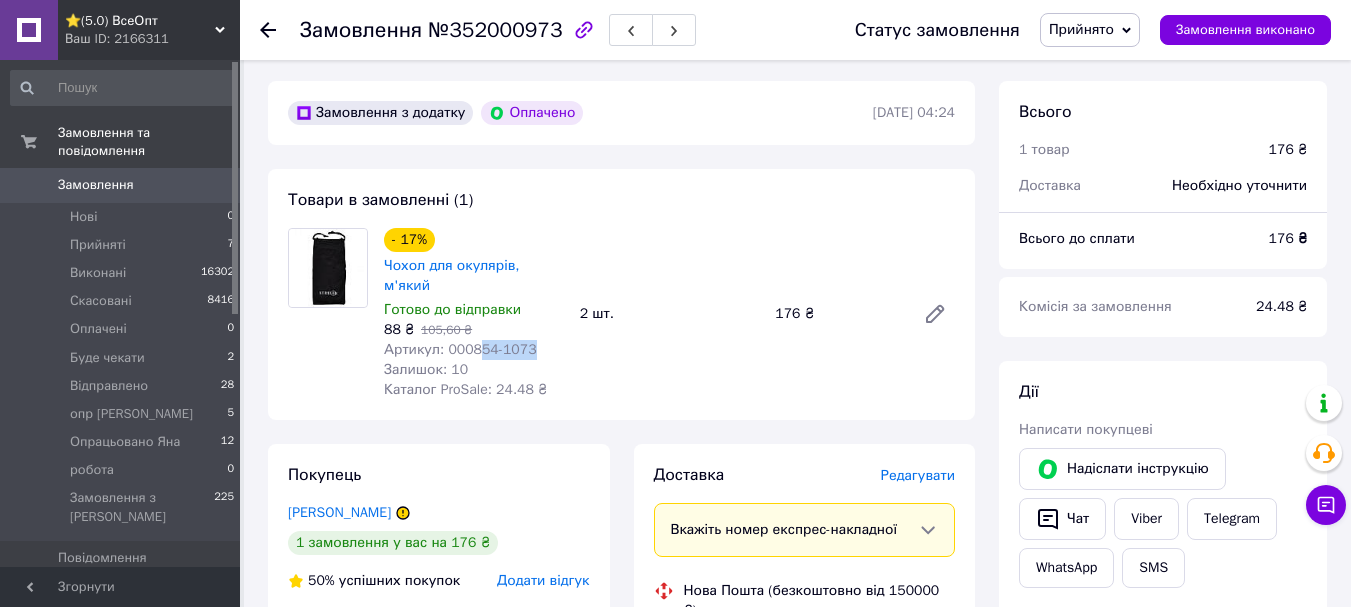 click on "Прийнято" at bounding box center (1090, 30) 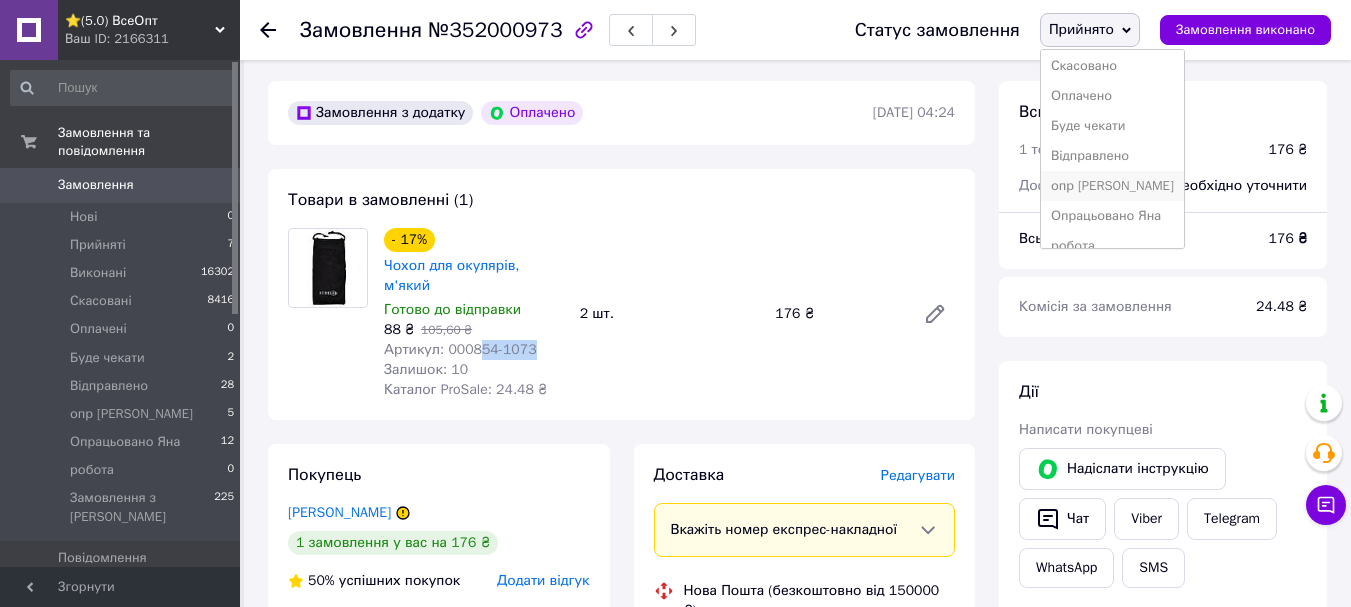 scroll, scrollTop: 52, scrollLeft: 0, axis: vertical 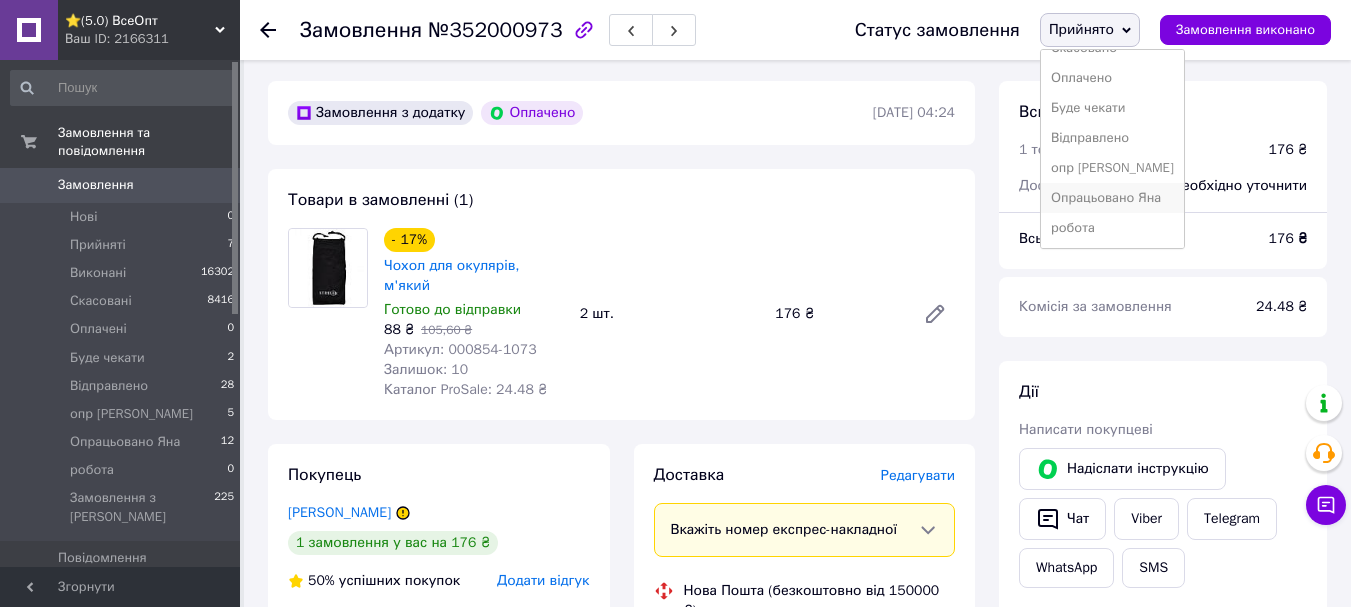 click on "Опрацьовано  Яна" at bounding box center (1112, 198) 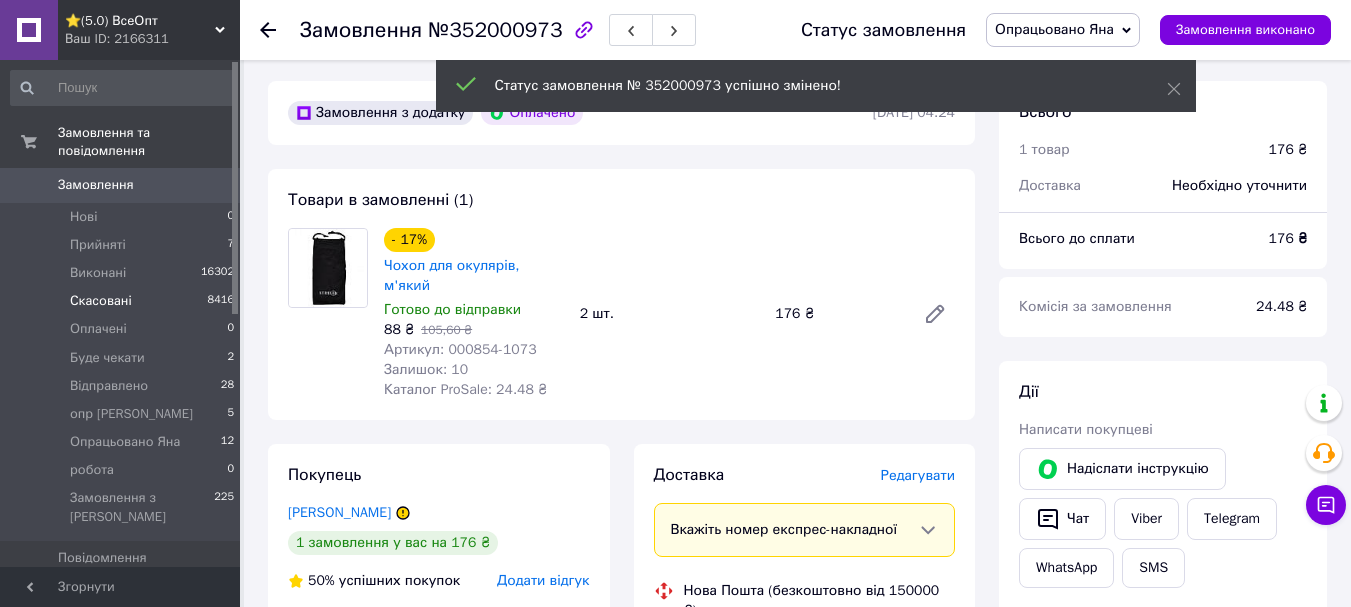 click on "Скасовані" at bounding box center [101, 301] 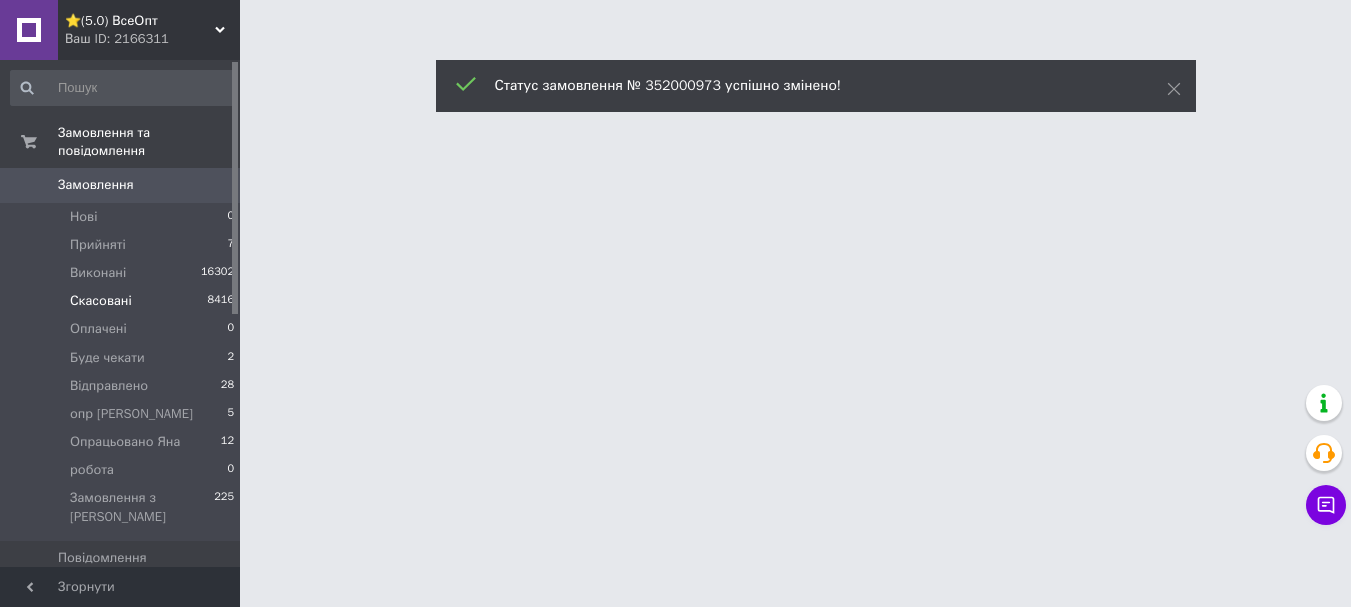 scroll, scrollTop: 0, scrollLeft: 0, axis: both 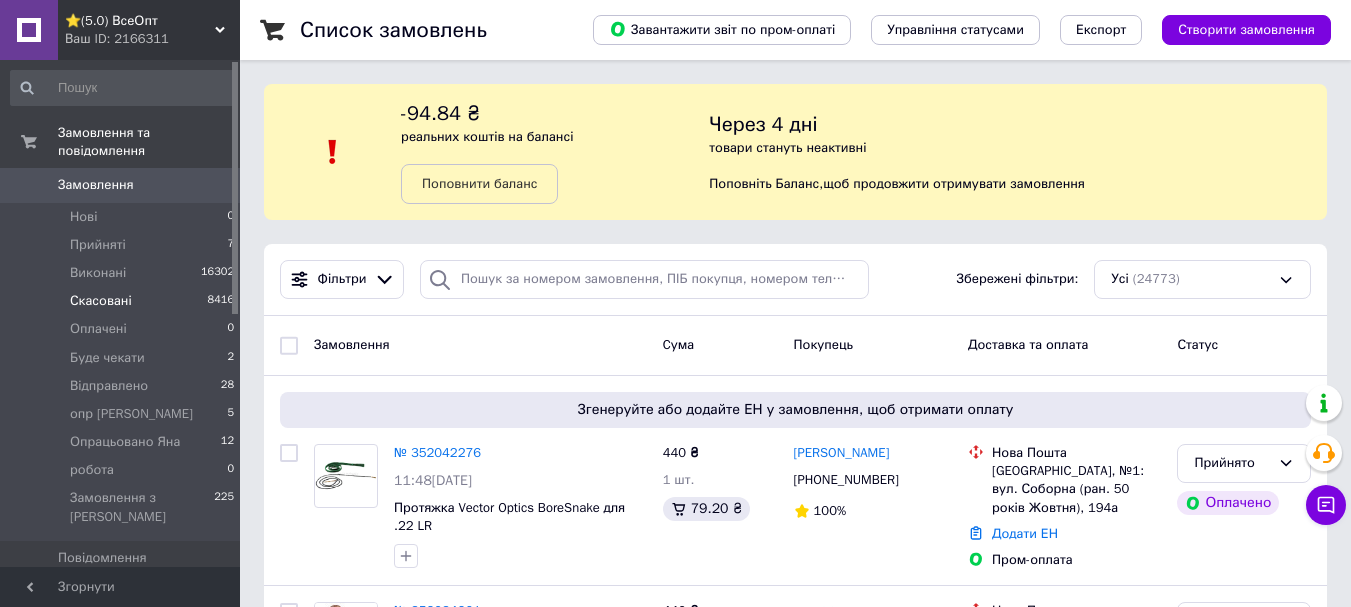 click on "Скасовані" at bounding box center [101, 301] 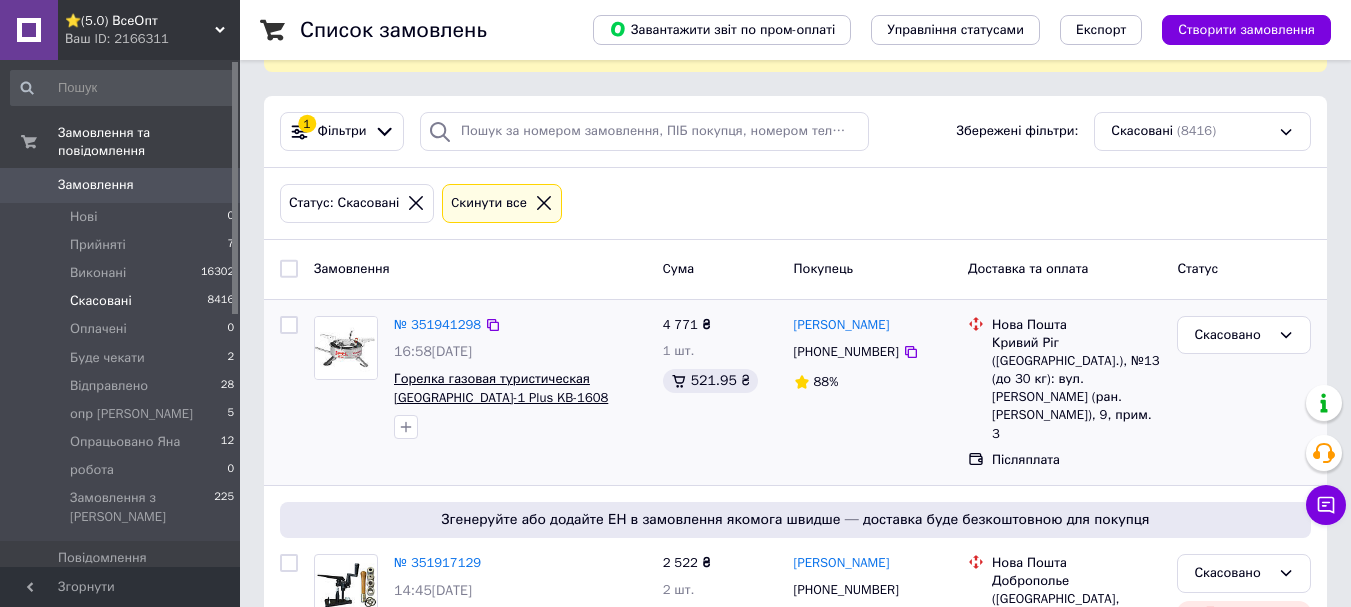 scroll, scrollTop: 200, scrollLeft: 0, axis: vertical 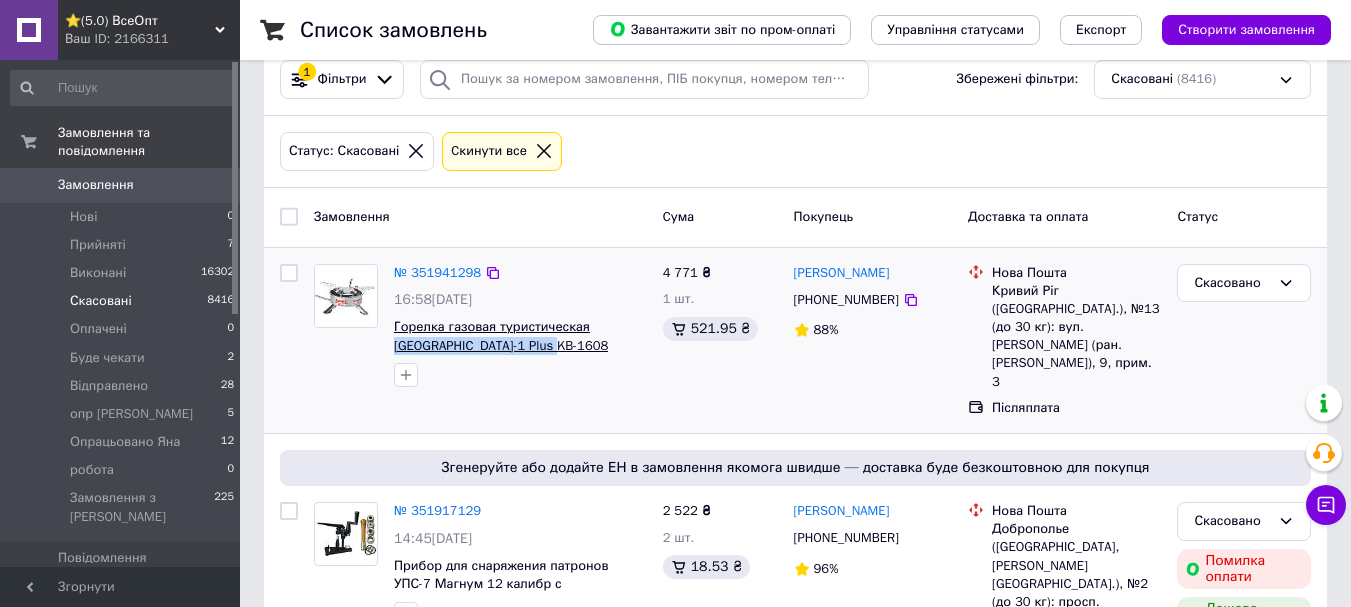 drag, startPoint x: 533, startPoint y: 350, endPoint x: 579, endPoint y: 330, distance: 50.159744 